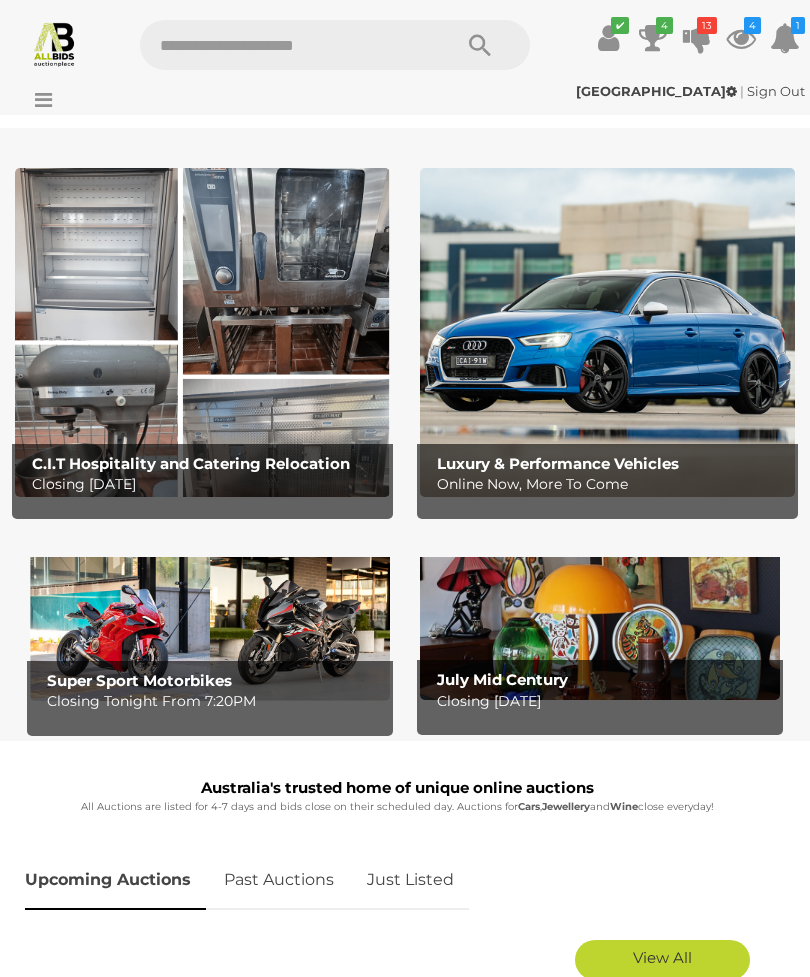 scroll, scrollTop: 103, scrollLeft: 0, axis: vertical 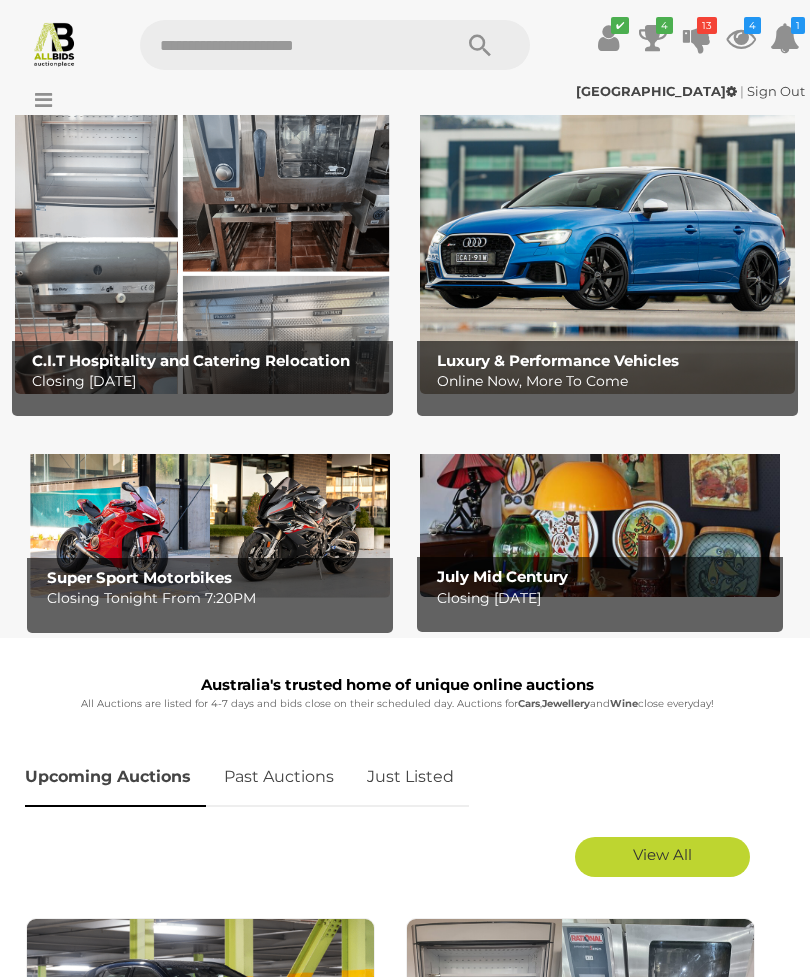 click at bounding box center (653, 38) 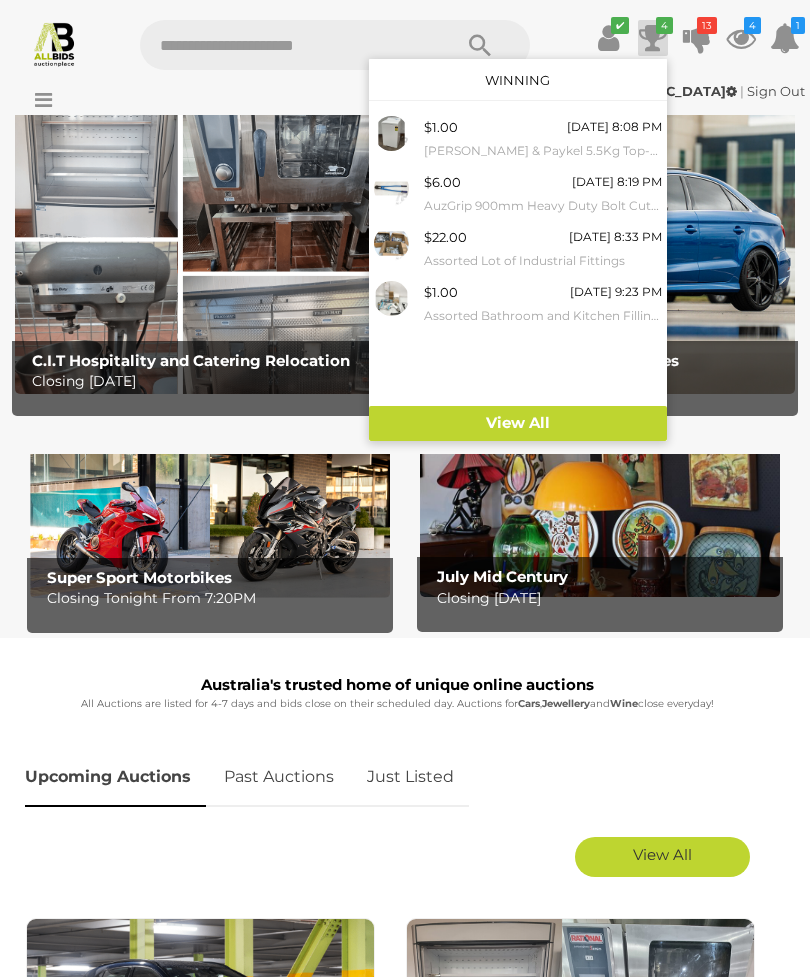 click on "View All" at bounding box center [518, 423] 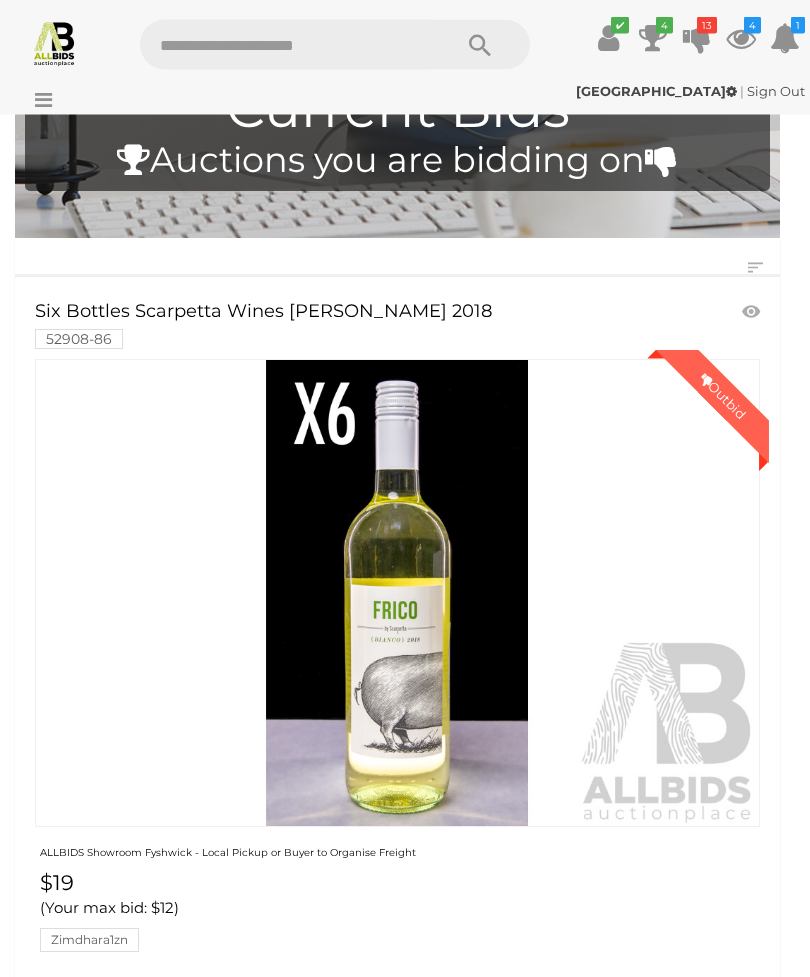 scroll, scrollTop: 0, scrollLeft: 0, axis: both 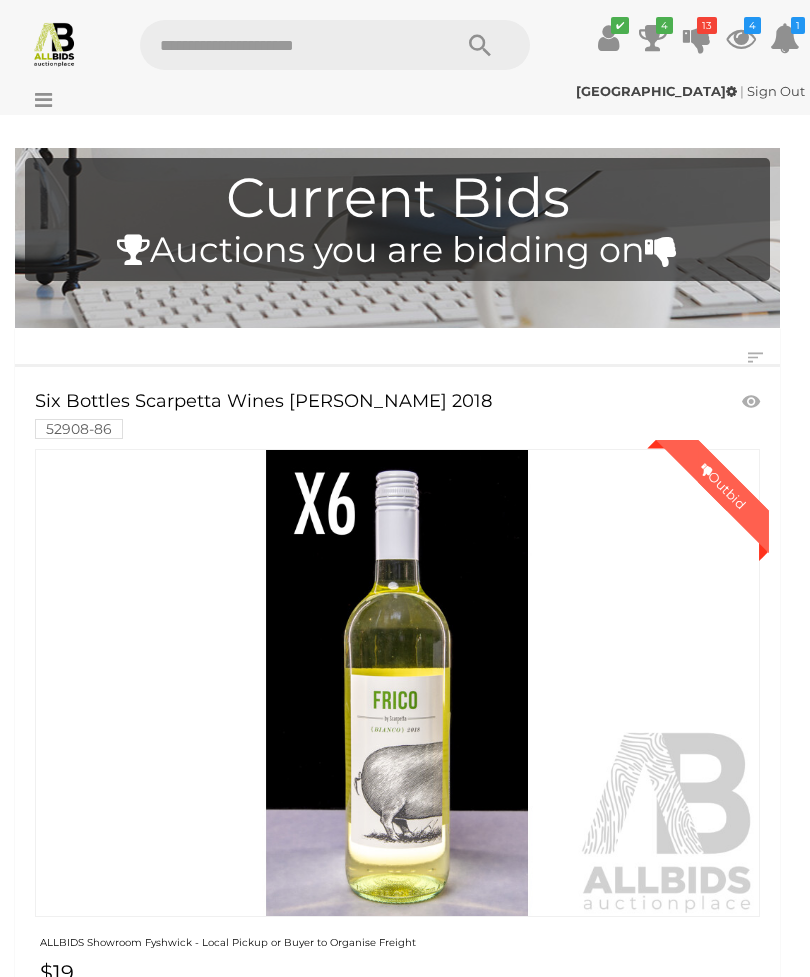 click at bounding box center (38, 100) 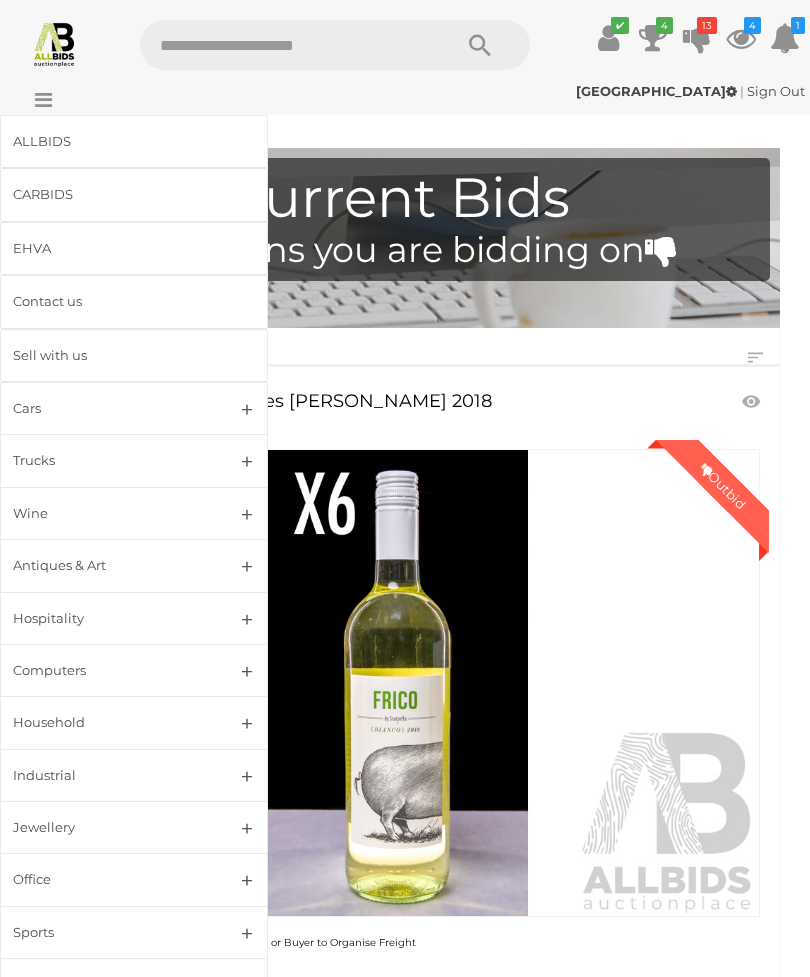 click on "ALLBIDS" at bounding box center (110, 141) 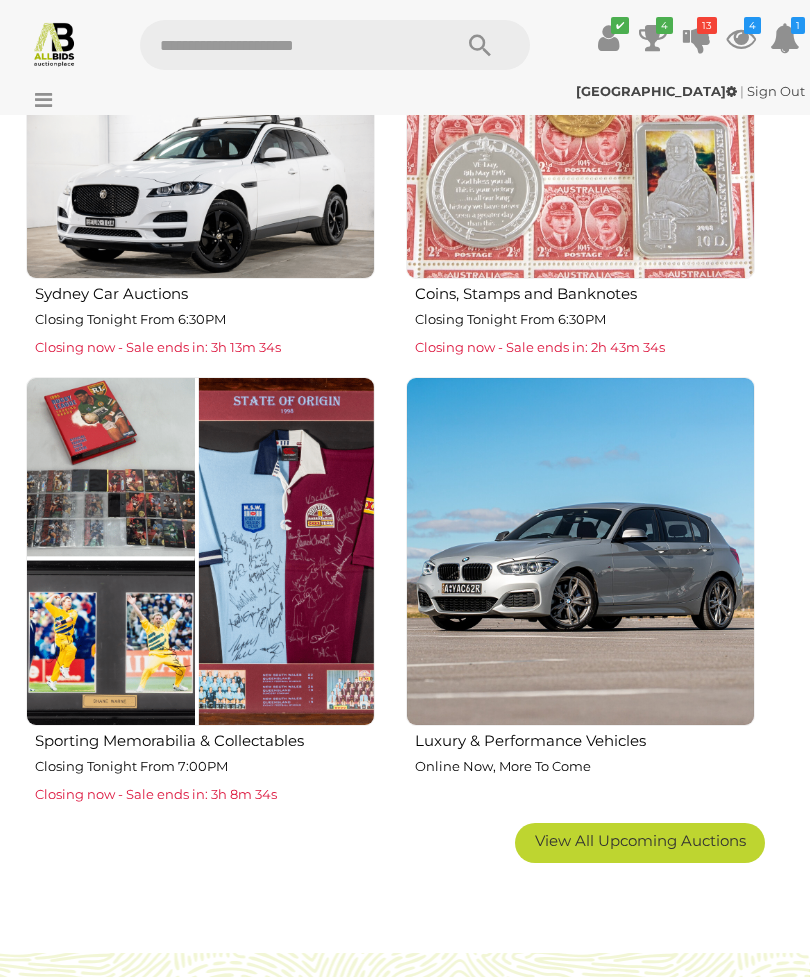 scroll, scrollTop: 1973, scrollLeft: 0, axis: vertical 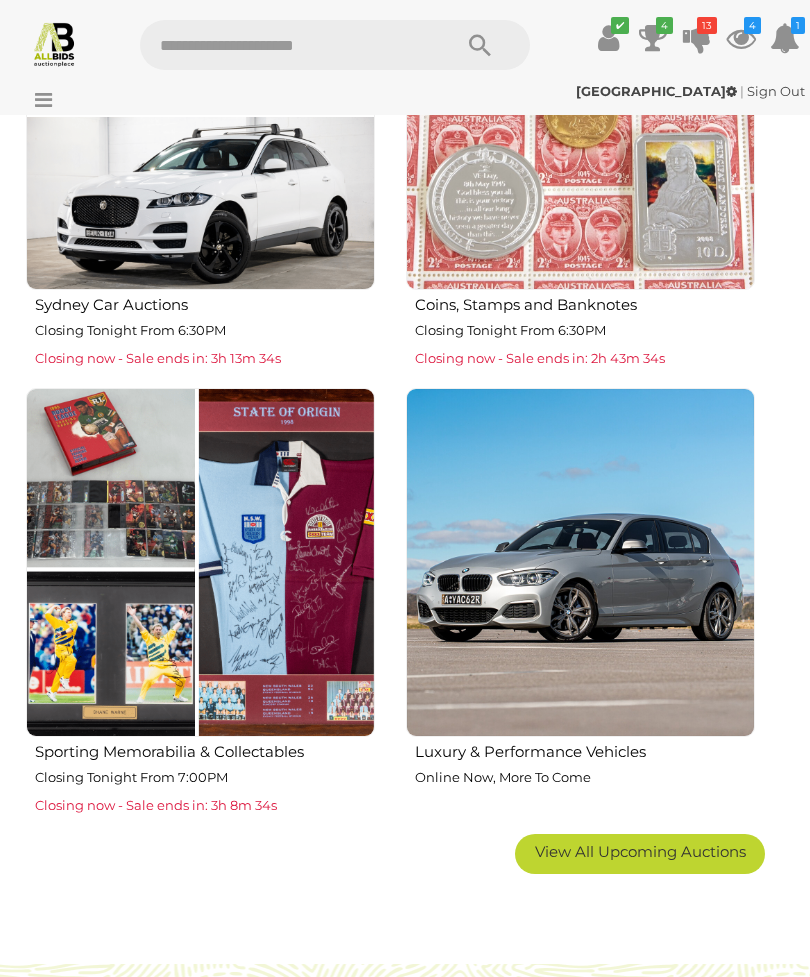 click at bounding box center [653, 38] 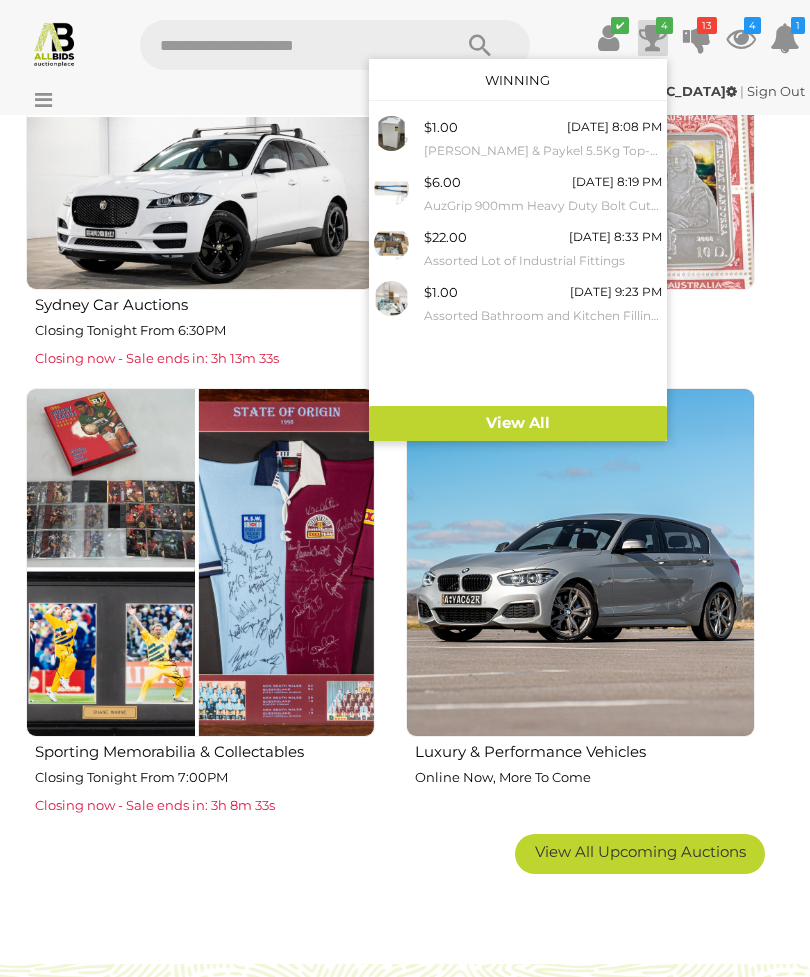 click on "View All" at bounding box center [518, 423] 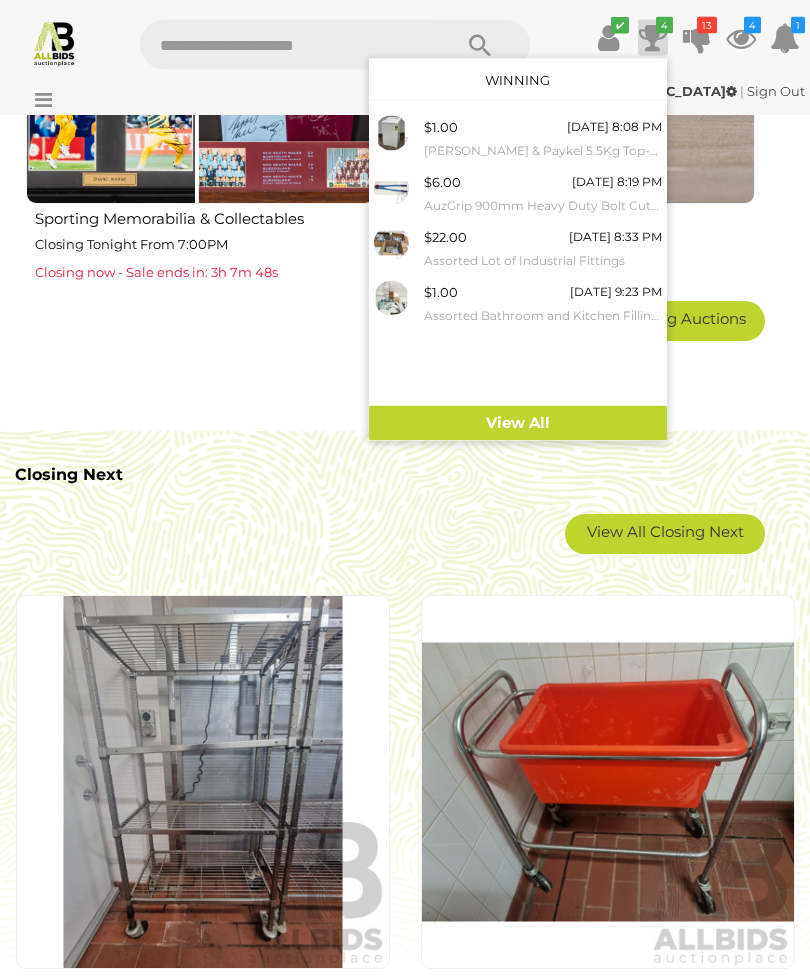 scroll, scrollTop: 2503, scrollLeft: 0, axis: vertical 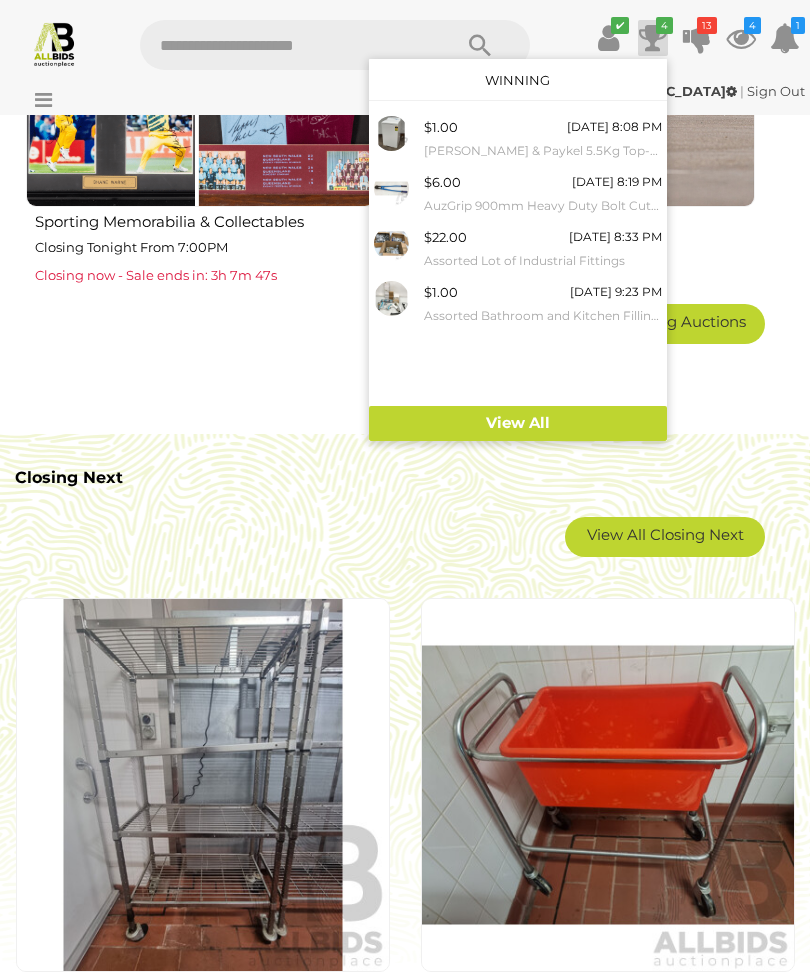 click at bounding box center [405, 488] 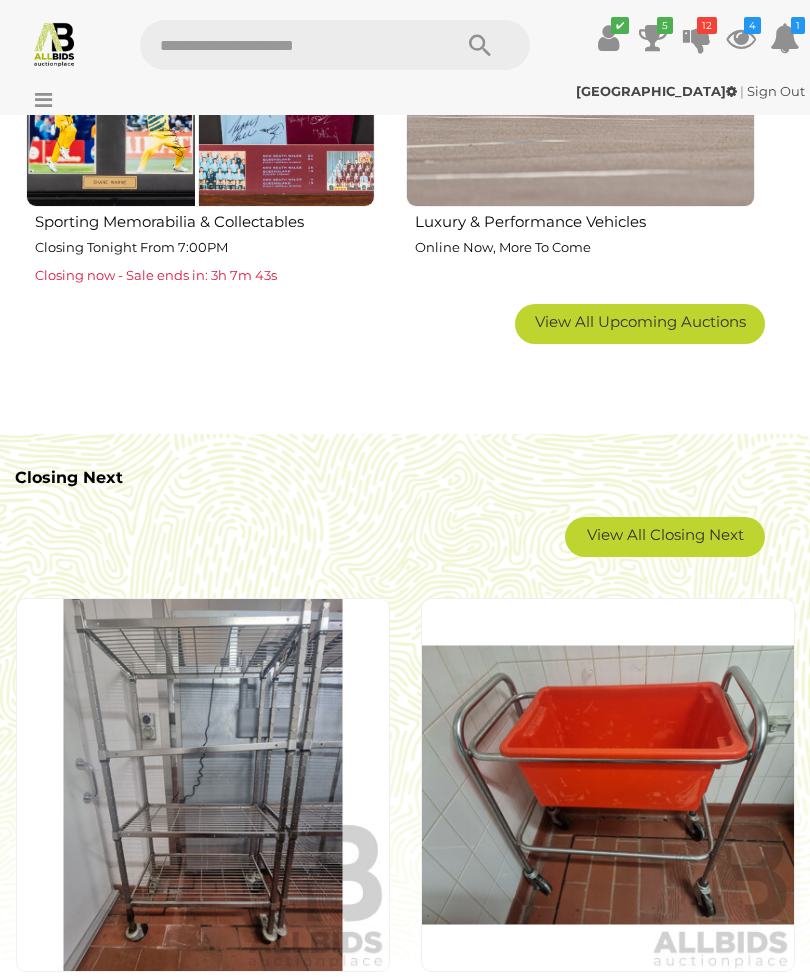 click on "View All Closing Next" at bounding box center (665, 537) 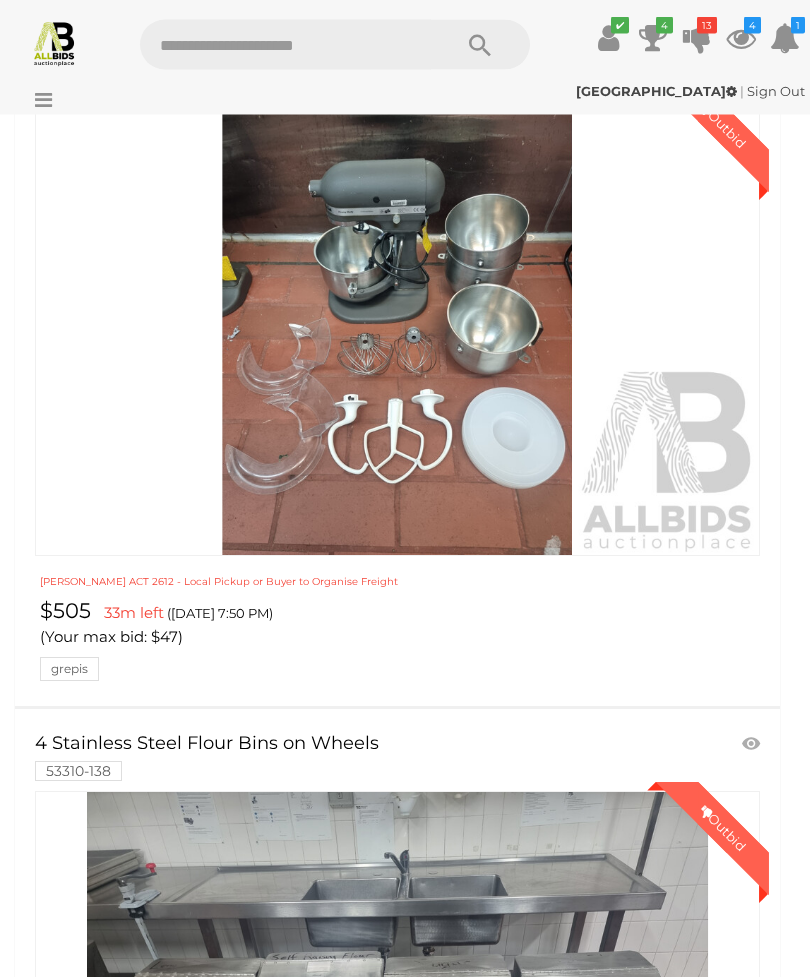 scroll, scrollTop: 1584, scrollLeft: 0, axis: vertical 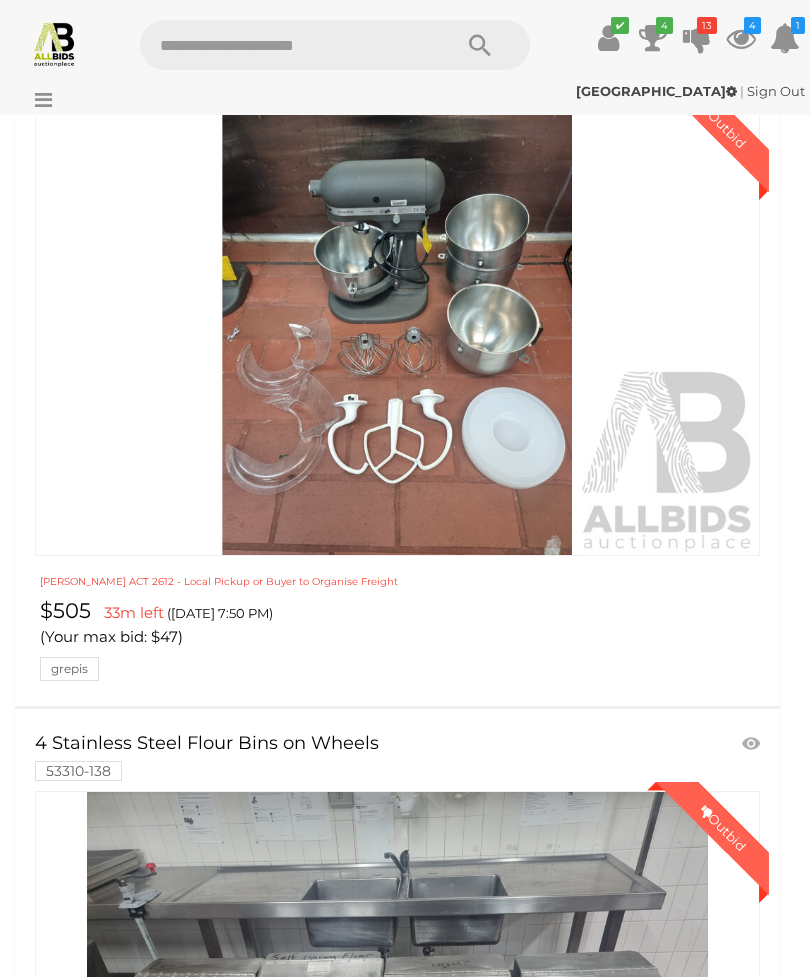 click at bounding box center [398, -641] 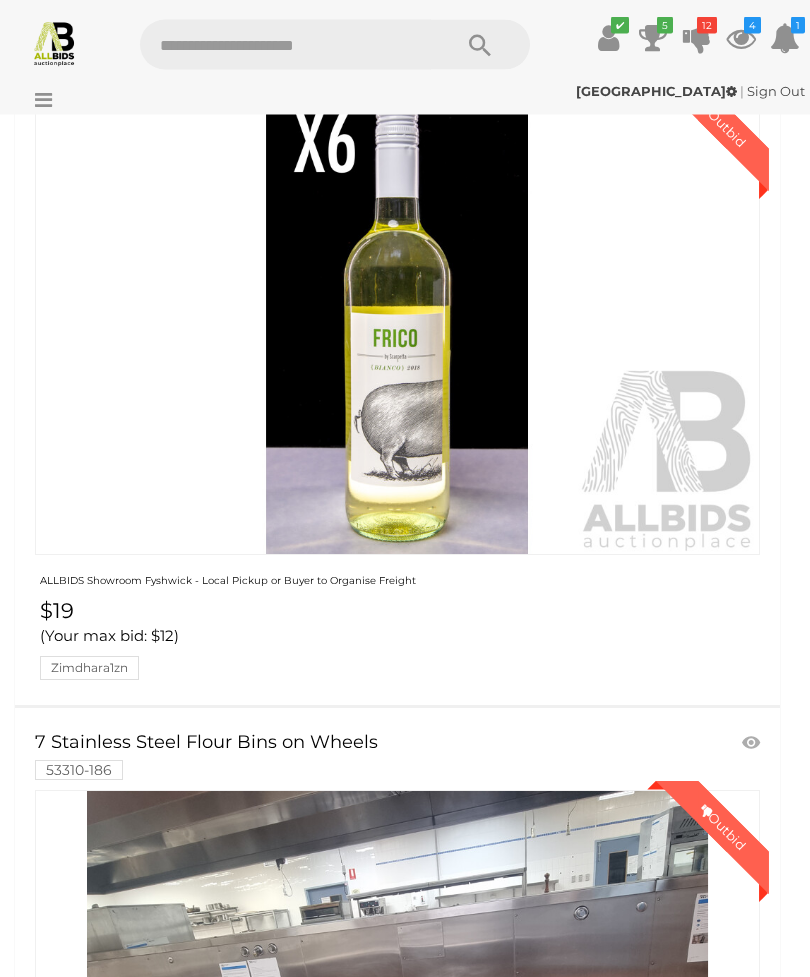 scroll, scrollTop: 0, scrollLeft: 0, axis: both 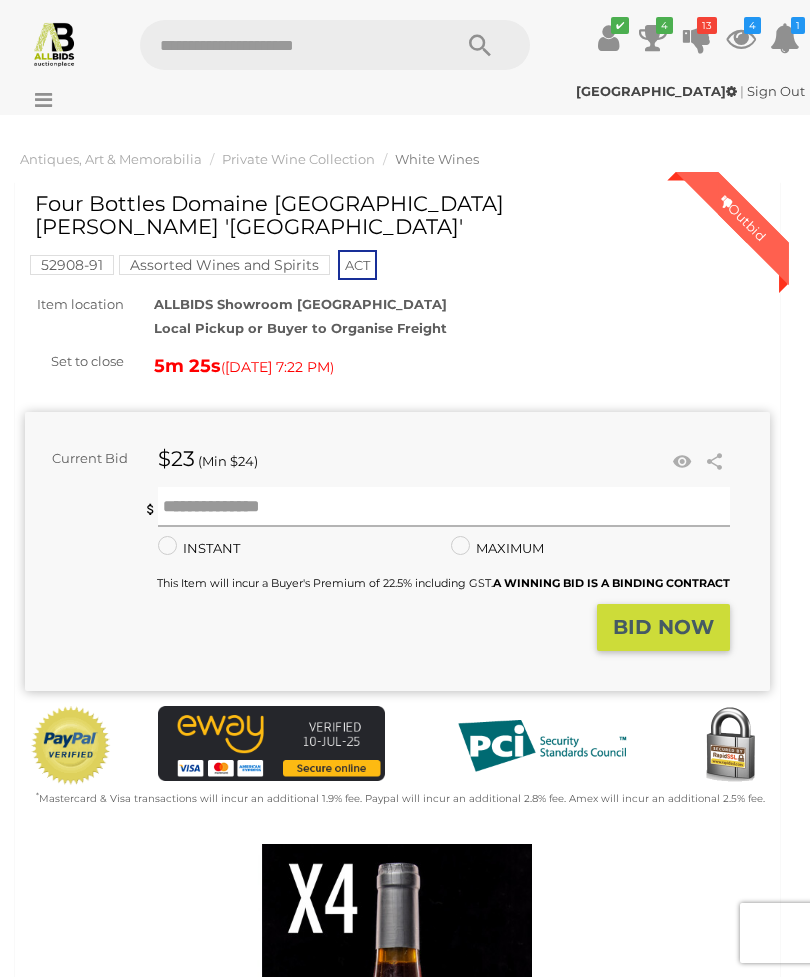 click at bounding box center [444, 507] 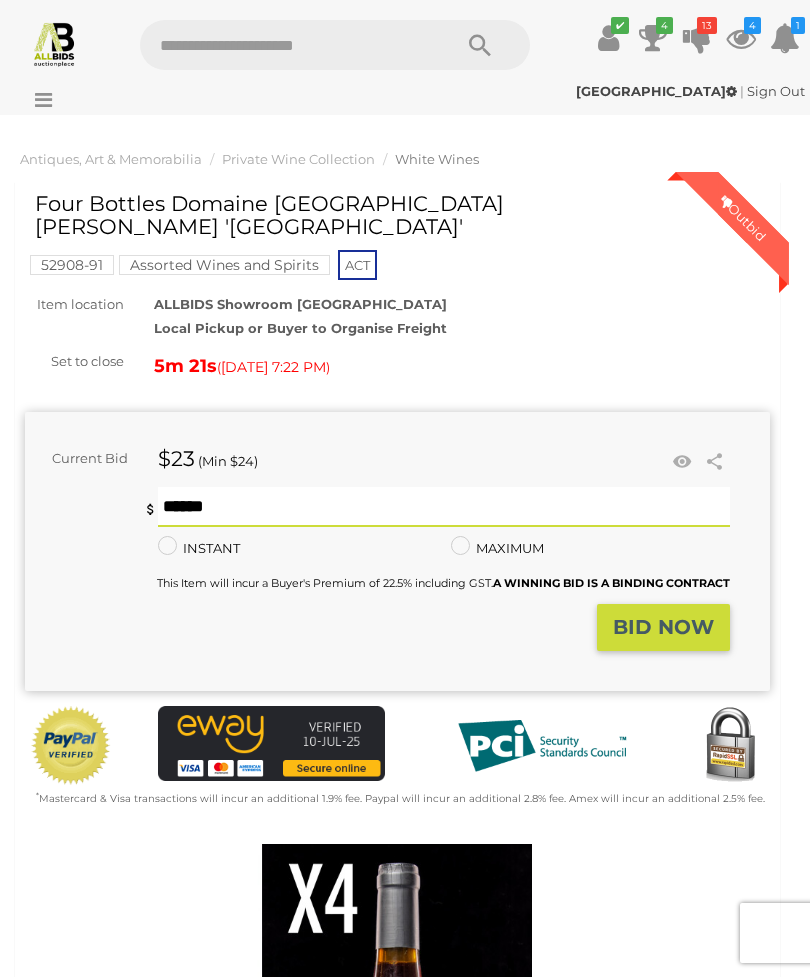 type on "**" 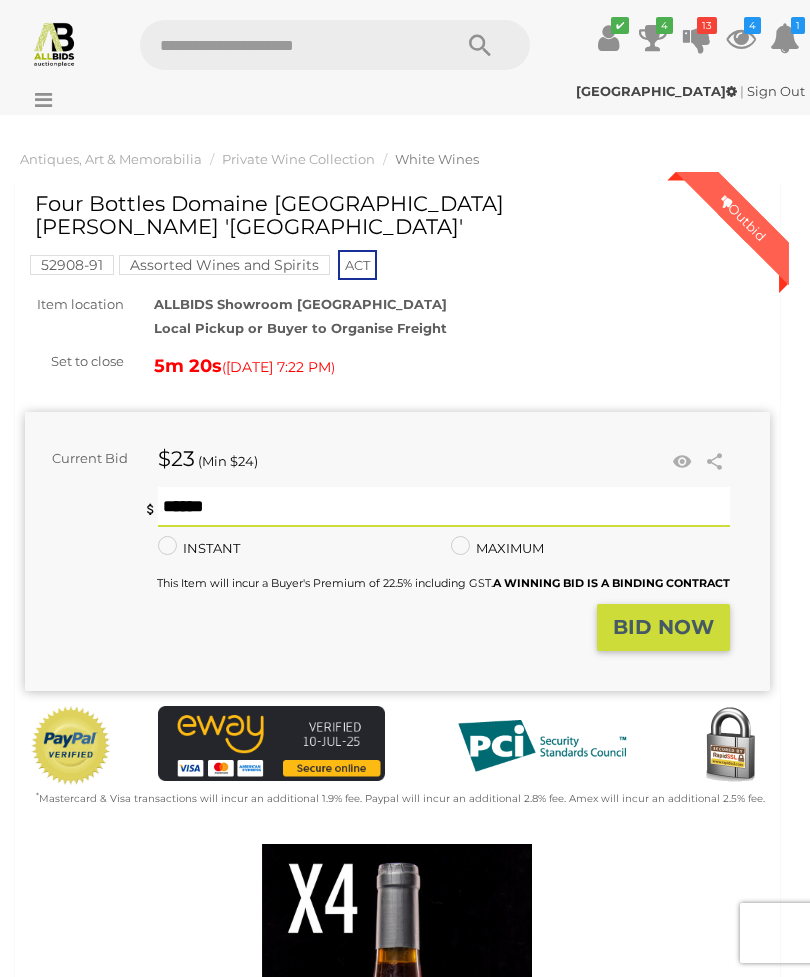 click on "BID NOW" at bounding box center [663, 627] 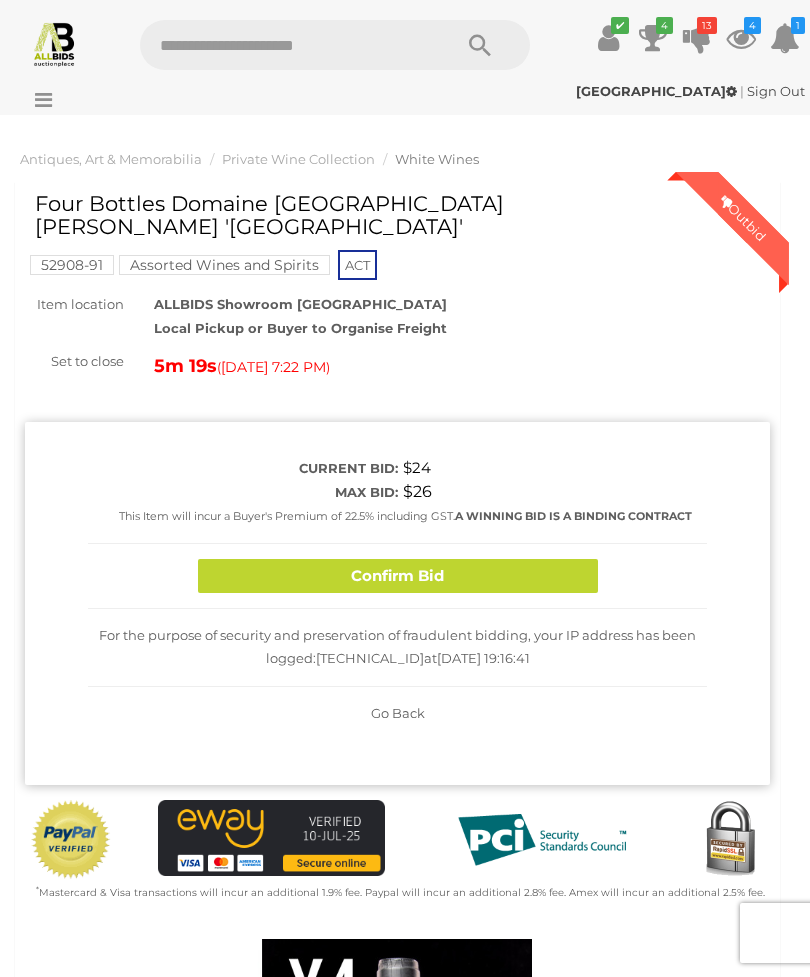 click on "Confirm Bid" at bounding box center (398, 576) 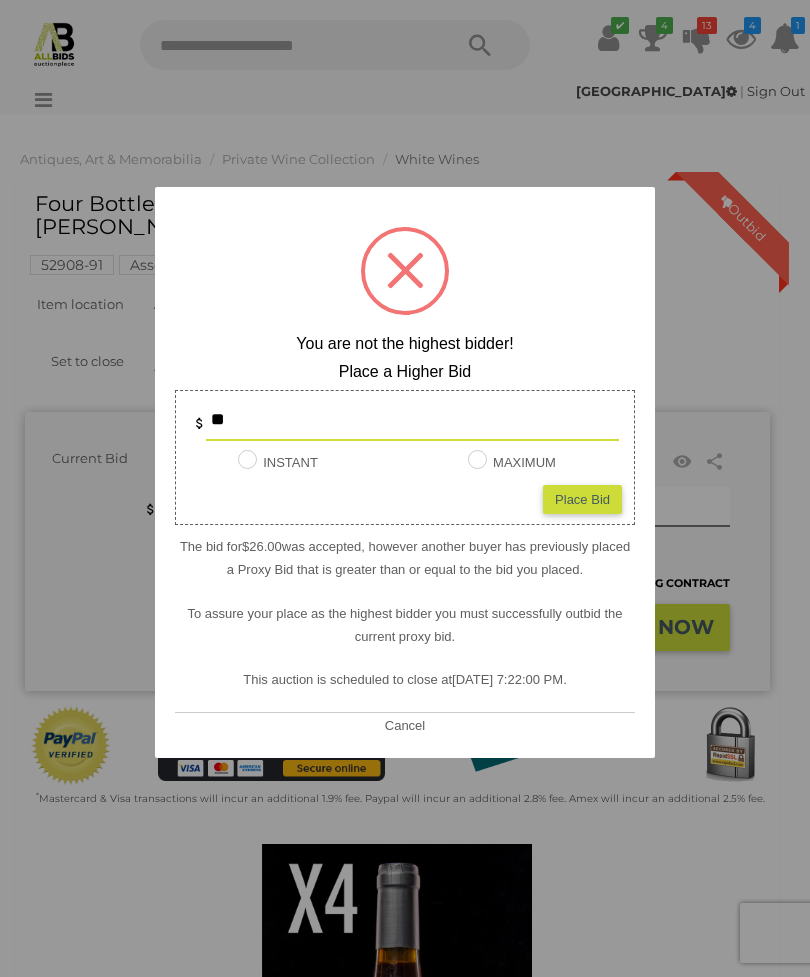 click on "Cancel" at bounding box center (405, 724) 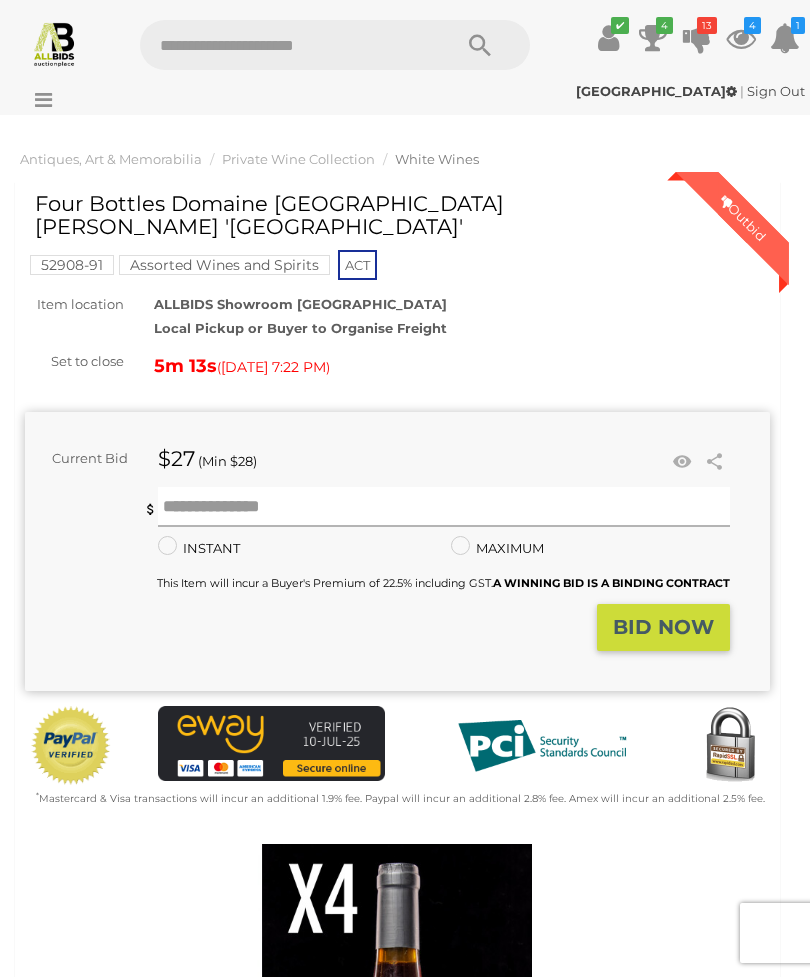 click at bounding box center (444, 507) 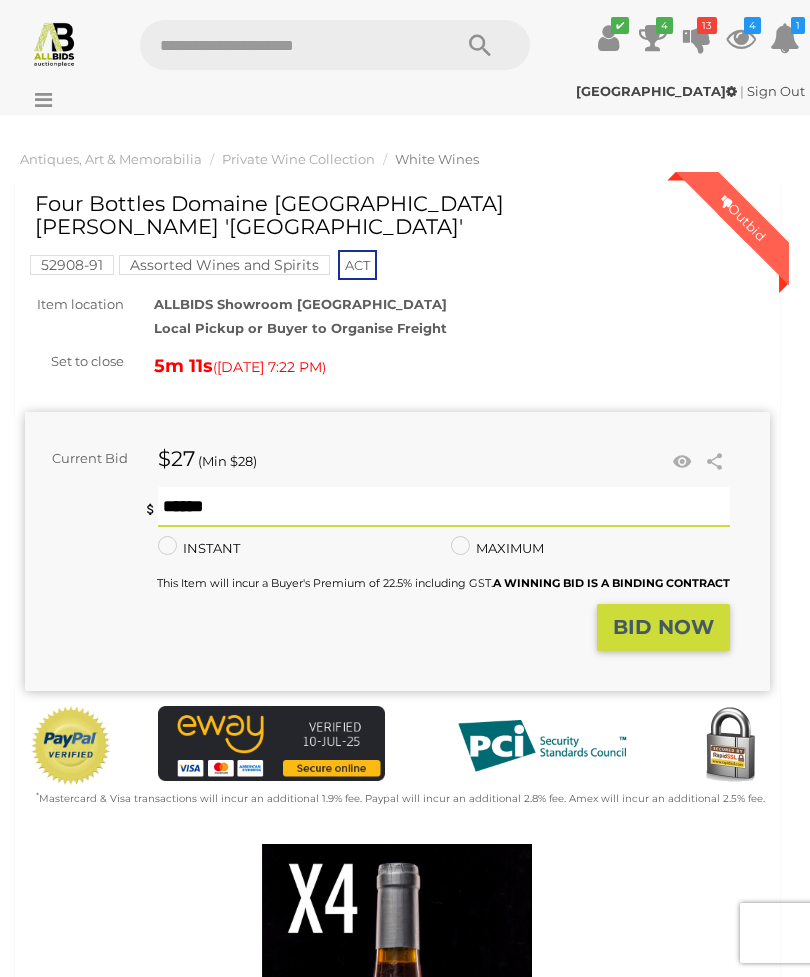 type on "**" 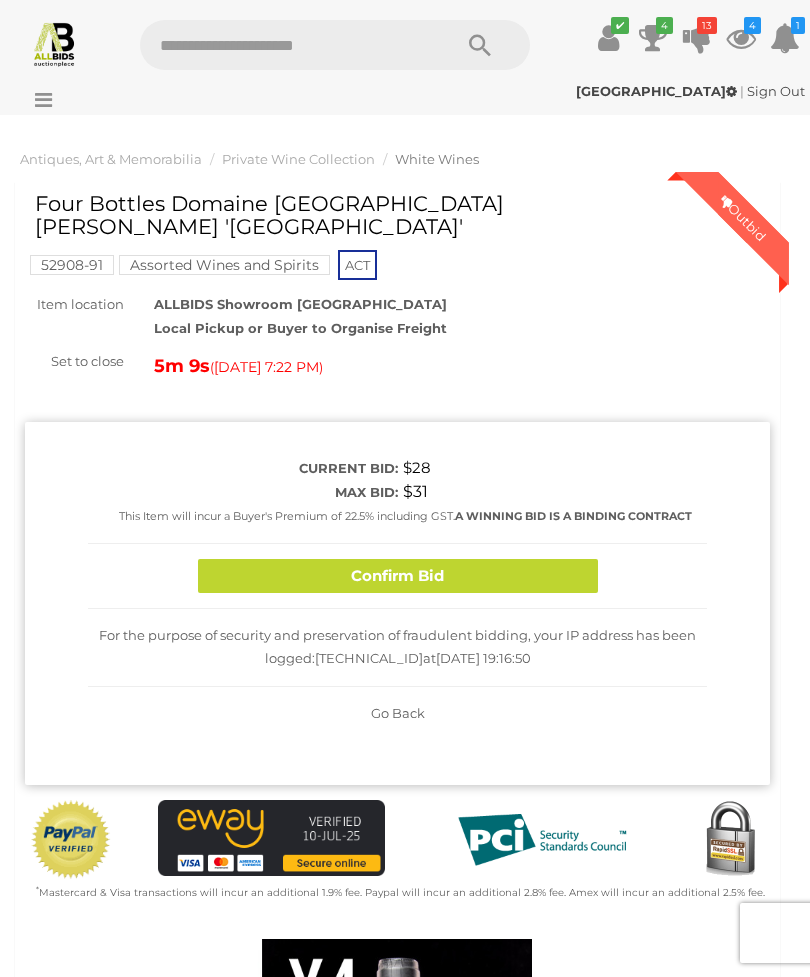 click on "Confirm Bid" at bounding box center [398, 576] 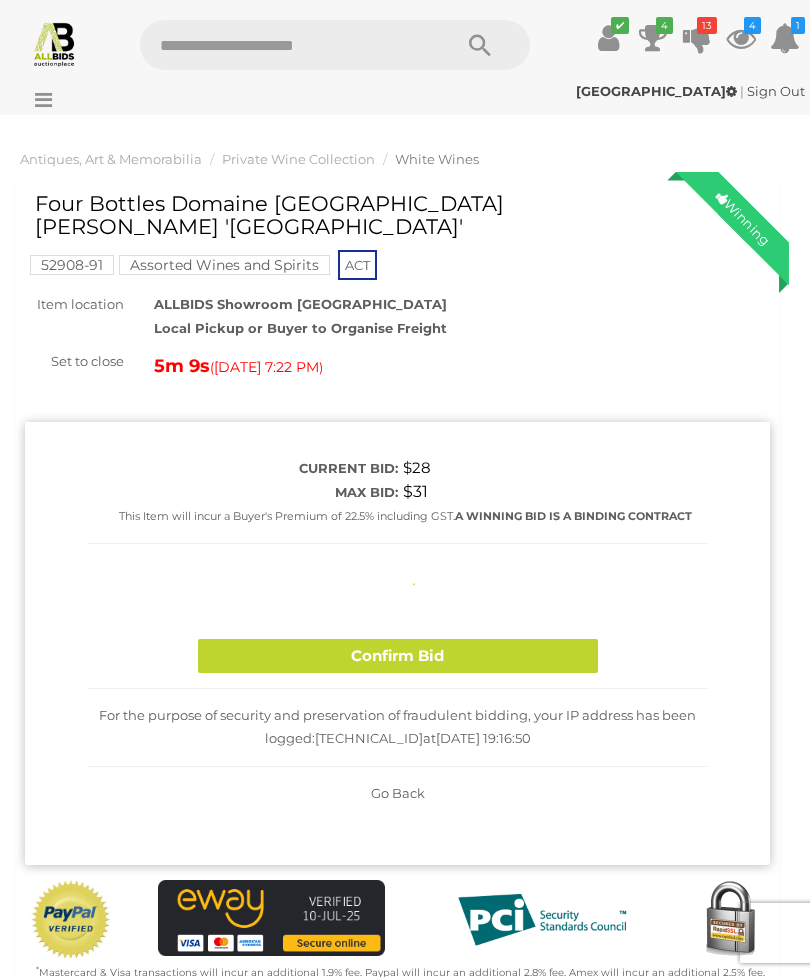 type 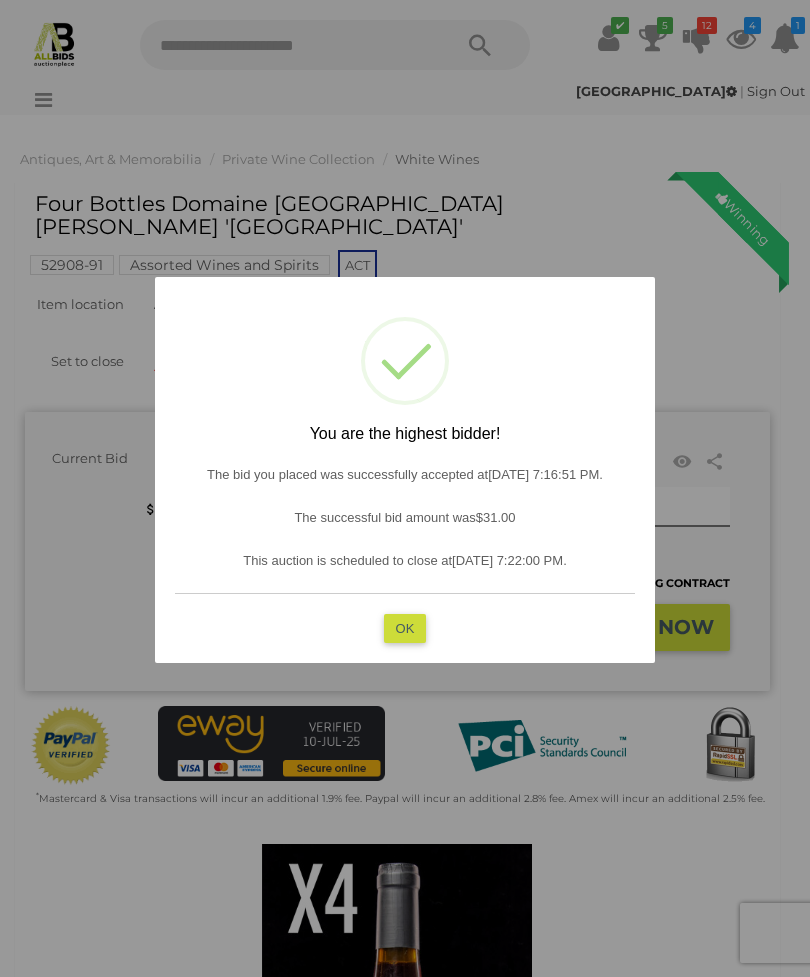 click on "OK" at bounding box center [405, 627] 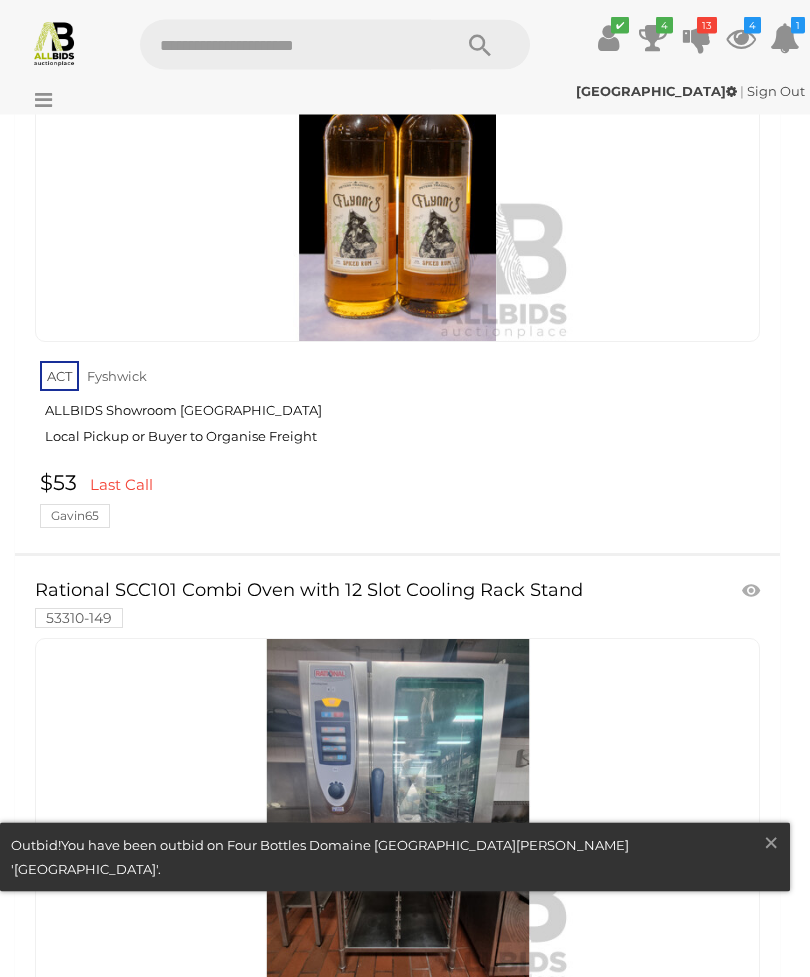 scroll, scrollTop: 4195, scrollLeft: 0, axis: vertical 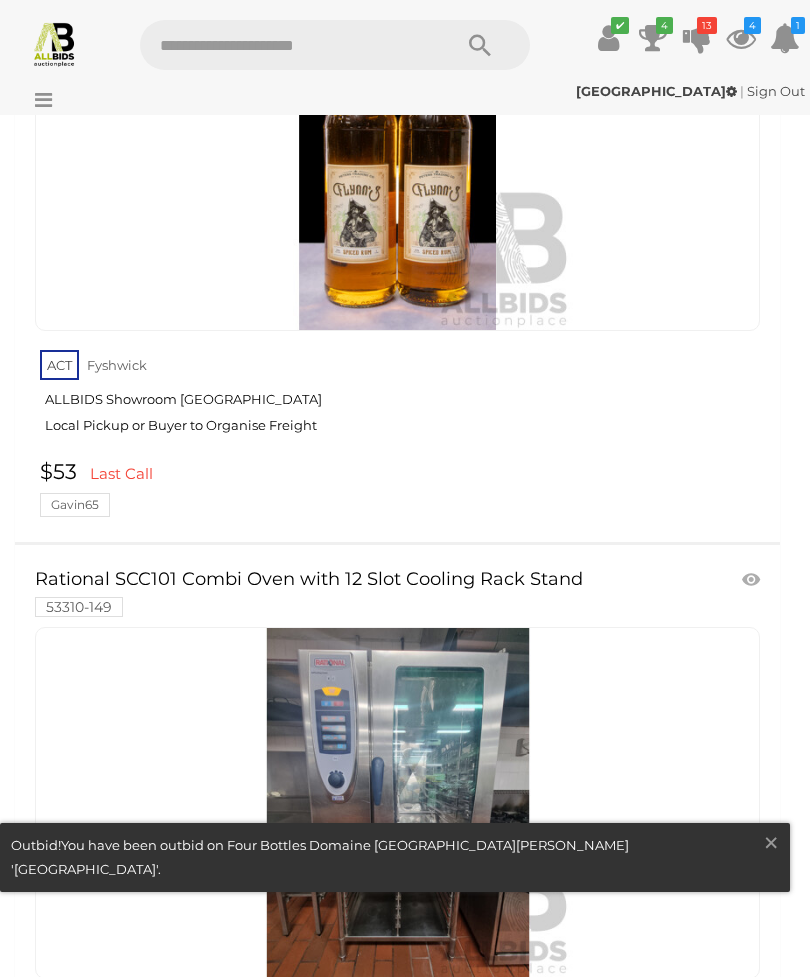 click on "×" at bounding box center [771, 842] 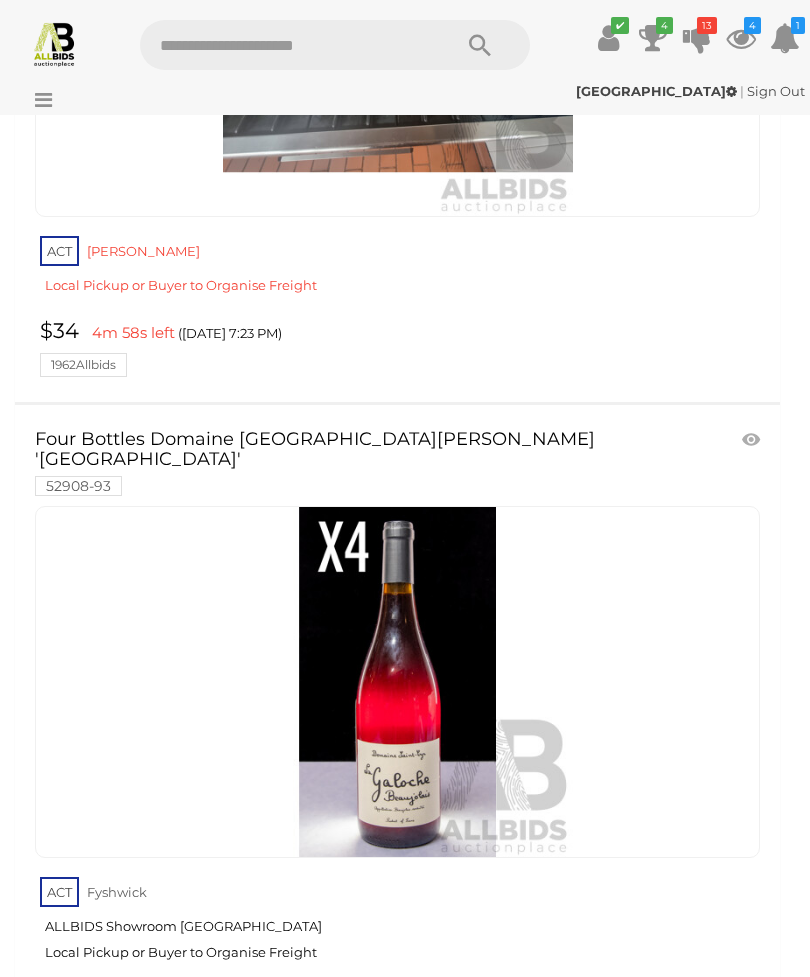 scroll, scrollTop: 29198, scrollLeft: 0, axis: vertical 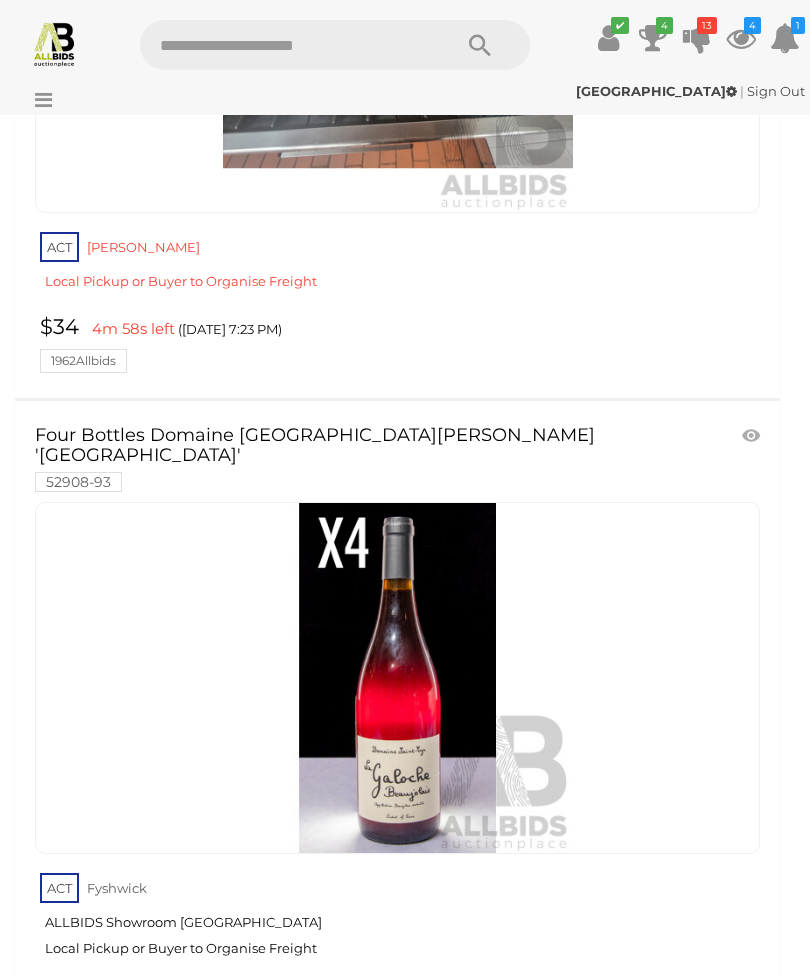 click at bounding box center (398, 678) 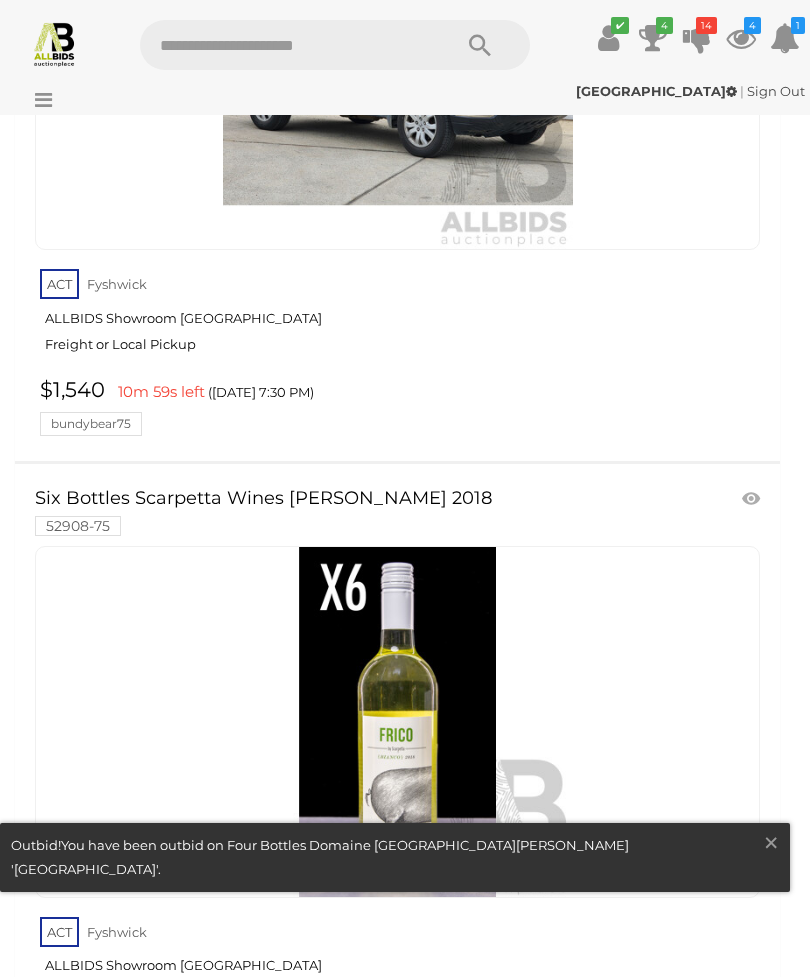 scroll, scrollTop: 48640, scrollLeft: 0, axis: vertical 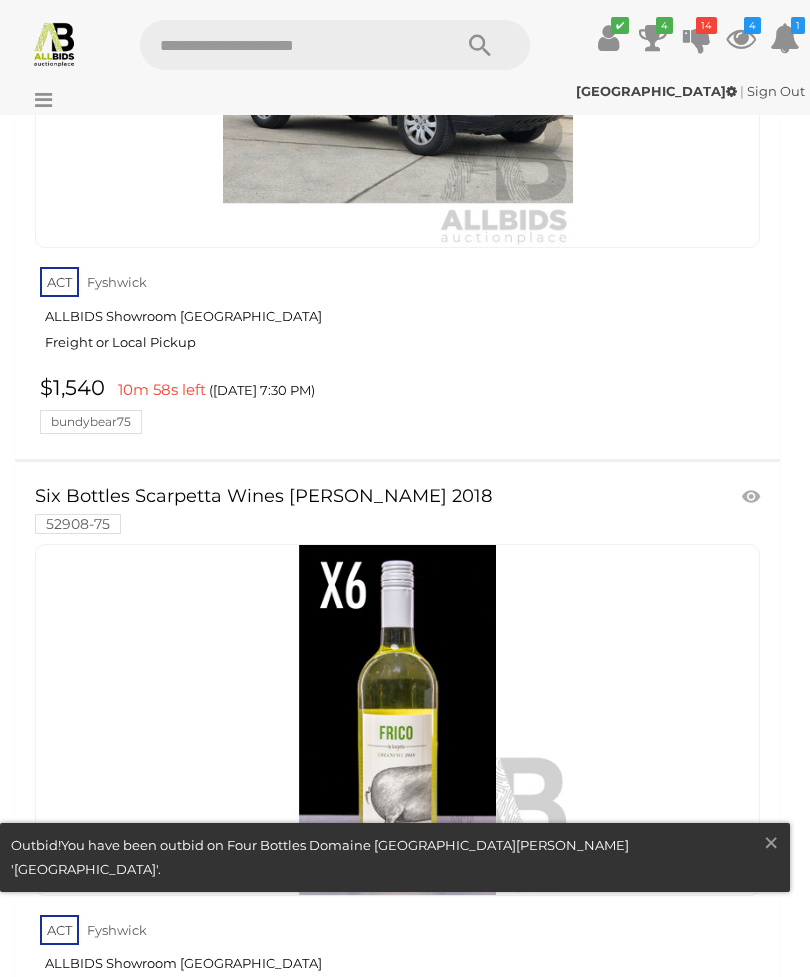 click on "×" at bounding box center [771, 842] 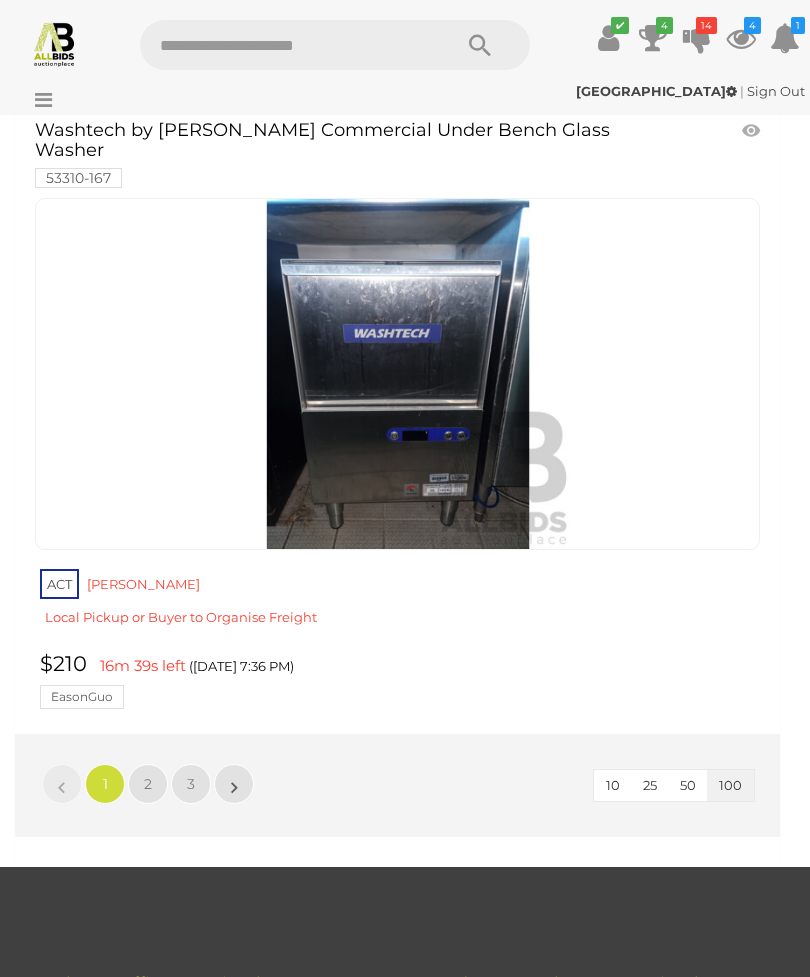 scroll, scrollTop: 63941, scrollLeft: 0, axis: vertical 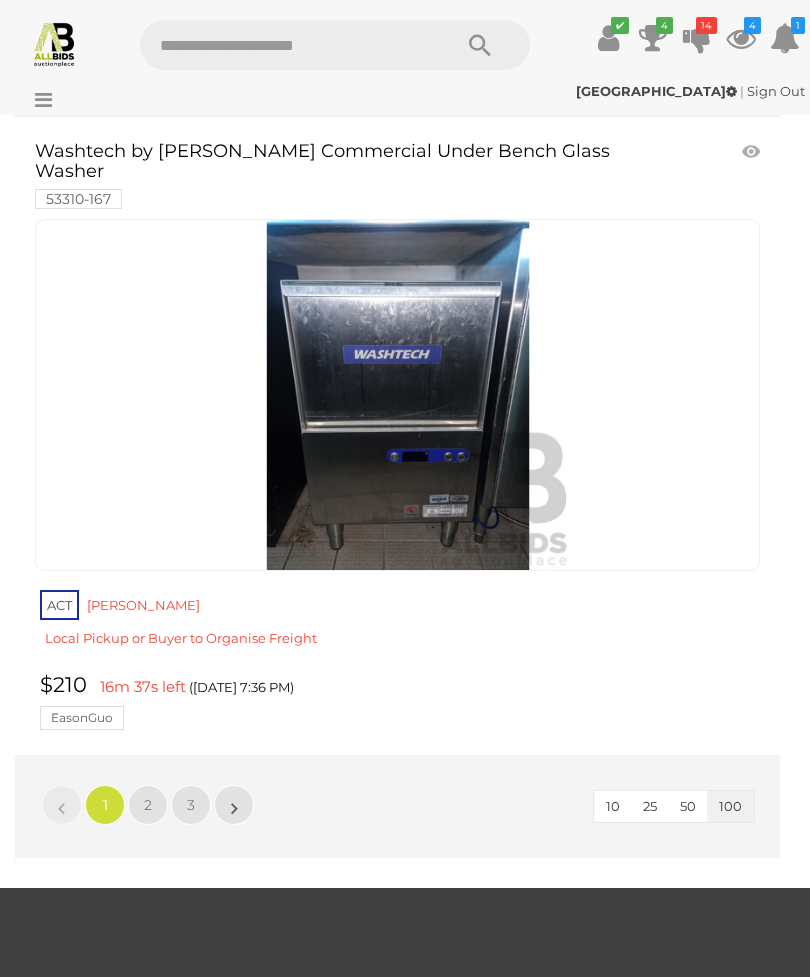 click on "2" at bounding box center [148, 805] 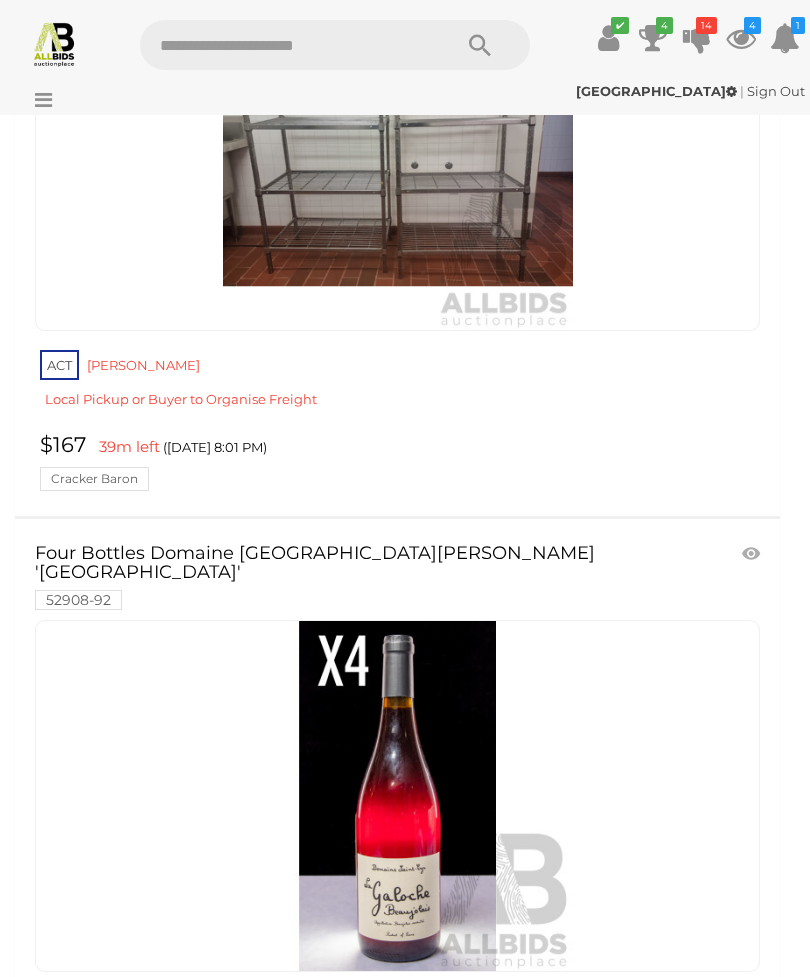 scroll, scrollTop: 47942, scrollLeft: 0, axis: vertical 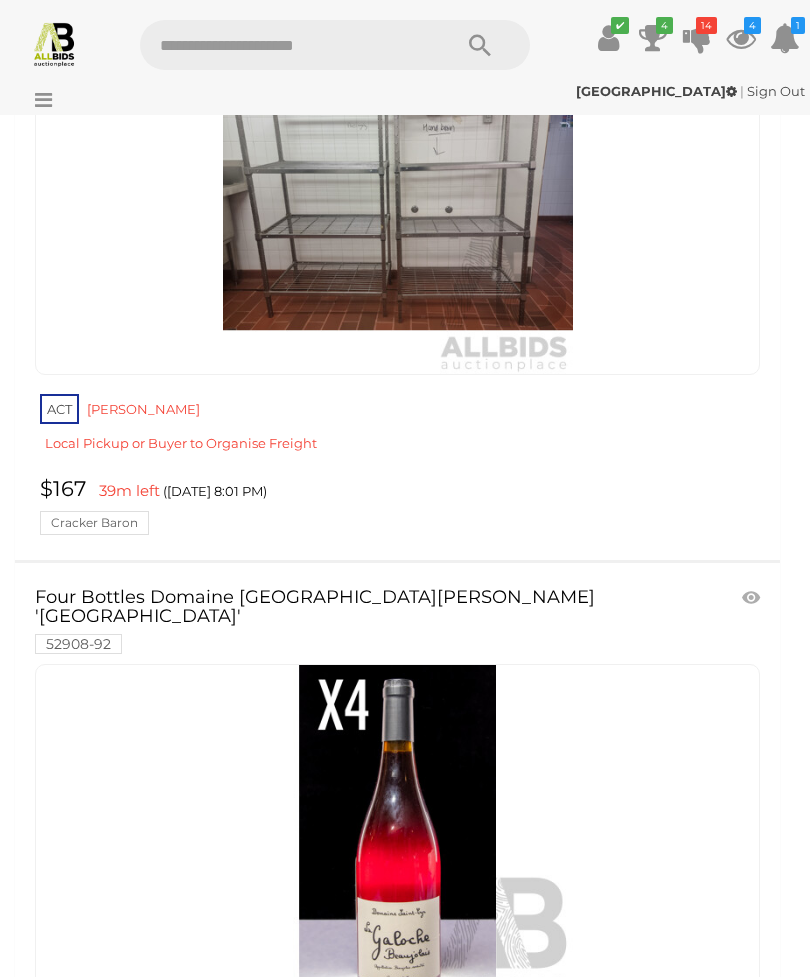click at bounding box center (398, 840) 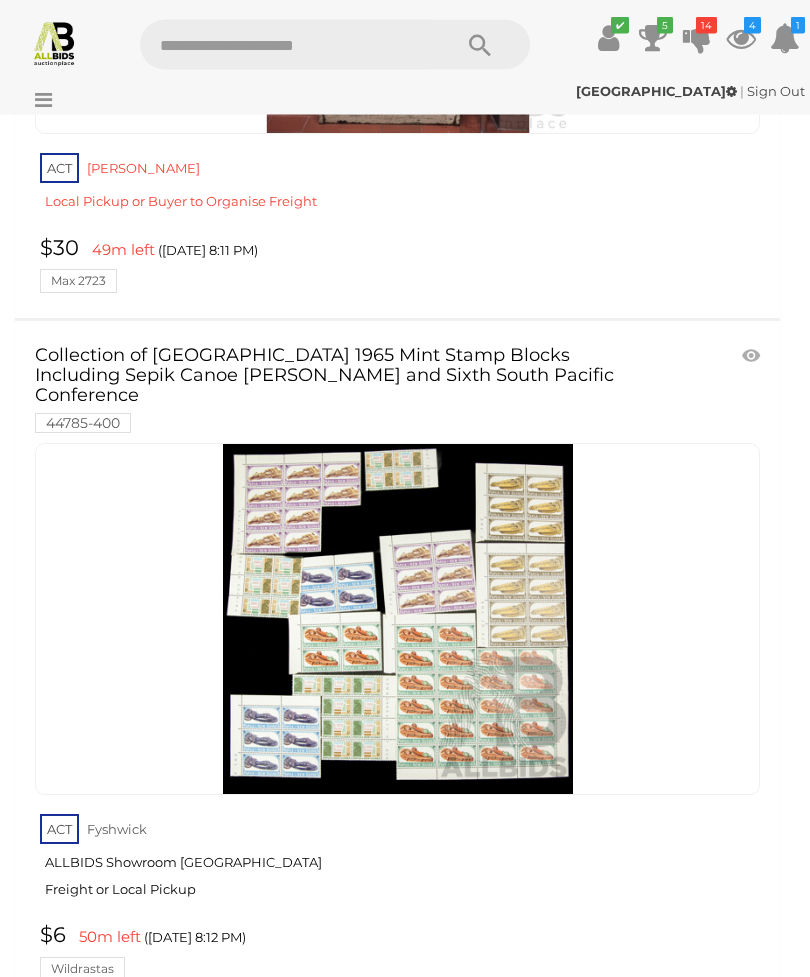 scroll, scrollTop: 62282, scrollLeft: 0, axis: vertical 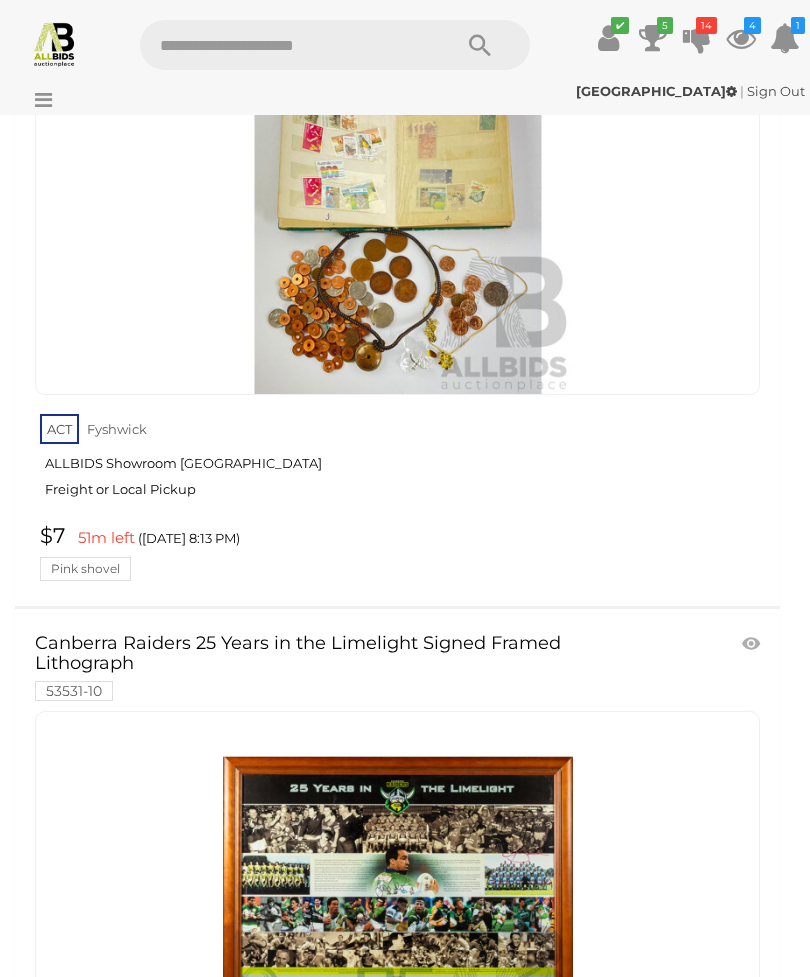 click on "»" at bounding box center [234, 1324] 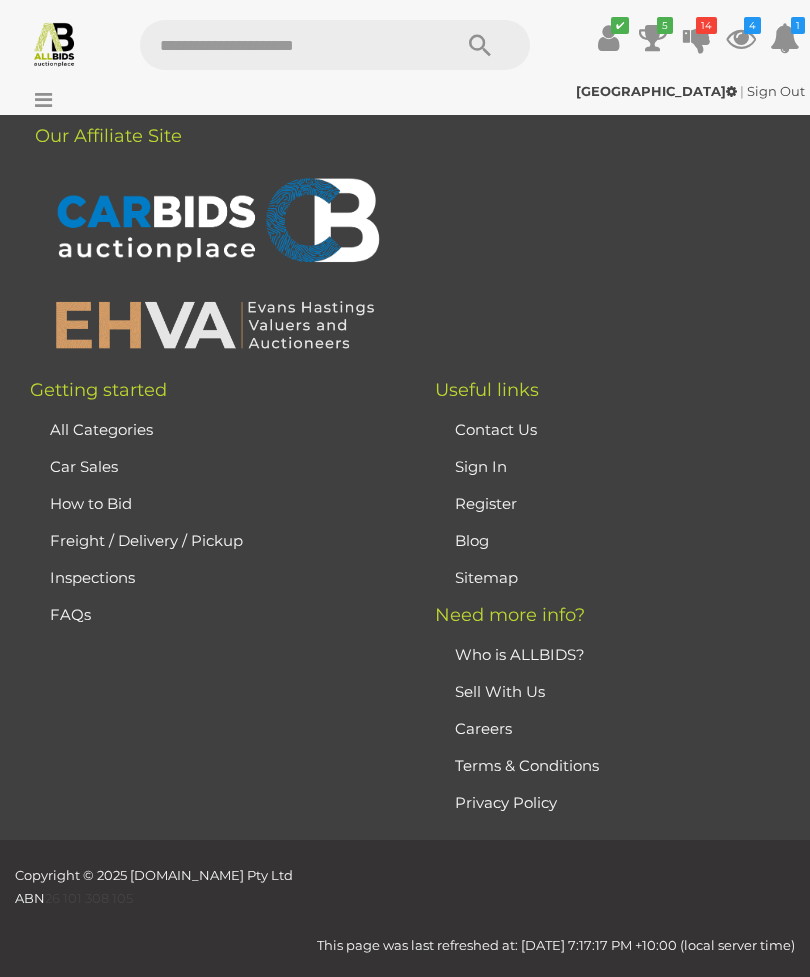 scroll, scrollTop: 62, scrollLeft: 0, axis: vertical 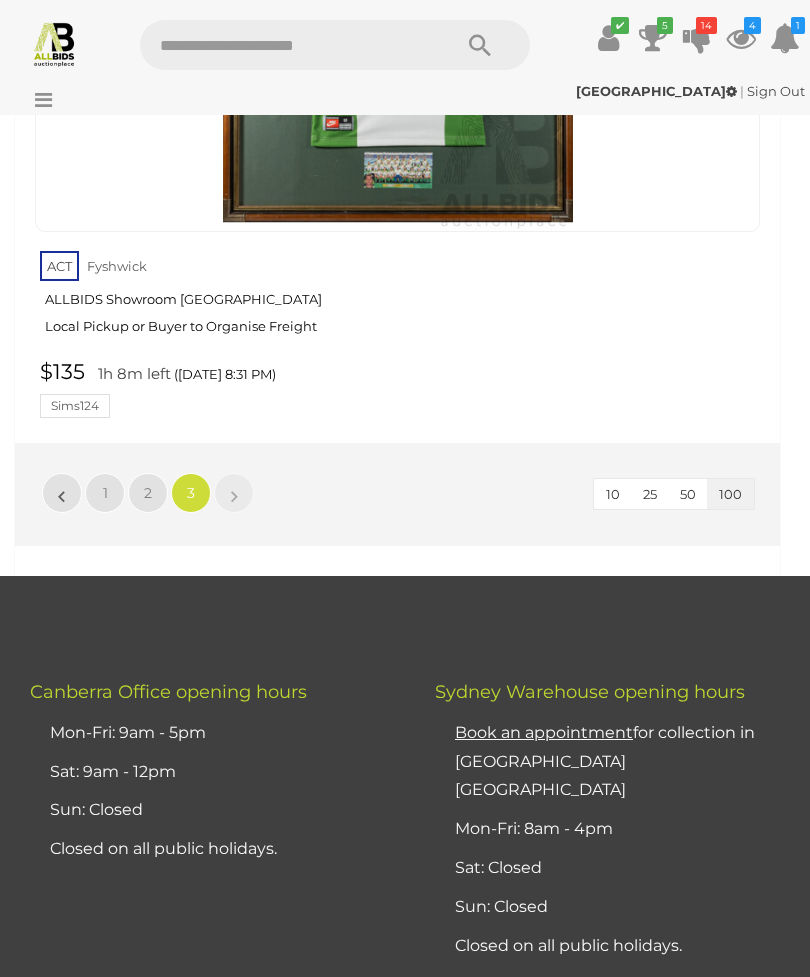 click at bounding box center (653, 38) 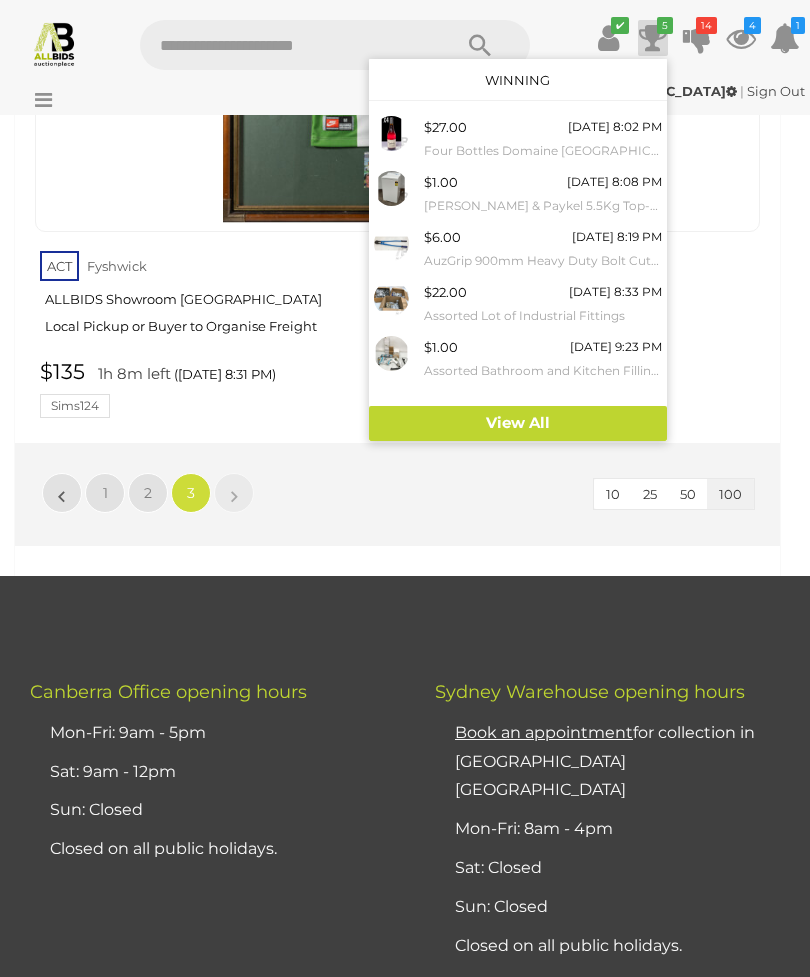 click on "View All" at bounding box center (518, 423) 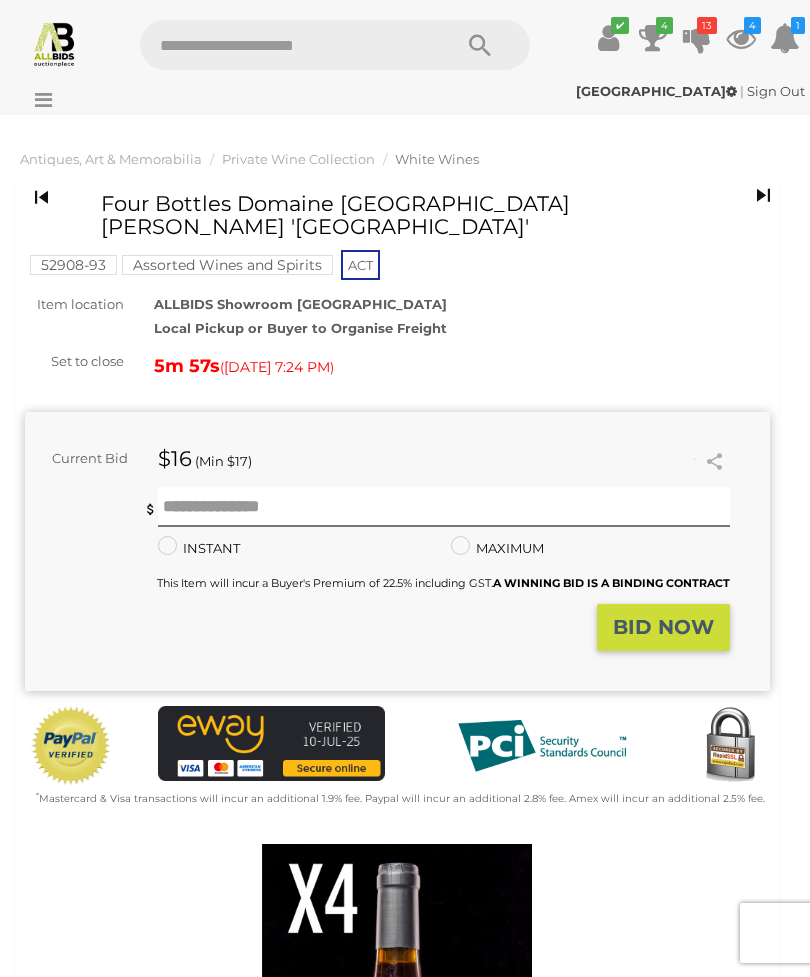 scroll, scrollTop: 0, scrollLeft: 0, axis: both 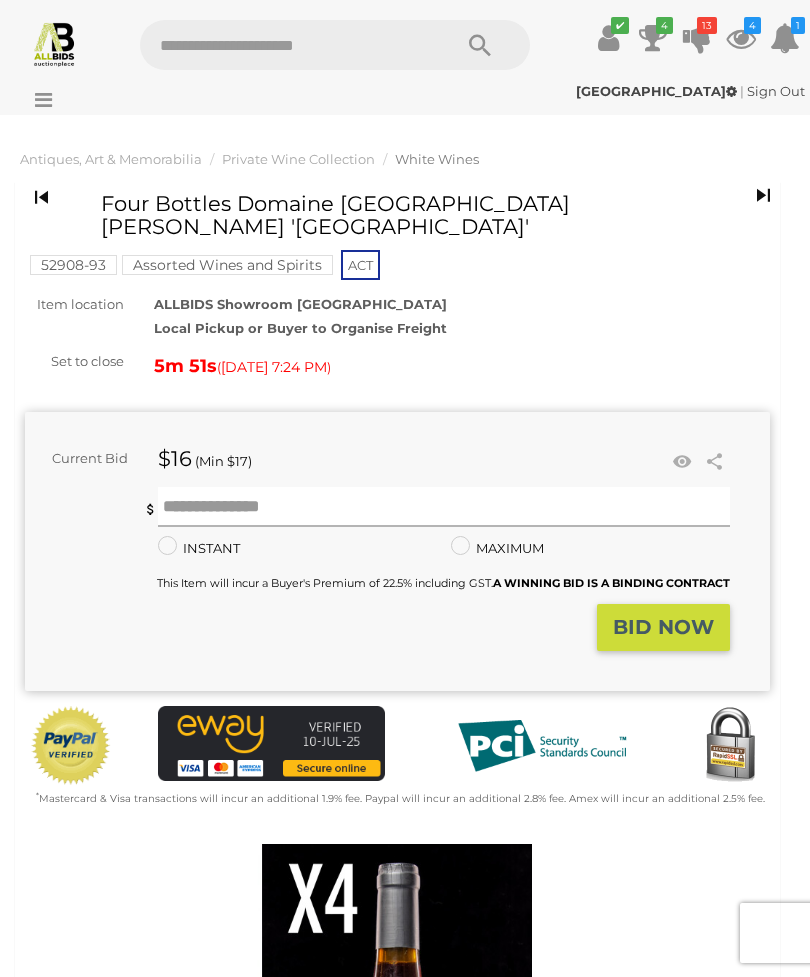 click at bounding box center [444, 507] 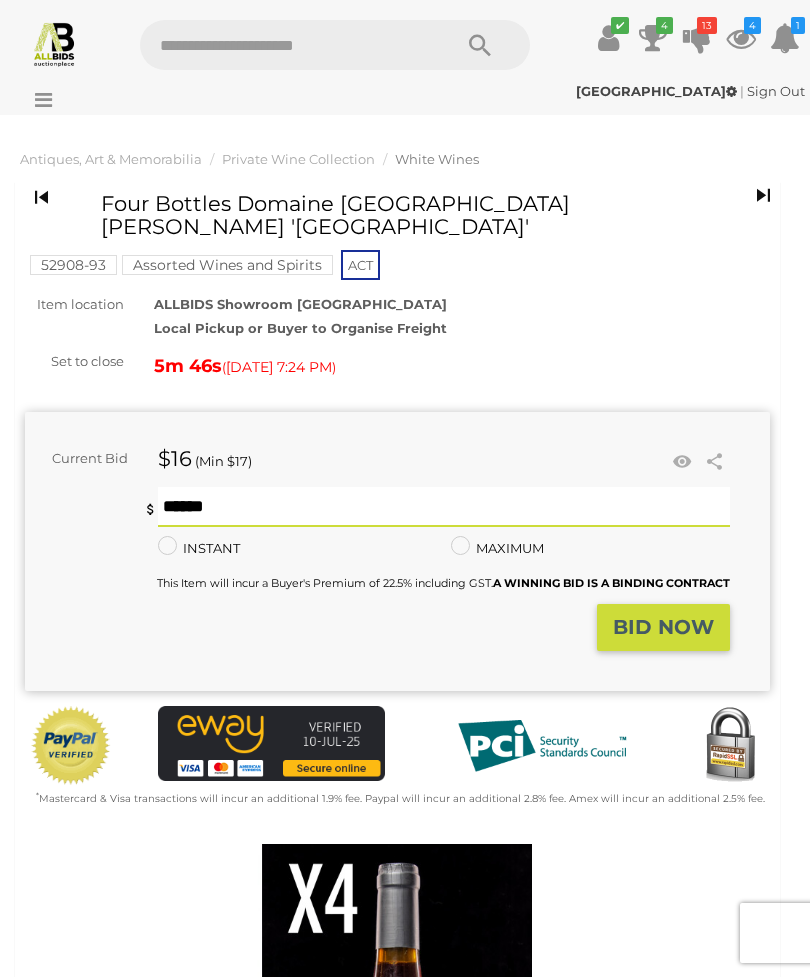 type on "**" 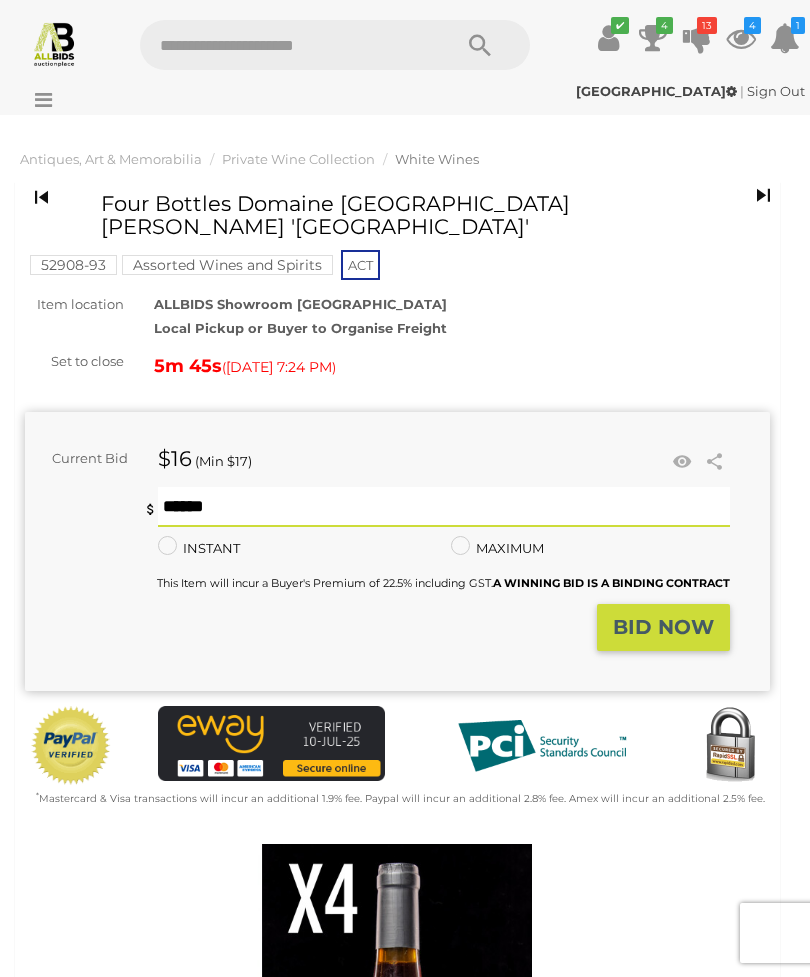 click on "BID NOW" at bounding box center (663, 627) 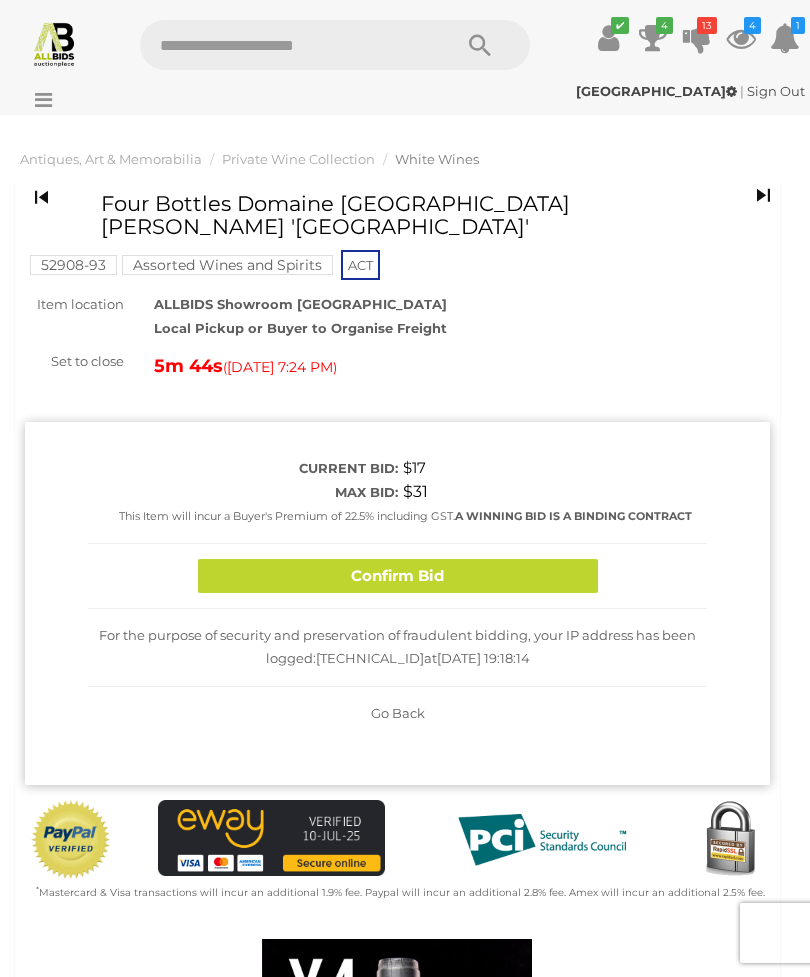 click on "Confirm Bid" at bounding box center (398, 576) 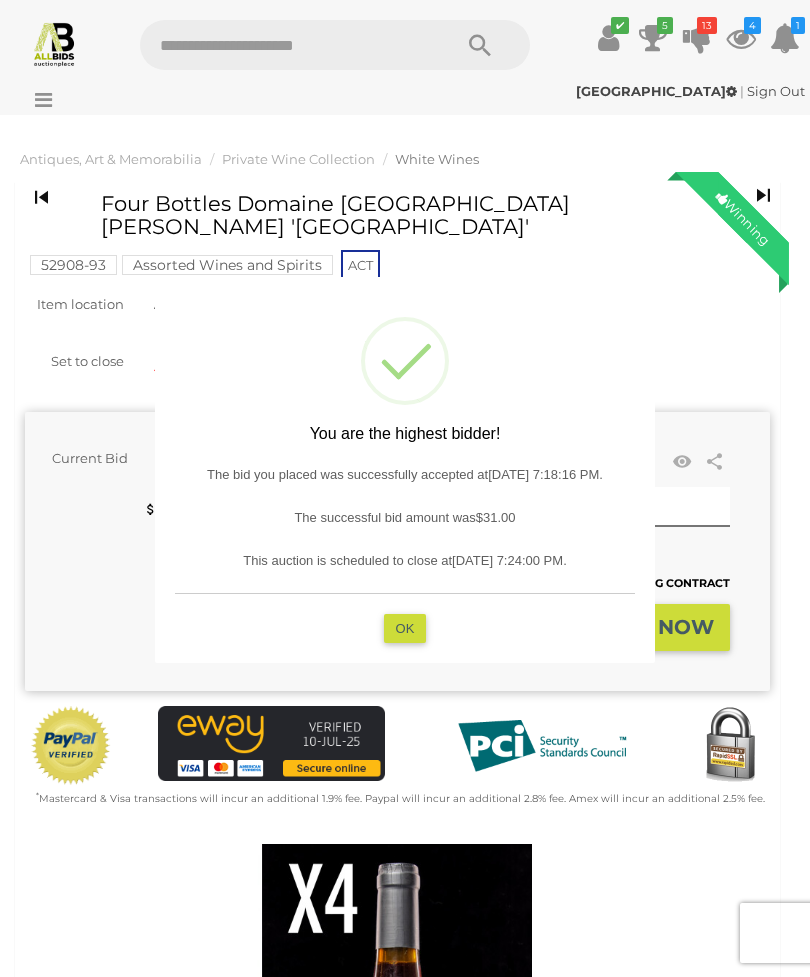 type 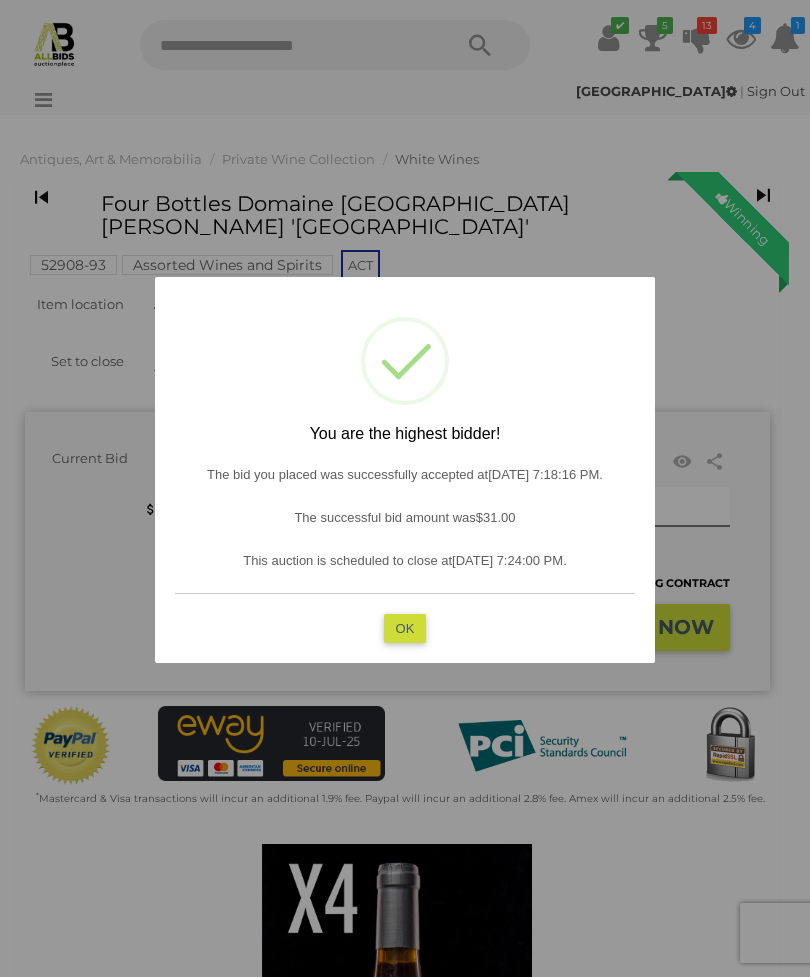 click on "OK" at bounding box center (405, 627) 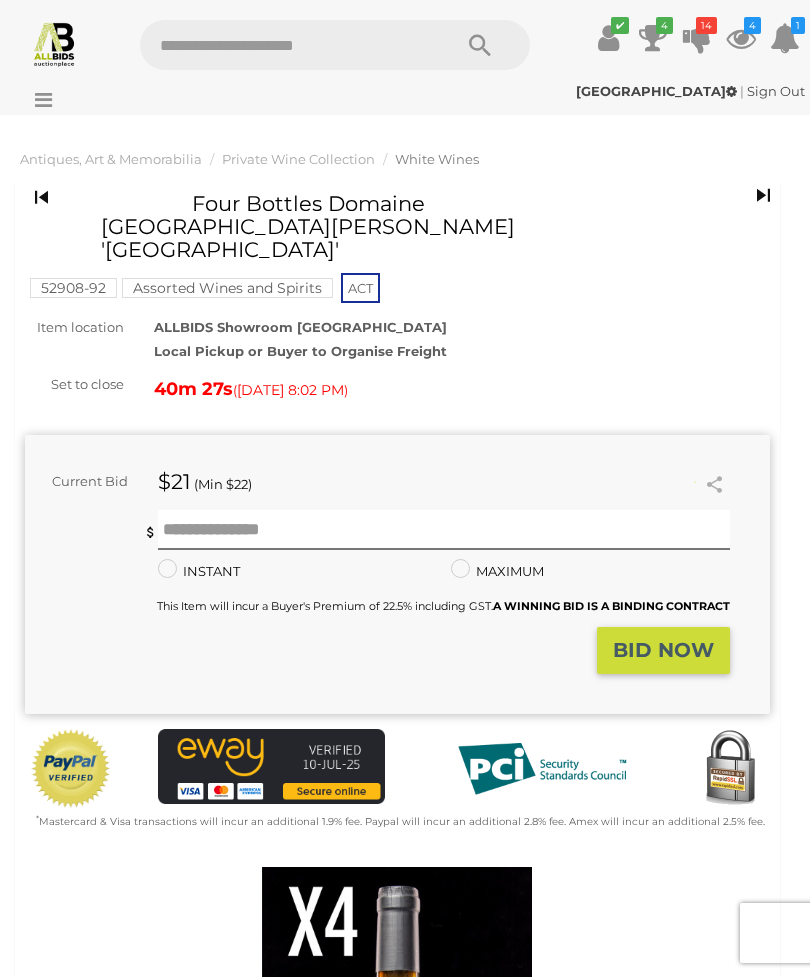 scroll, scrollTop: 0, scrollLeft: 0, axis: both 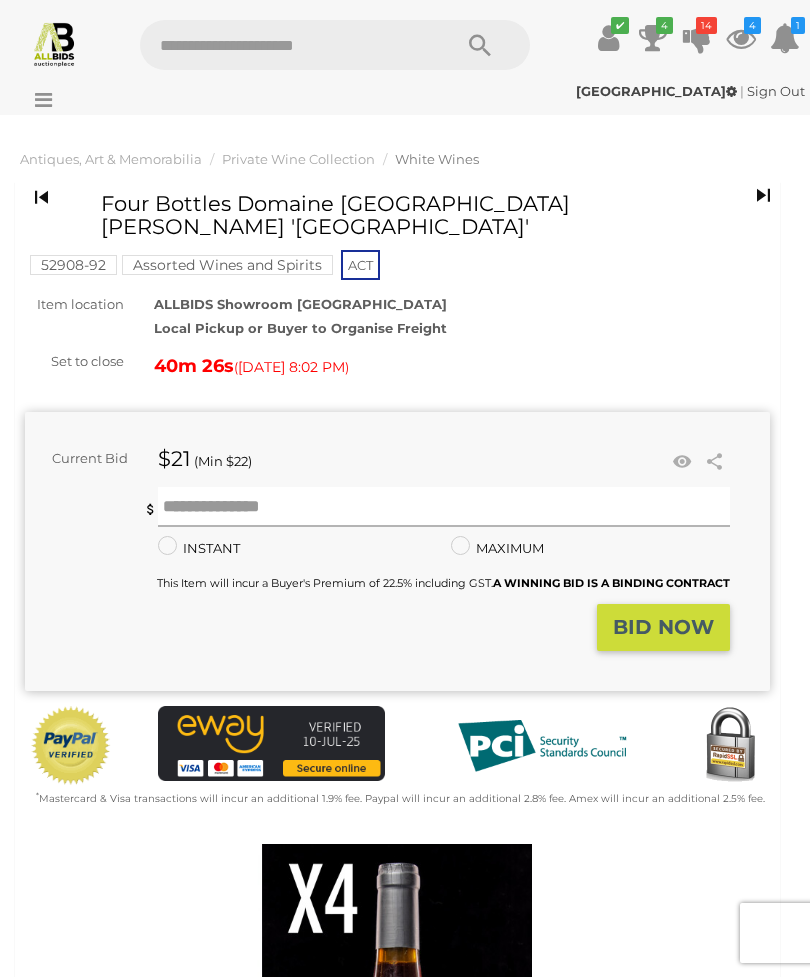 click at bounding box center [444, 507] 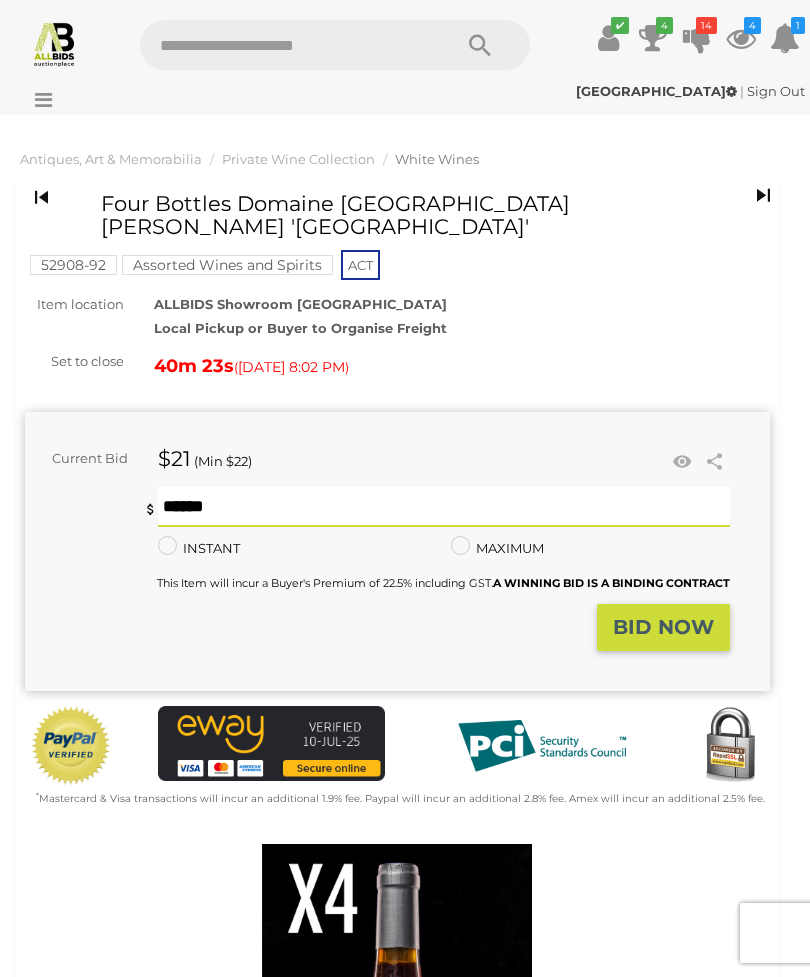 type on "**" 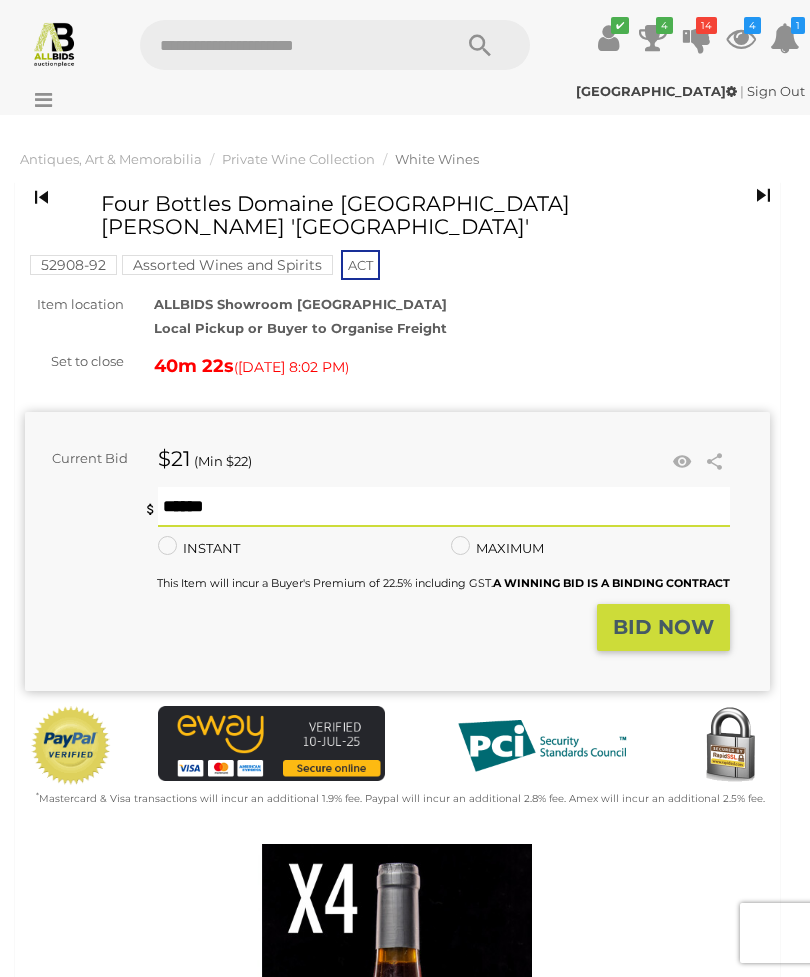 click on "BID NOW" at bounding box center [663, 627] 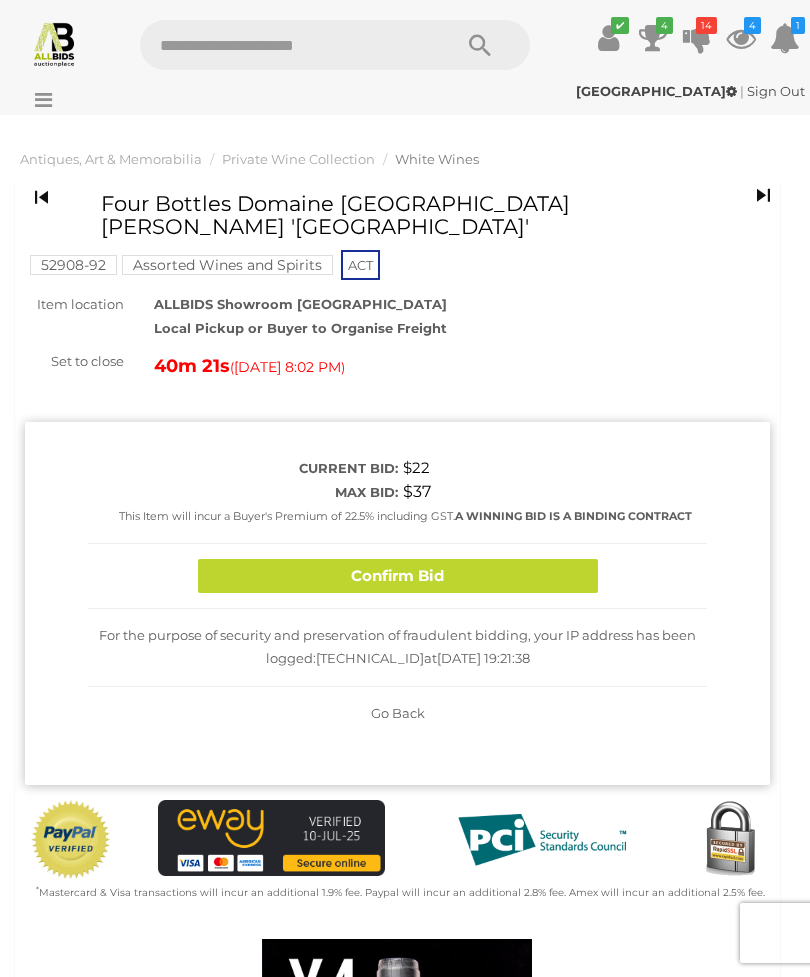 click on "Confirm Bid" at bounding box center (398, 576) 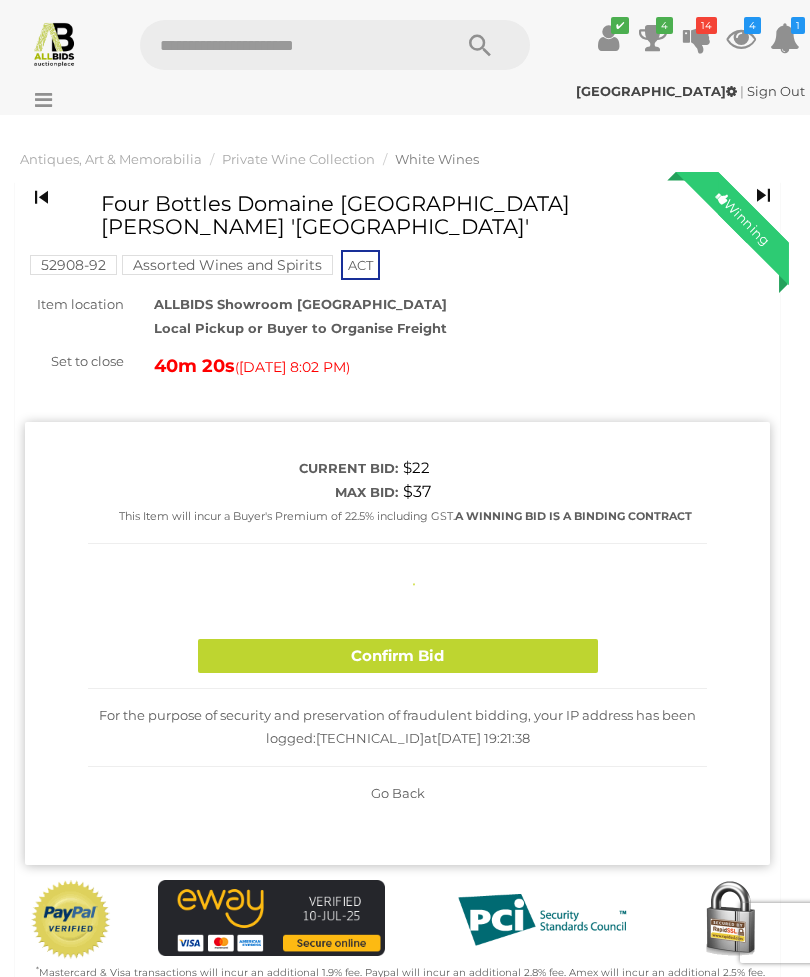 type 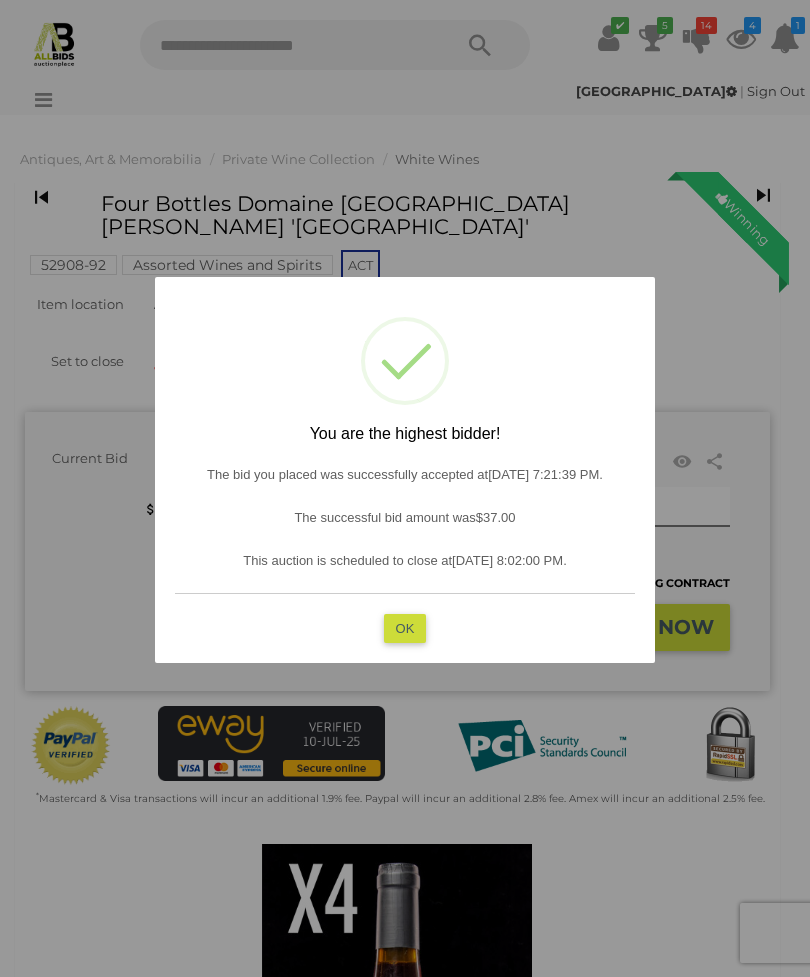 click on "OK" at bounding box center (405, 627) 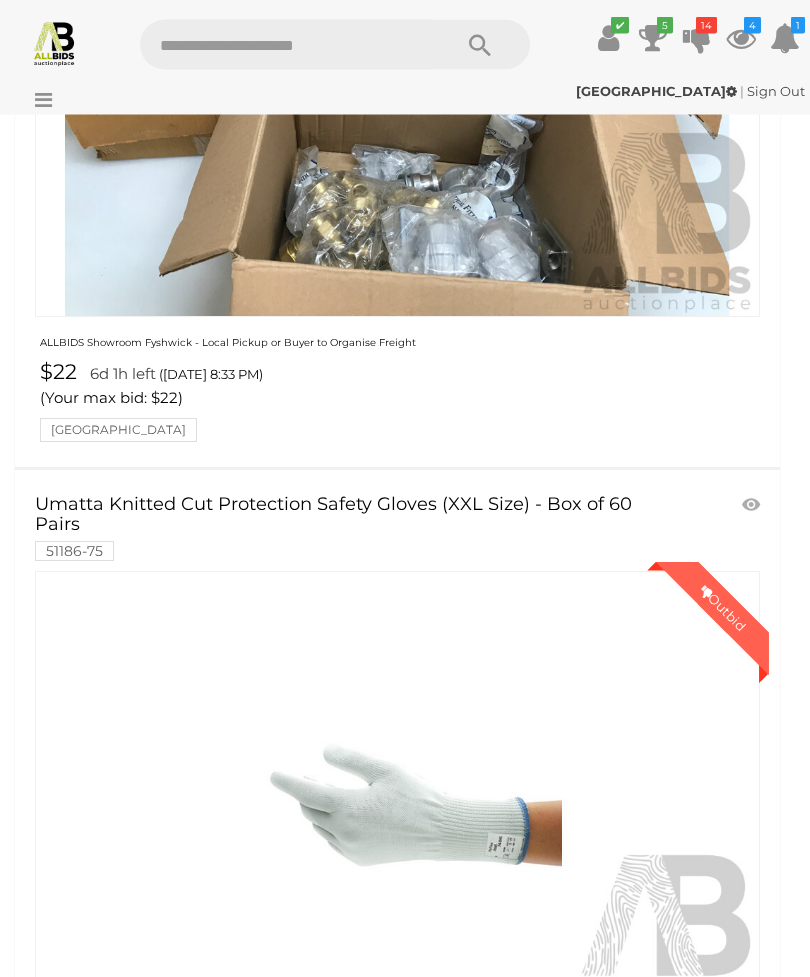scroll, scrollTop: 9387, scrollLeft: 0, axis: vertical 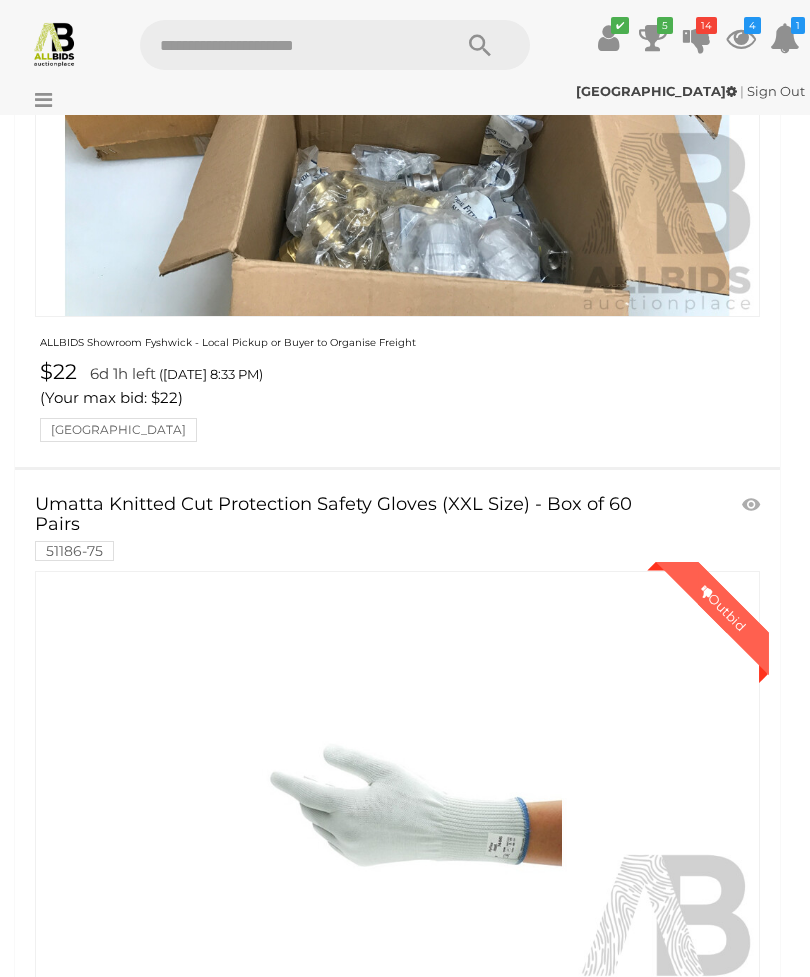 click at bounding box center [397, 83] 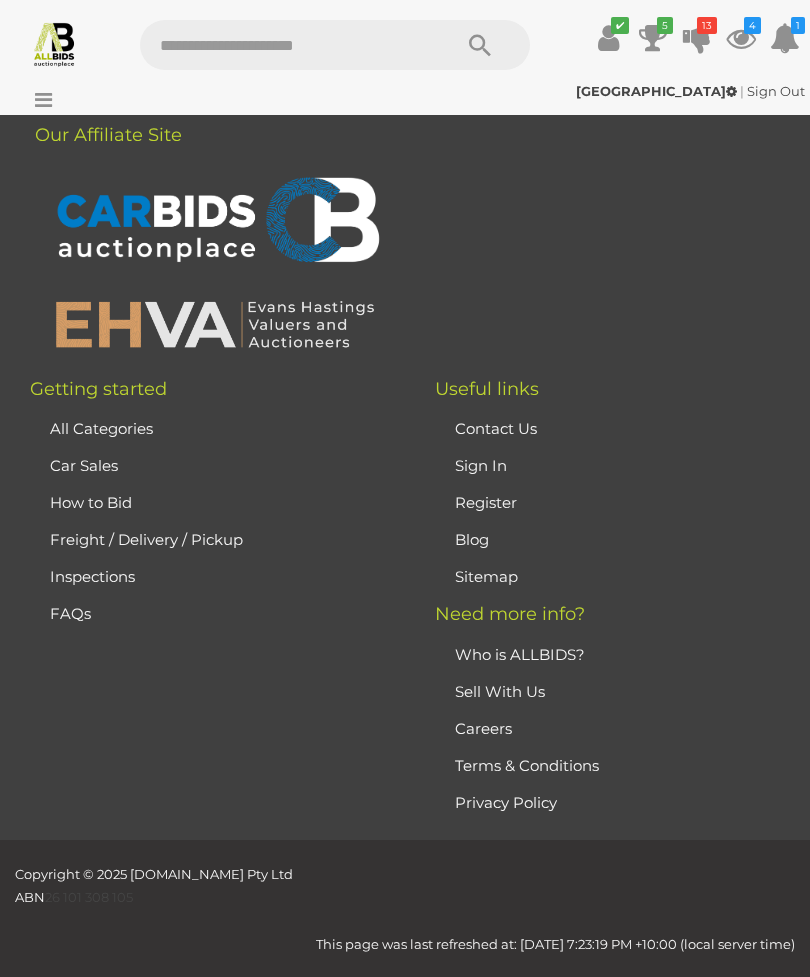 scroll, scrollTop: 5400, scrollLeft: 0, axis: vertical 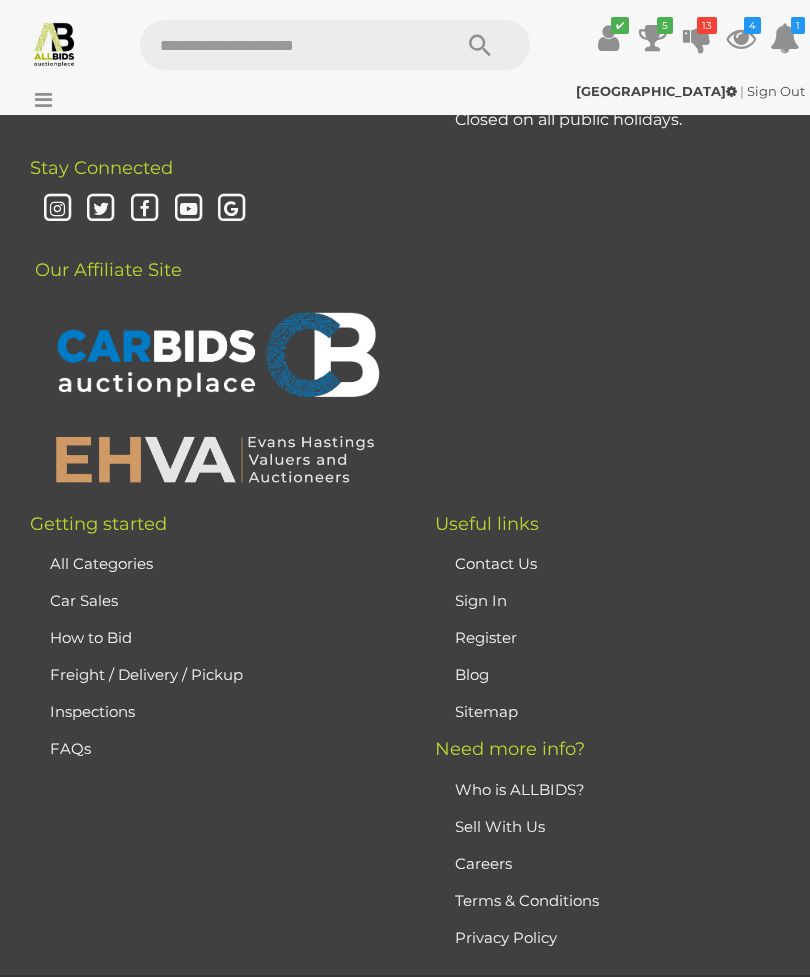 click at bounding box center (608, 38) 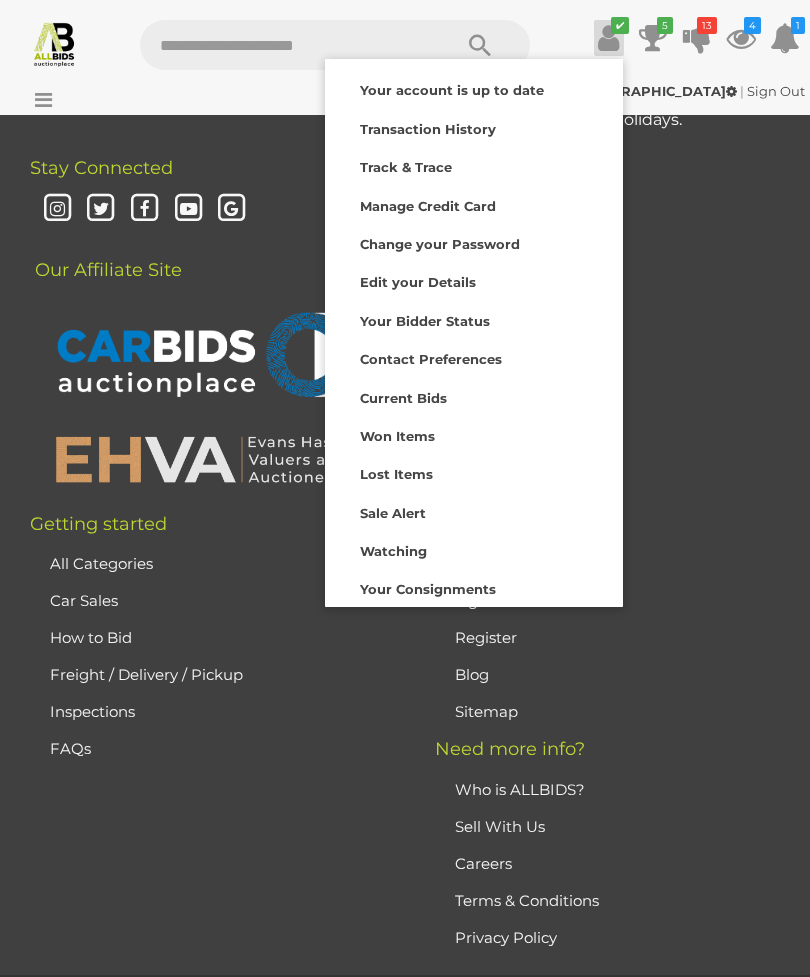 click on "Won Items" at bounding box center (397, 436) 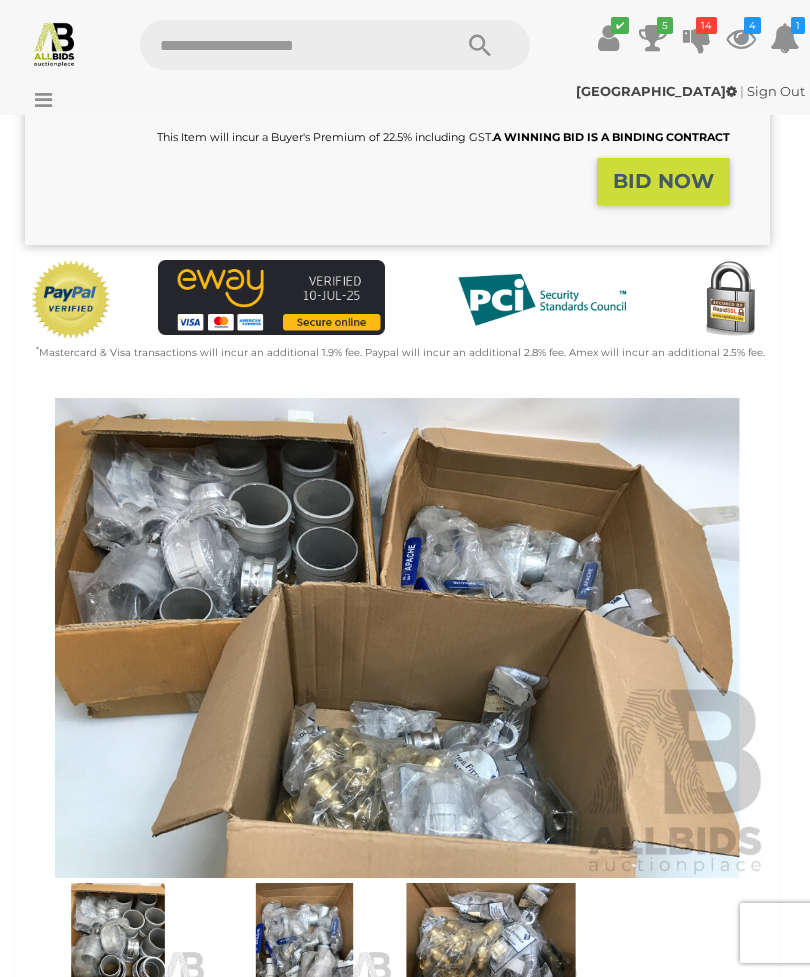 scroll, scrollTop: 422, scrollLeft: 0, axis: vertical 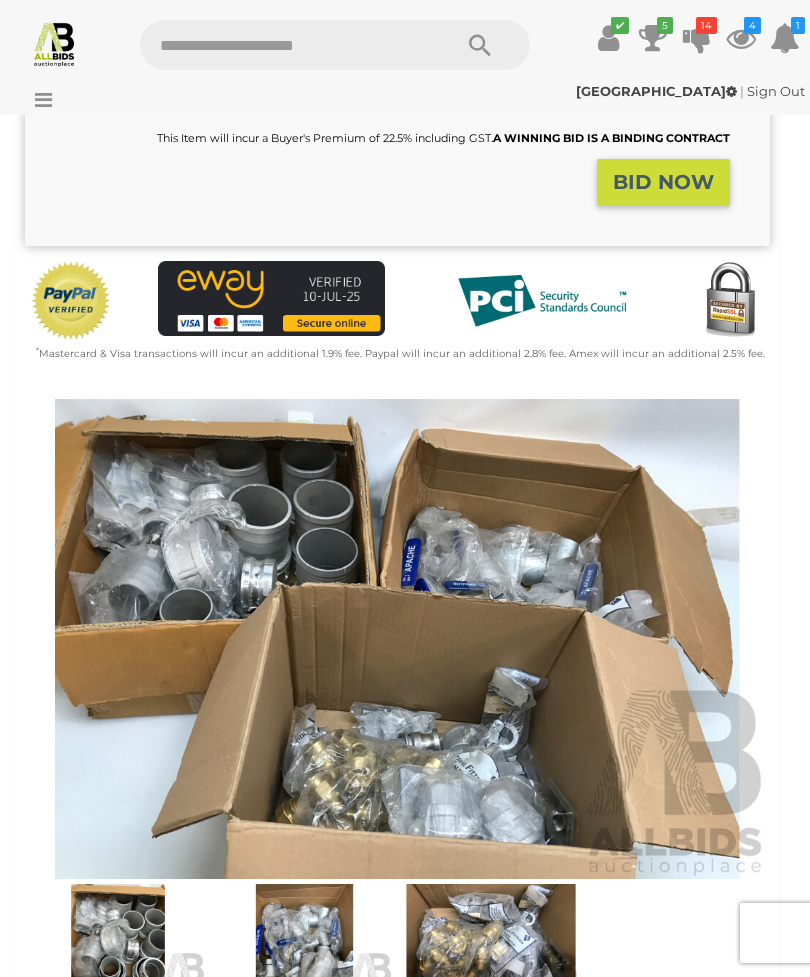 click at bounding box center [118, 941] 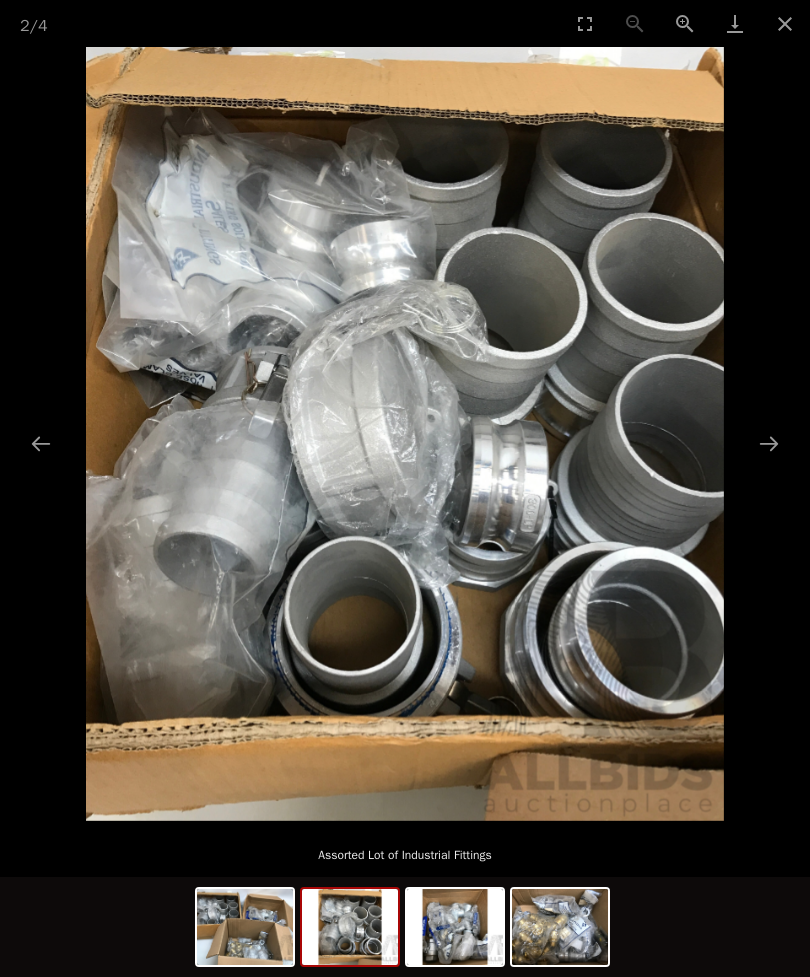 click at bounding box center [405, 434] 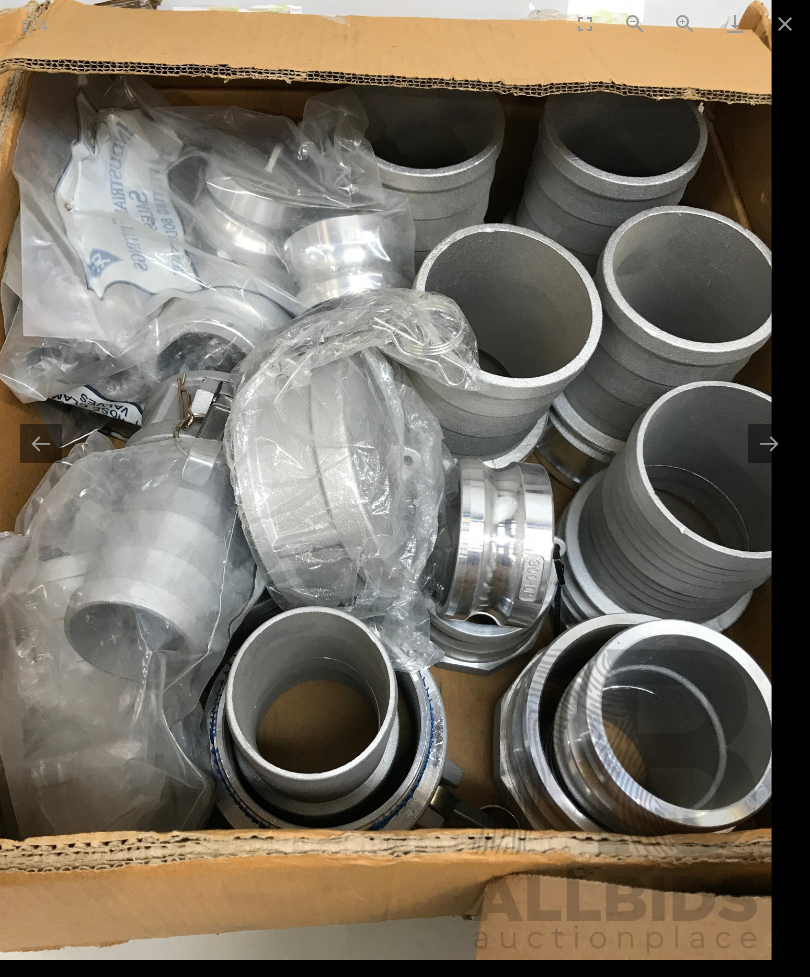 click at bounding box center [769, 443] 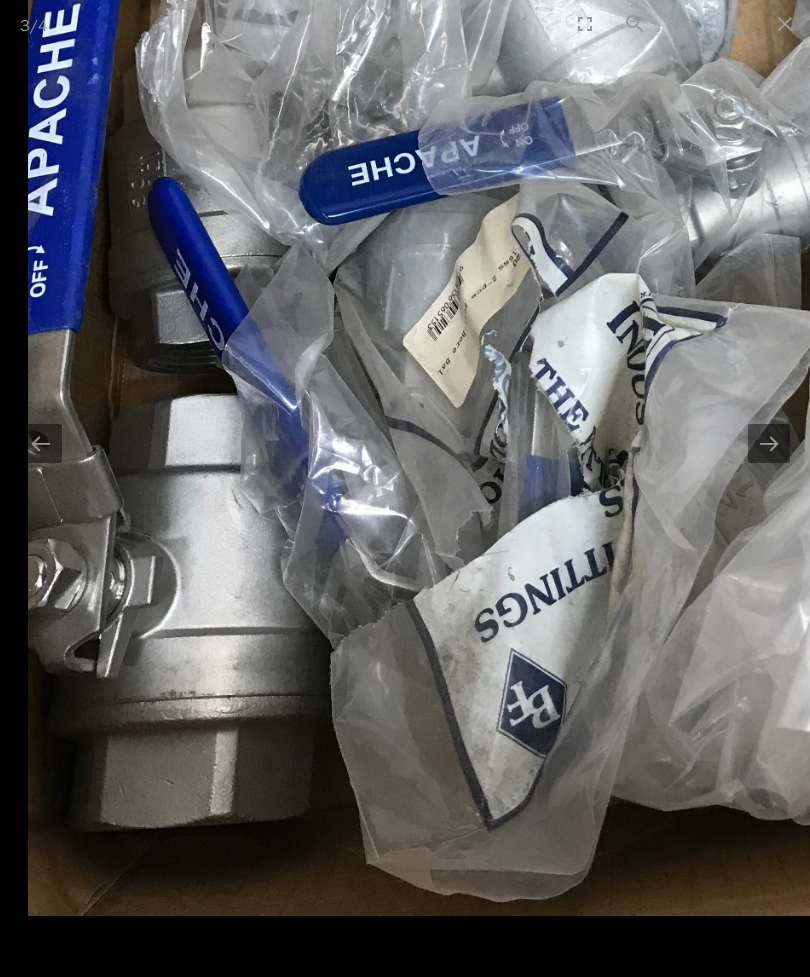 click at bounding box center (769, 443) 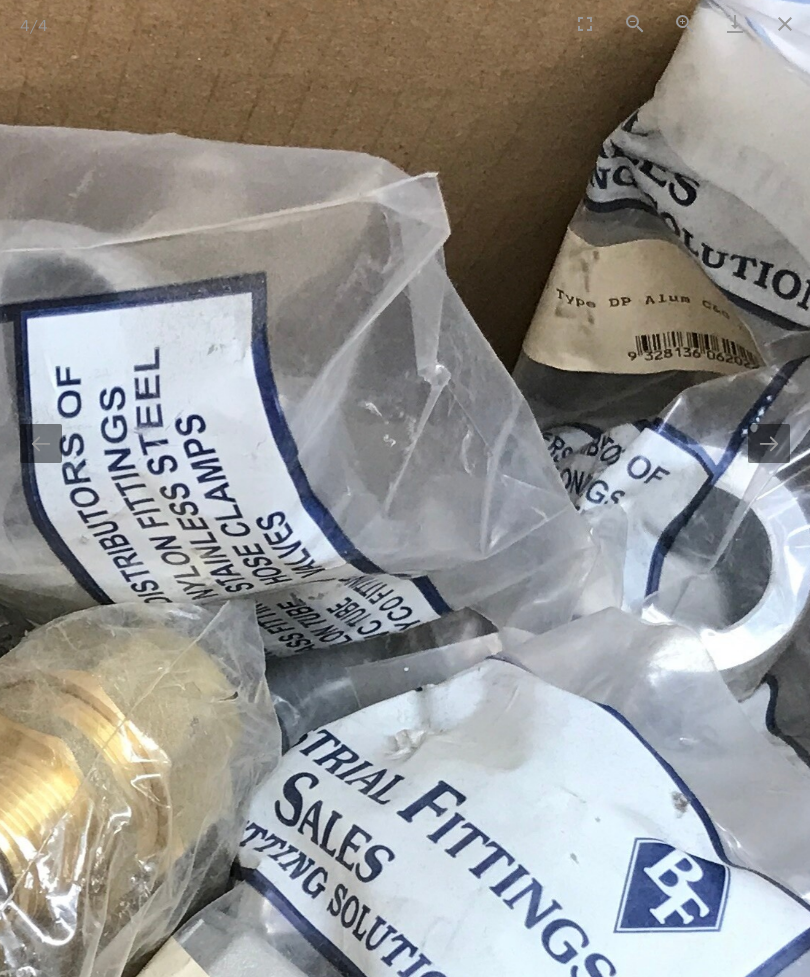 click at bounding box center (785, 23) 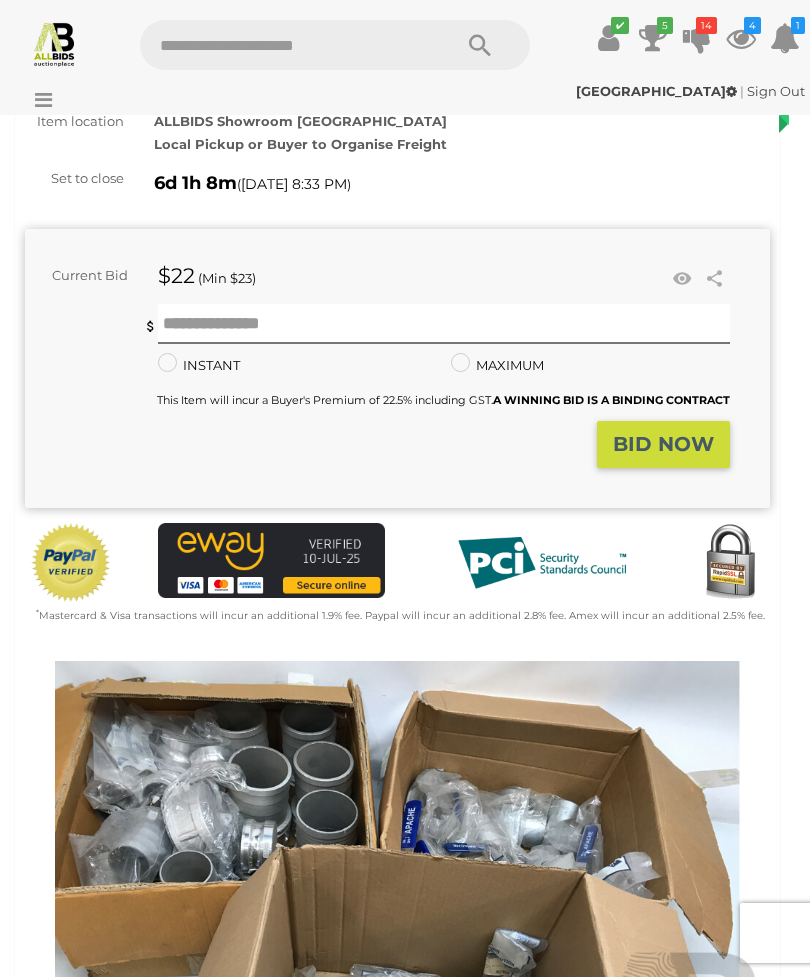 scroll, scrollTop: 0, scrollLeft: 0, axis: both 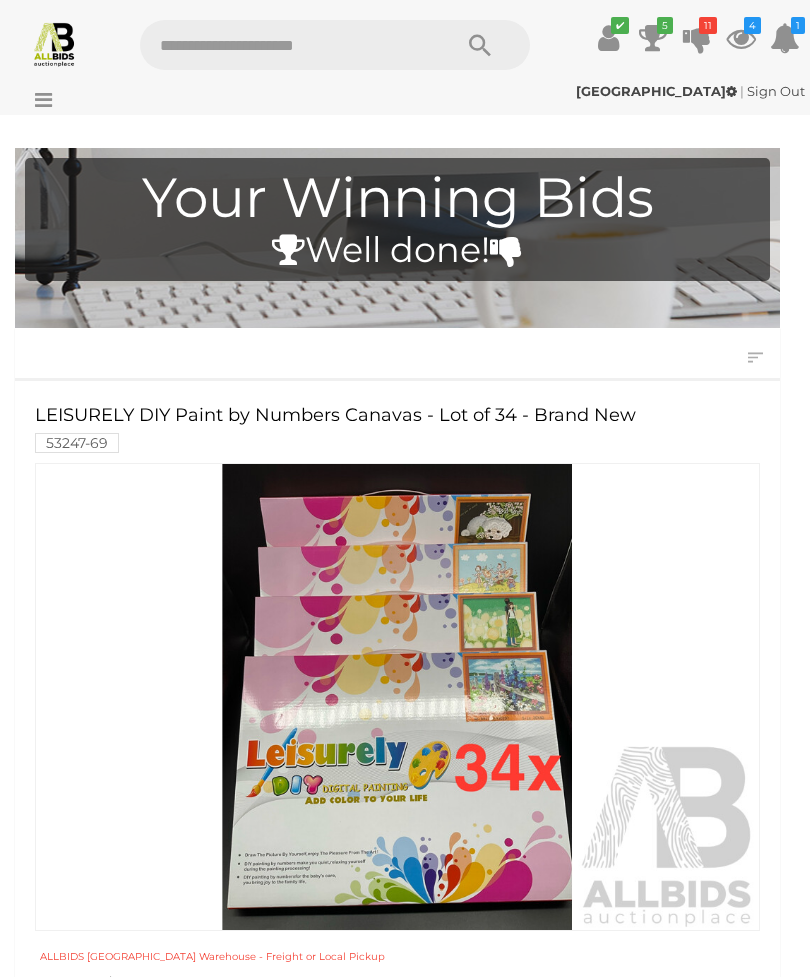 click at bounding box center (608, 38) 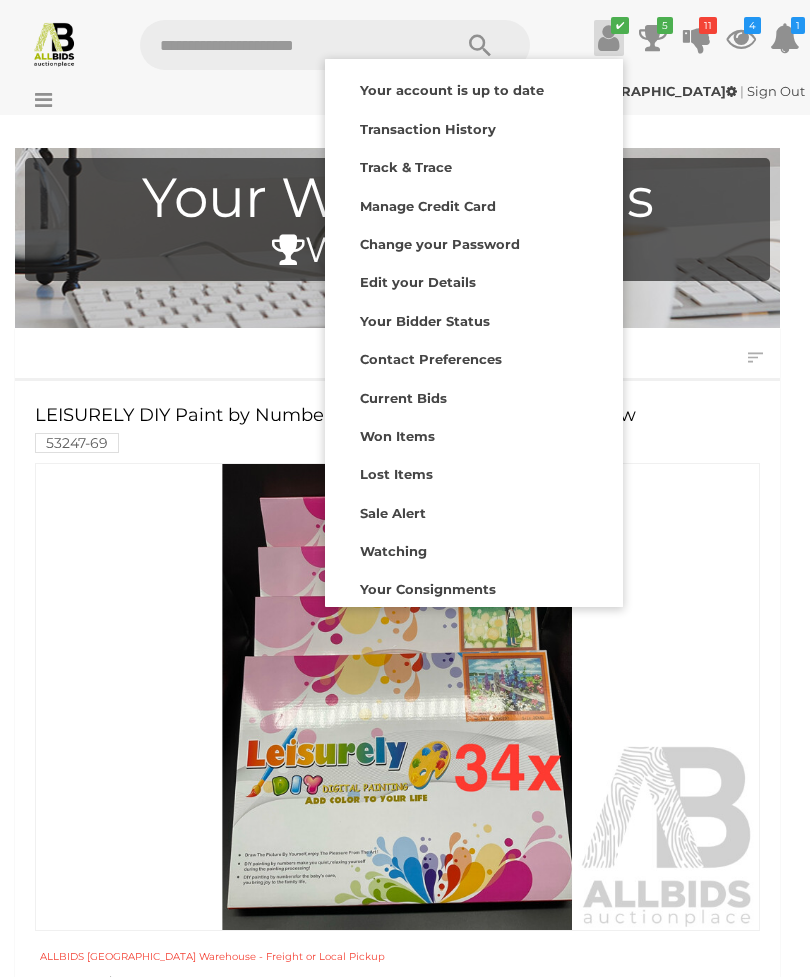 click on "Lost Items" at bounding box center (396, 474) 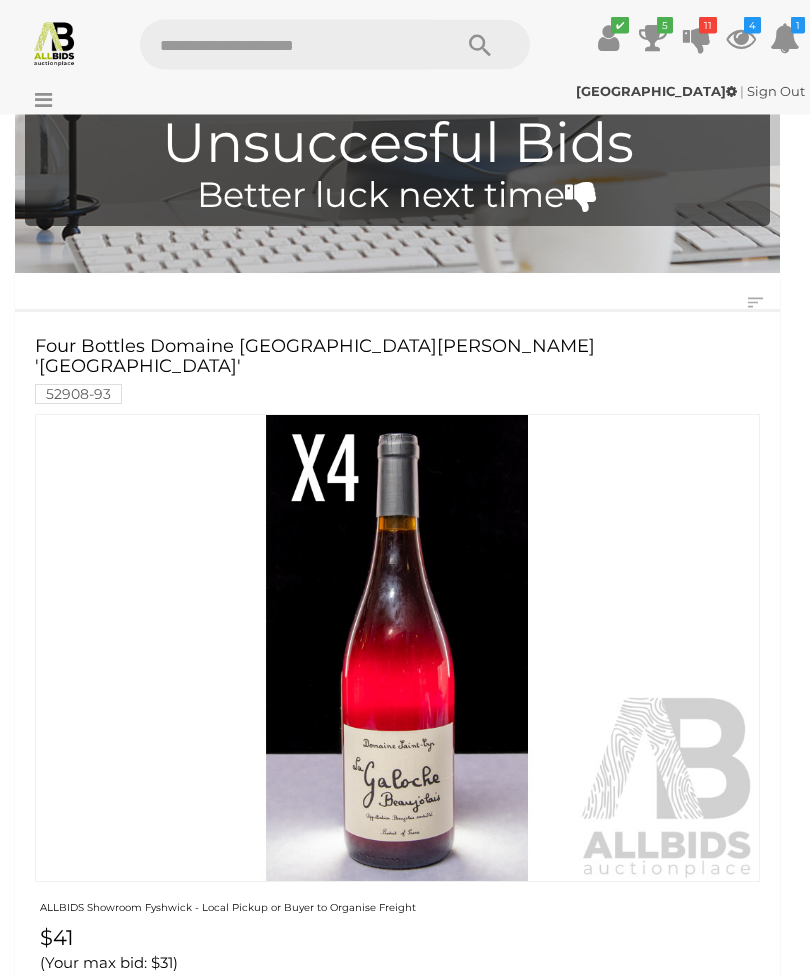 scroll, scrollTop: 0, scrollLeft: 0, axis: both 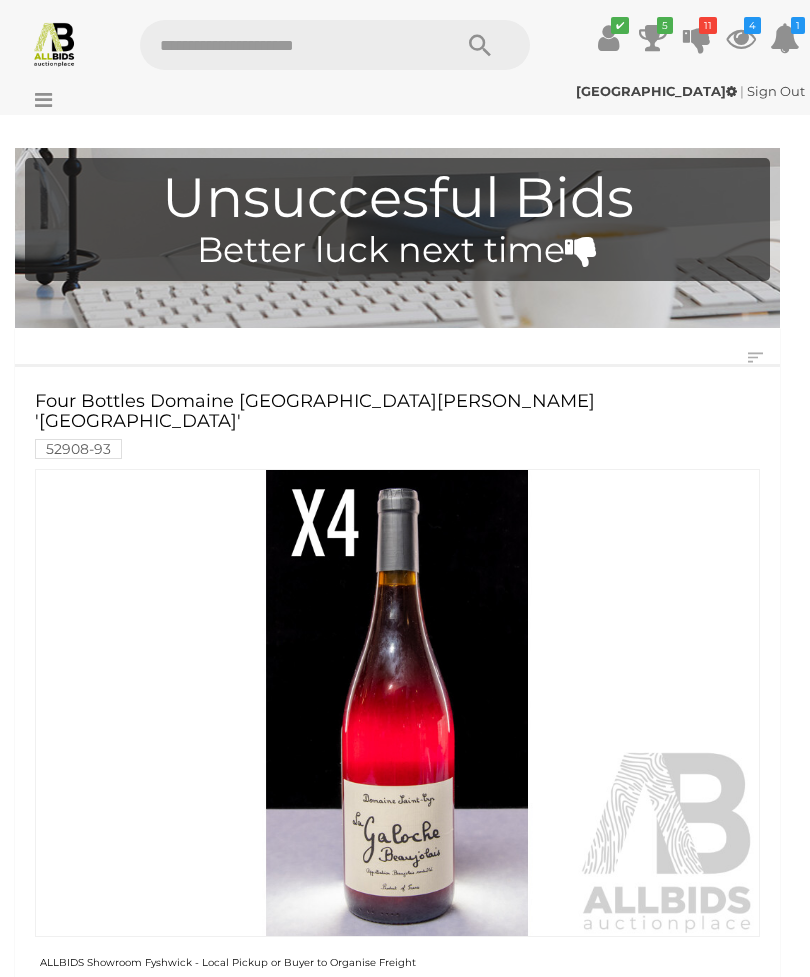 click at bounding box center [697, 38] 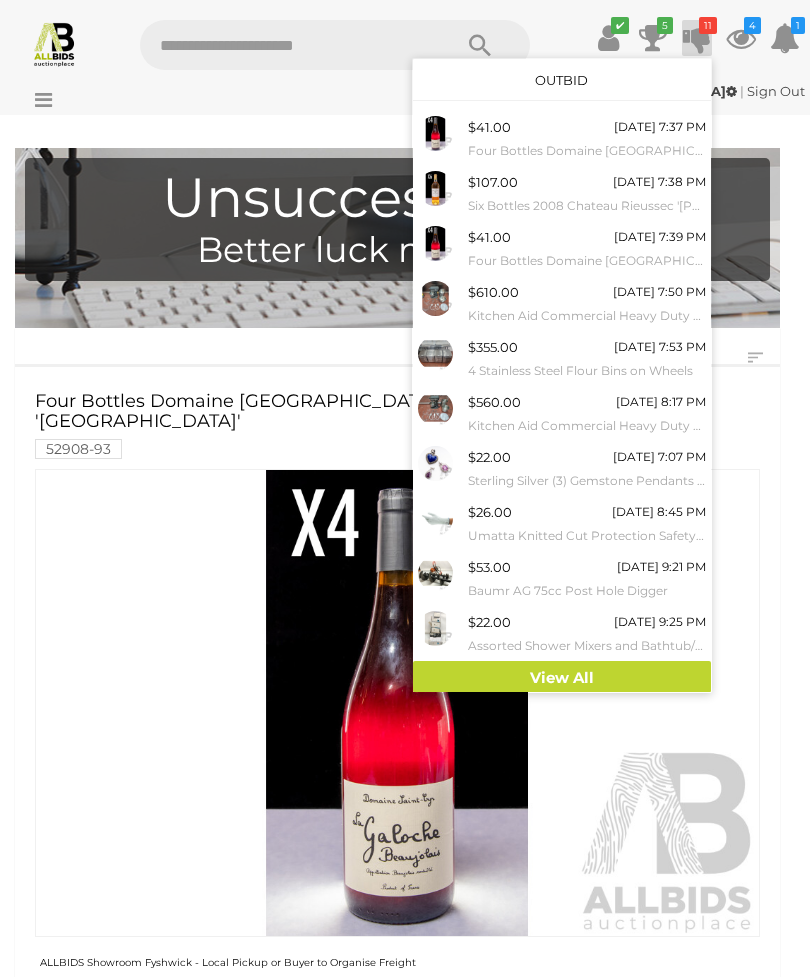 click on "View All" at bounding box center [562, 678] 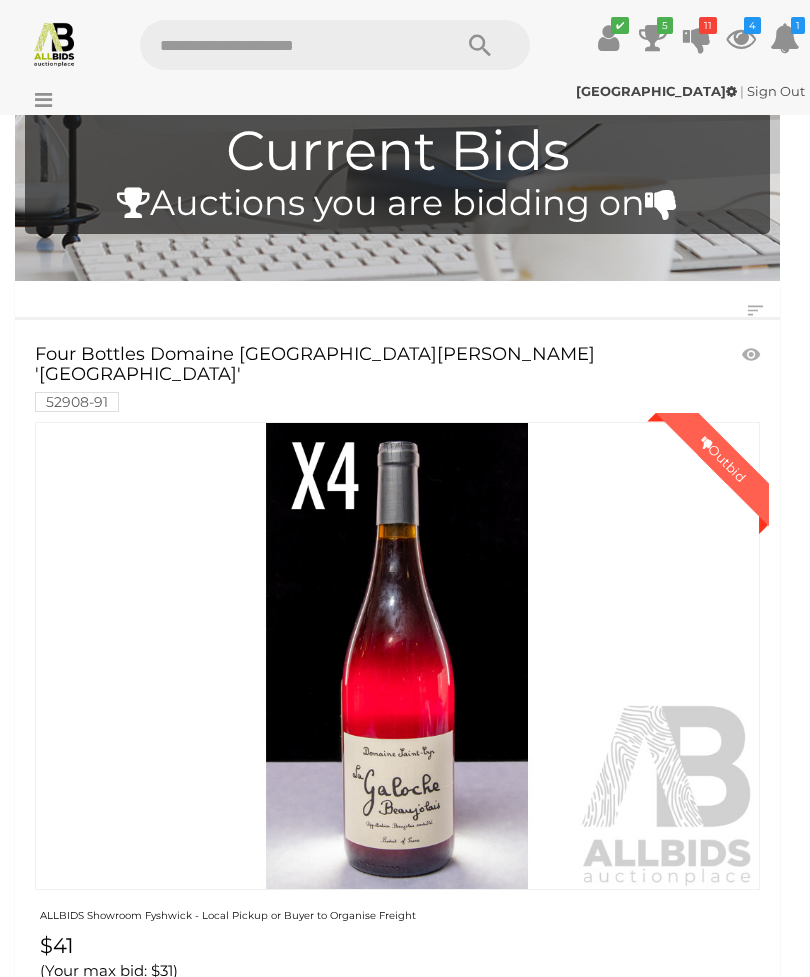 scroll, scrollTop: 0, scrollLeft: 0, axis: both 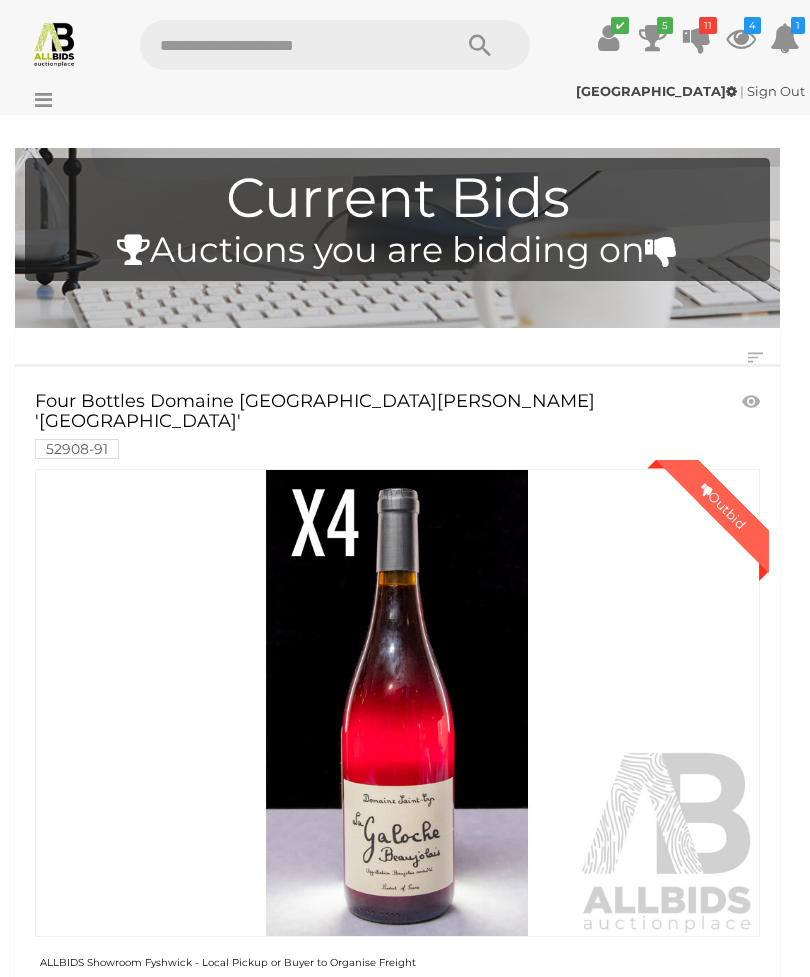 click at bounding box center (38, 100) 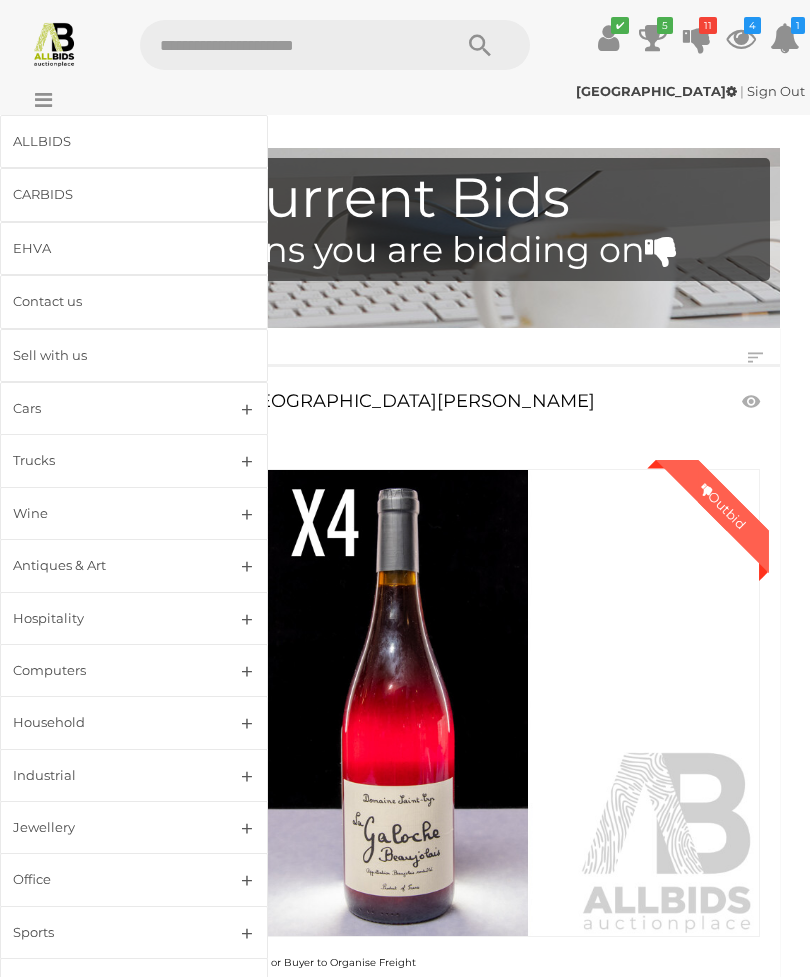 click on "ALLBIDS" at bounding box center (110, 141) 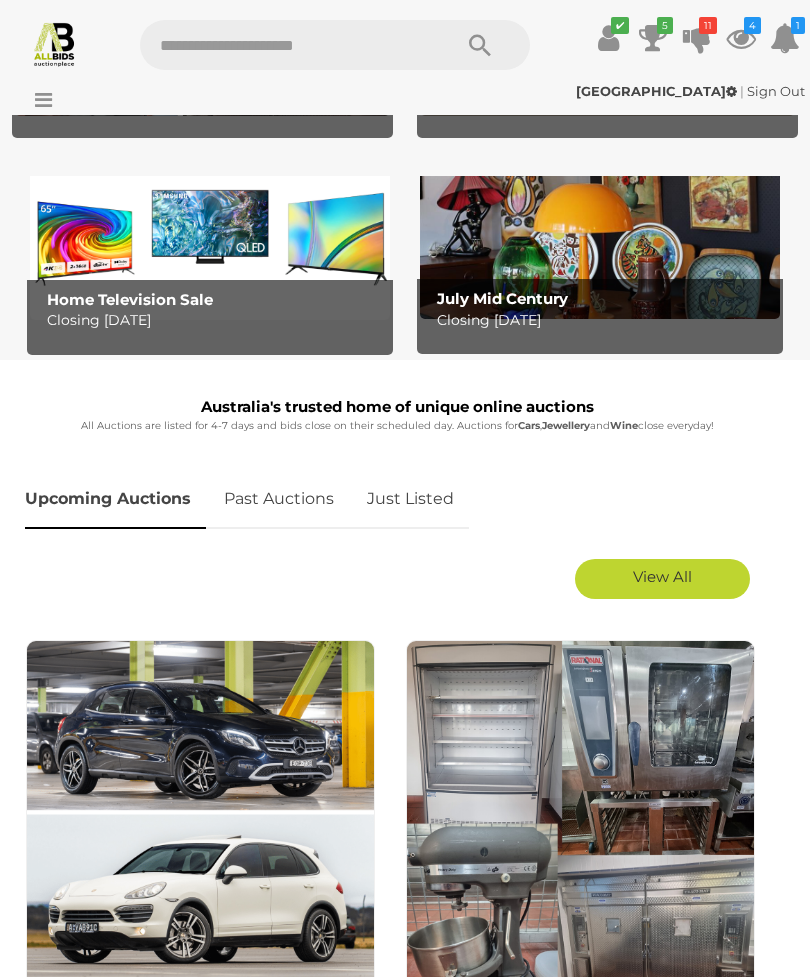 scroll, scrollTop: 383, scrollLeft: 0, axis: vertical 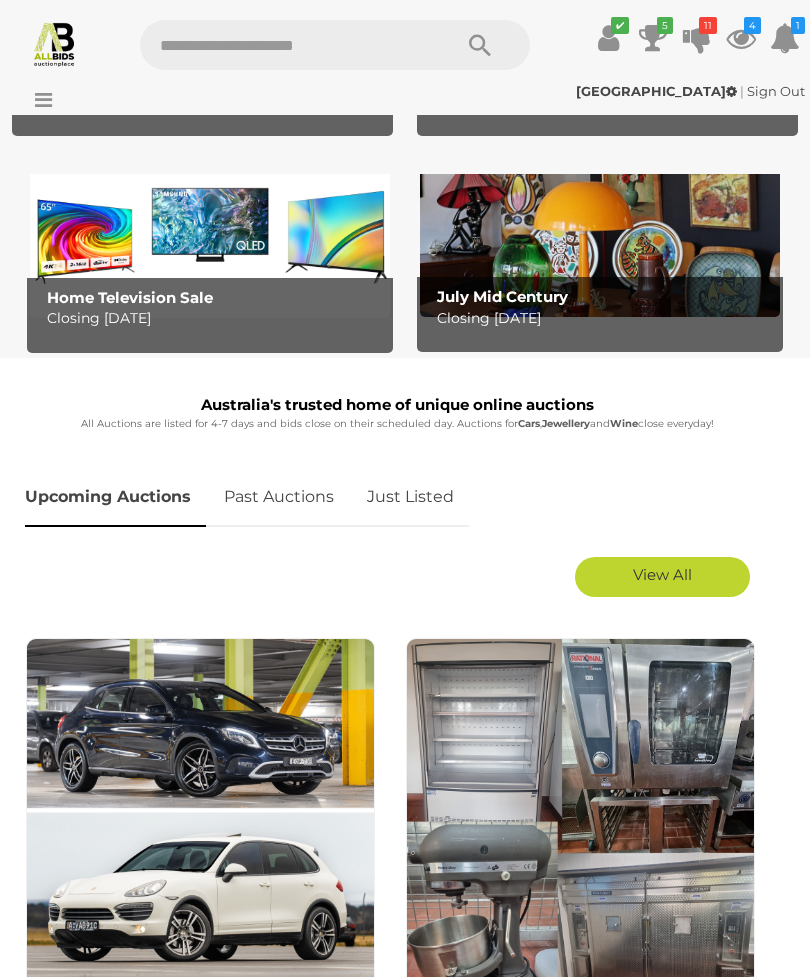 click on "Just Listed" at bounding box center [410, 497] 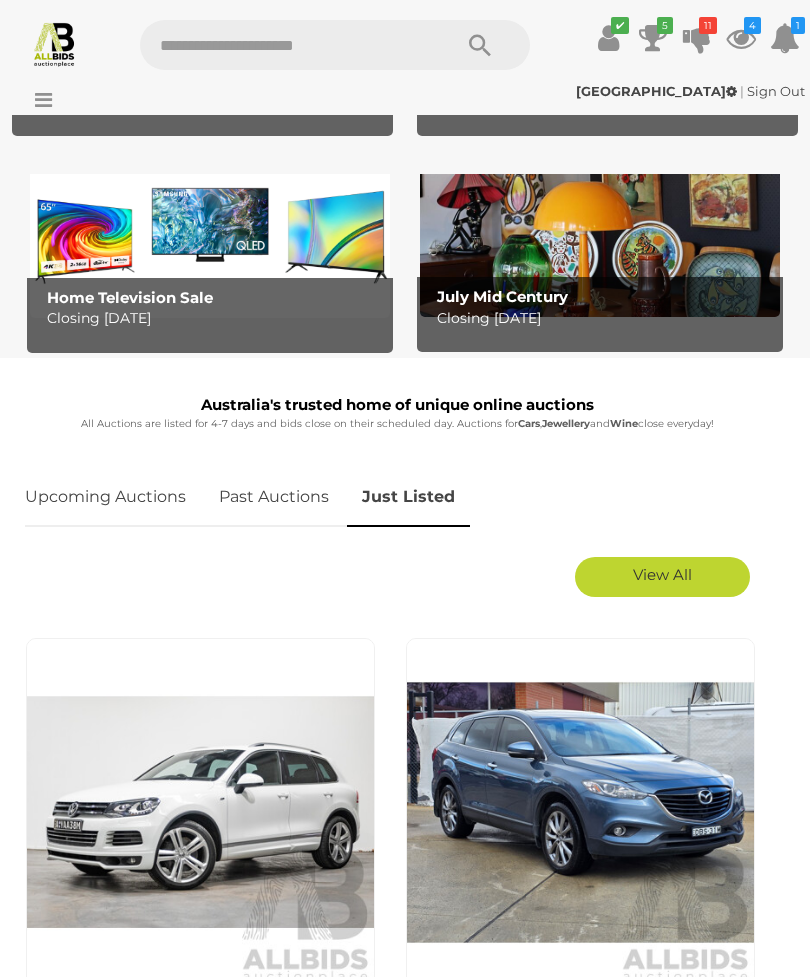 click on "View All" at bounding box center [662, 574] 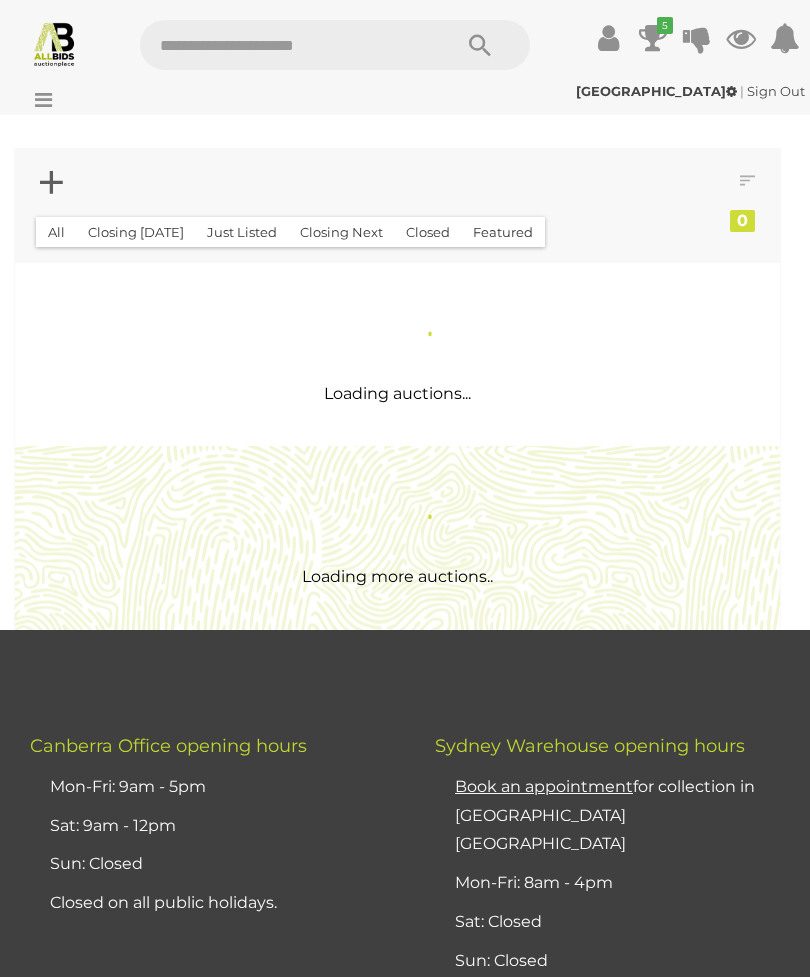 scroll, scrollTop: 0, scrollLeft: 0, axis: both 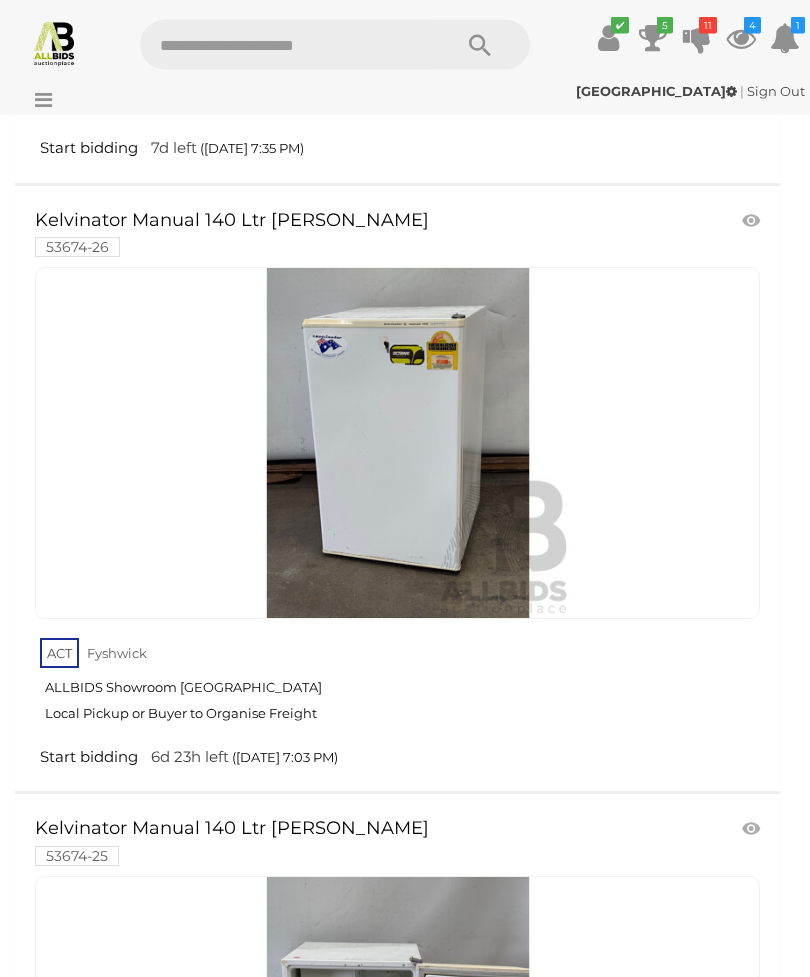 click at bounding box center [398, 444] 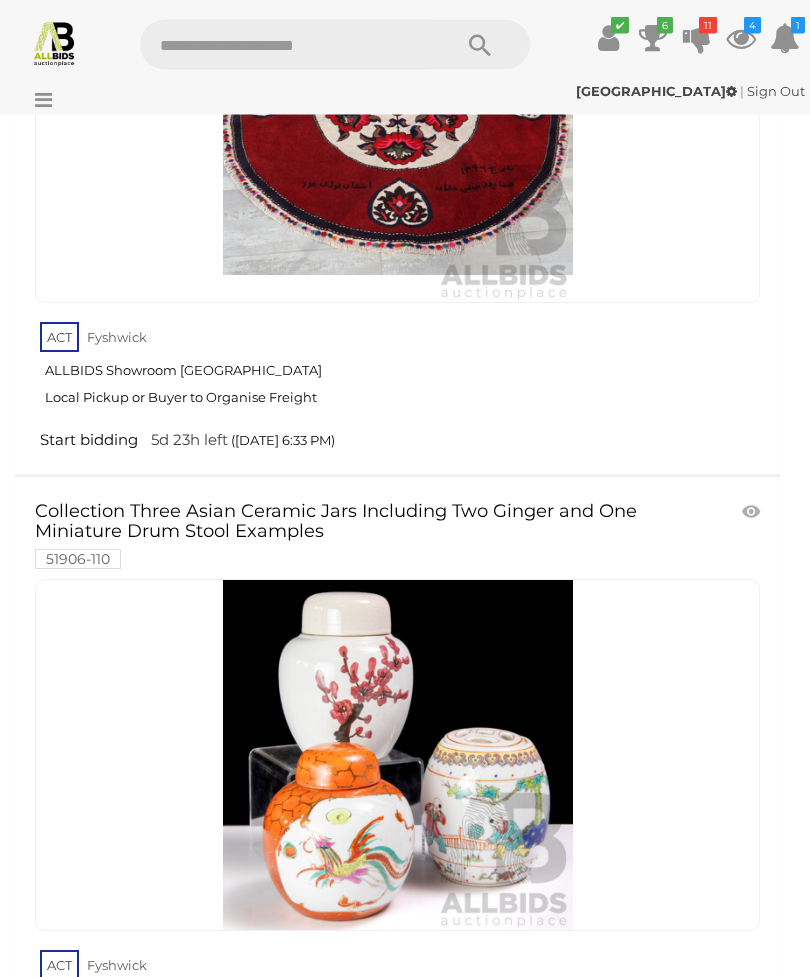 scroll, scrollTop: 41072, scrollLeft: 0, axis: vertical 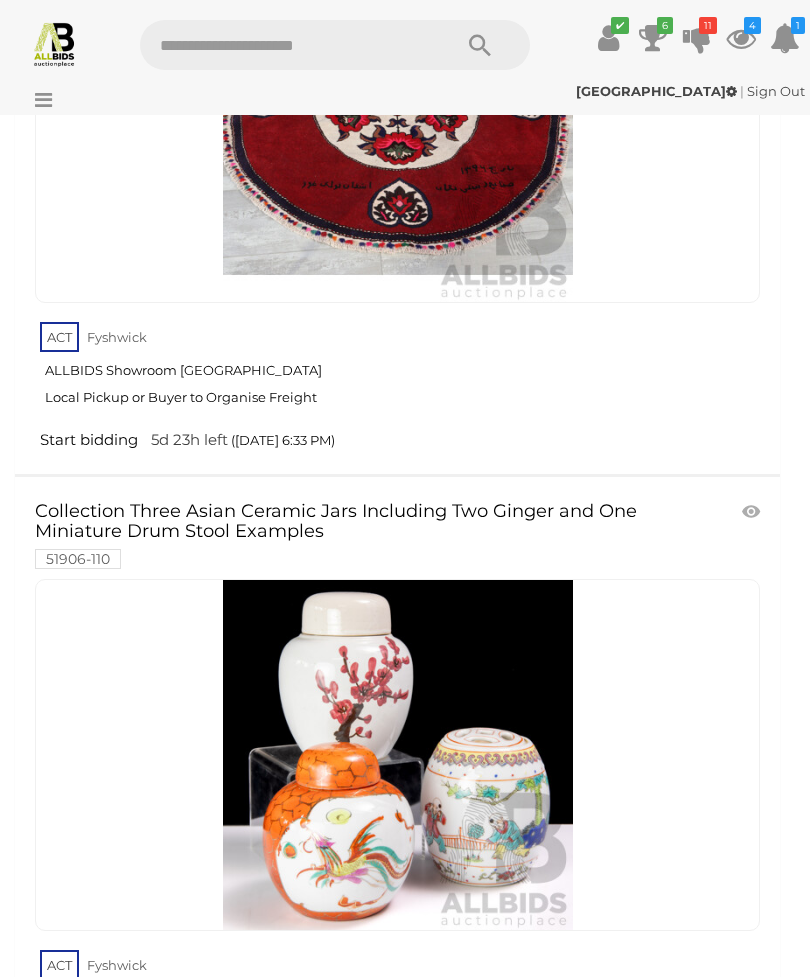 click at bounding box center [753, 1141] 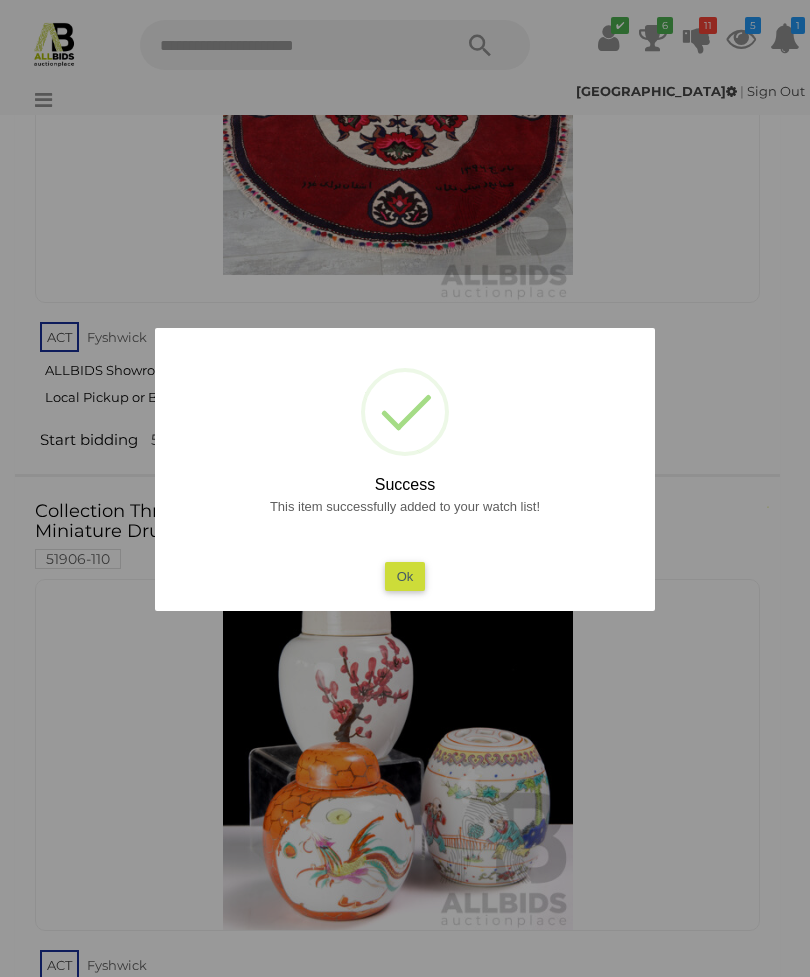 click on "Ok" at bounding box center [405, 576] 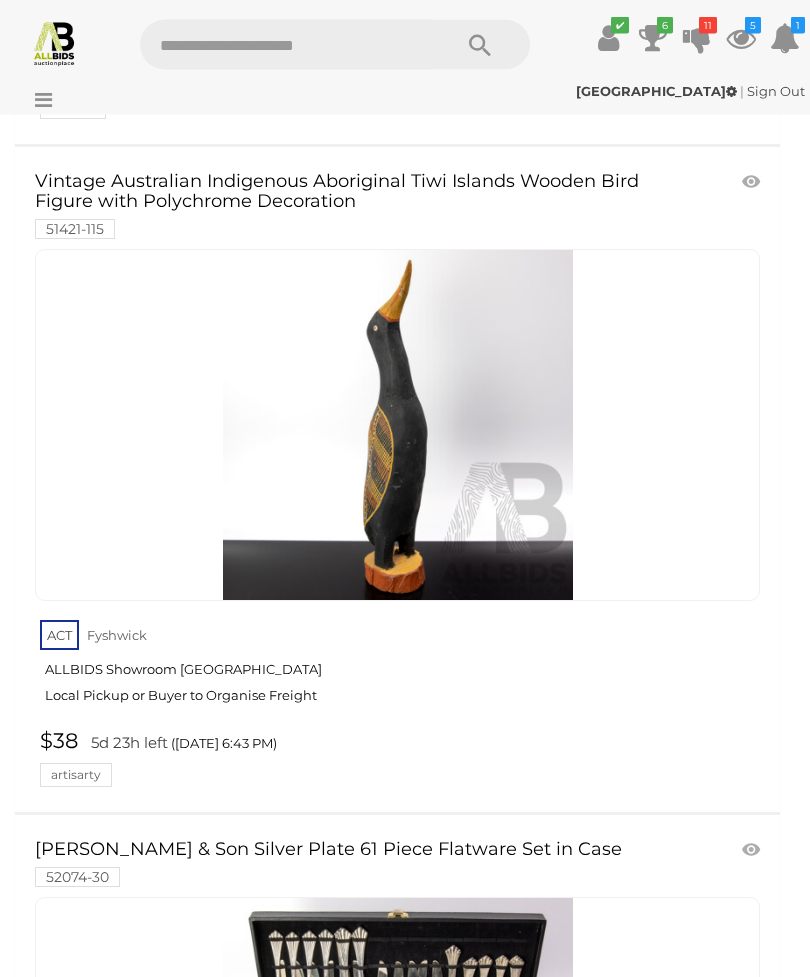 scroll, scrollTop: 53103, scrollLeft: 0, axis: vertical 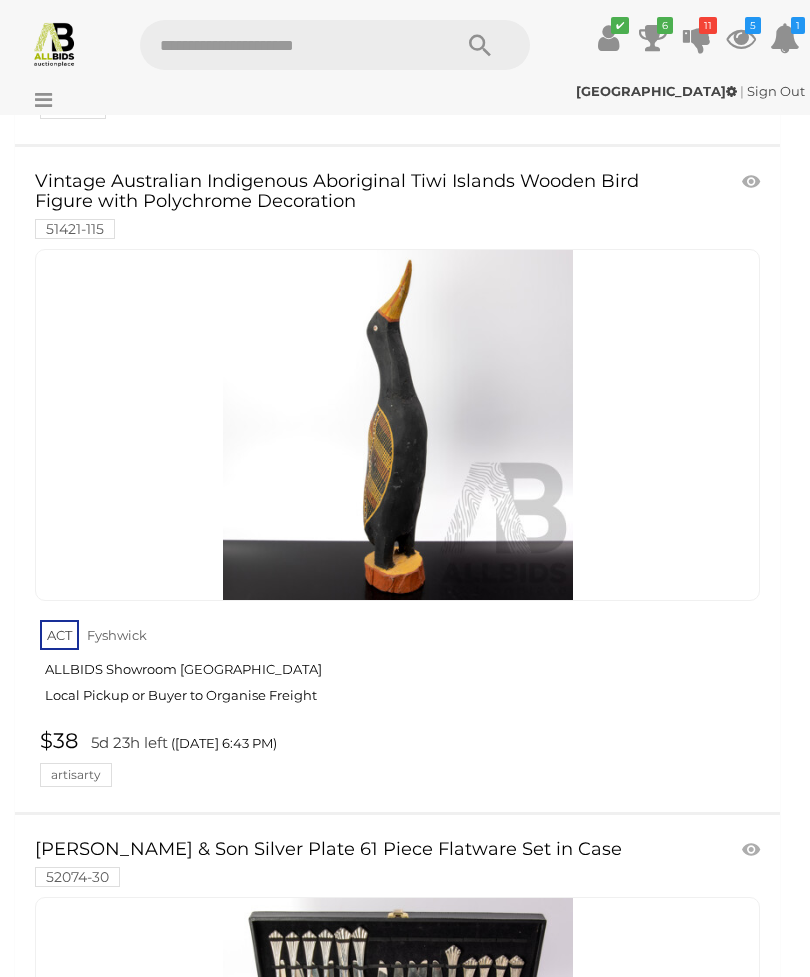 click at bounding box center (398, 1073) 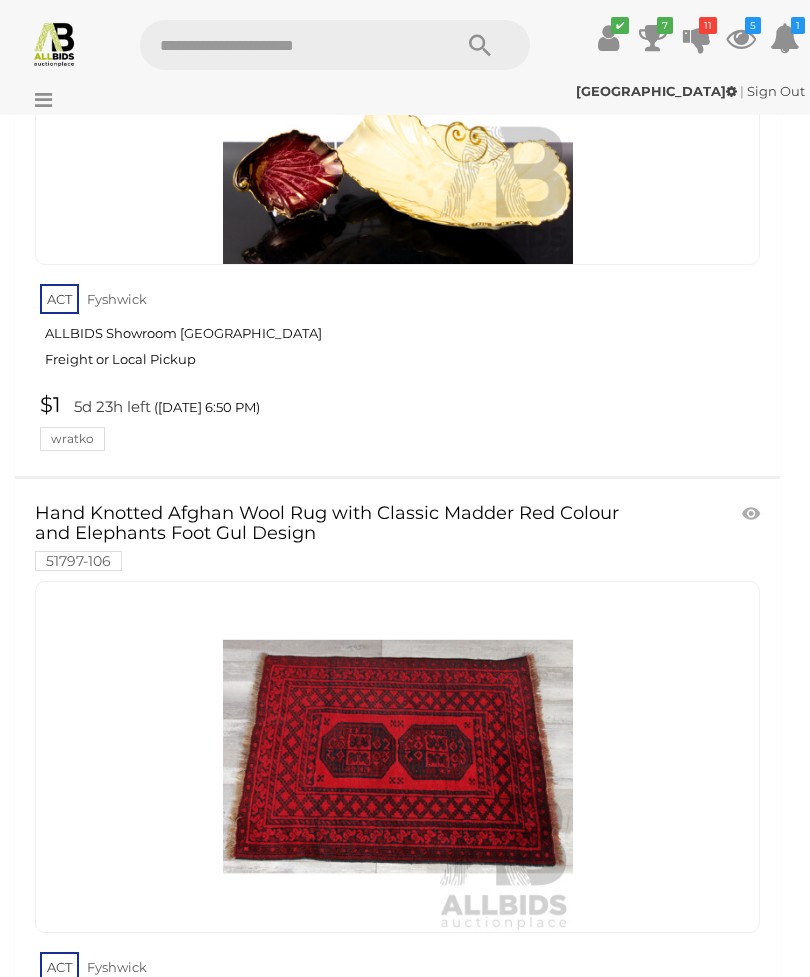 scroll, scrollTop: 62482, scrollLeft: 0, axis: vertical 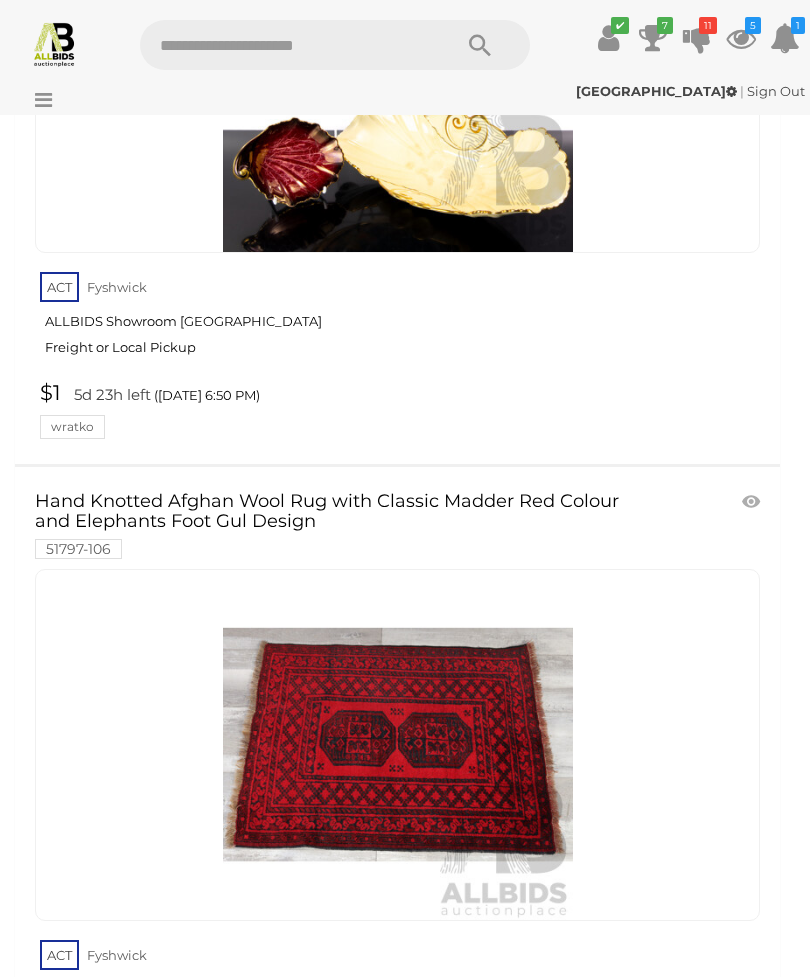 click on "2" at bounding box center (148, 1142) 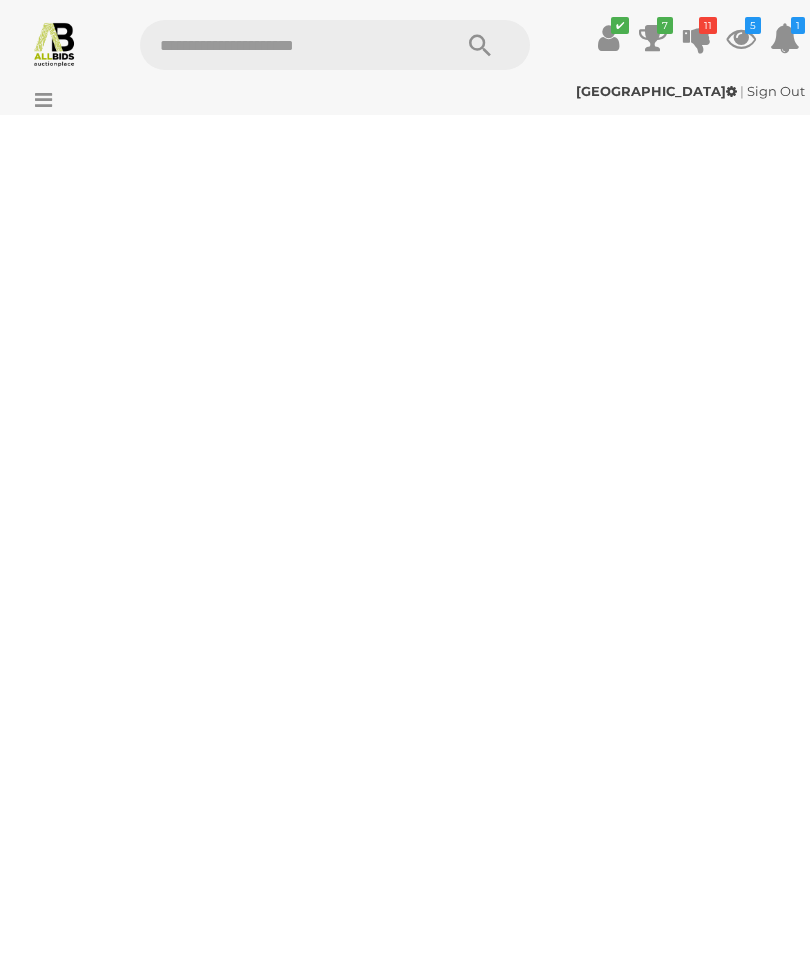 scroll, scrollTop: 0, scrollLeft: 0, axis: both 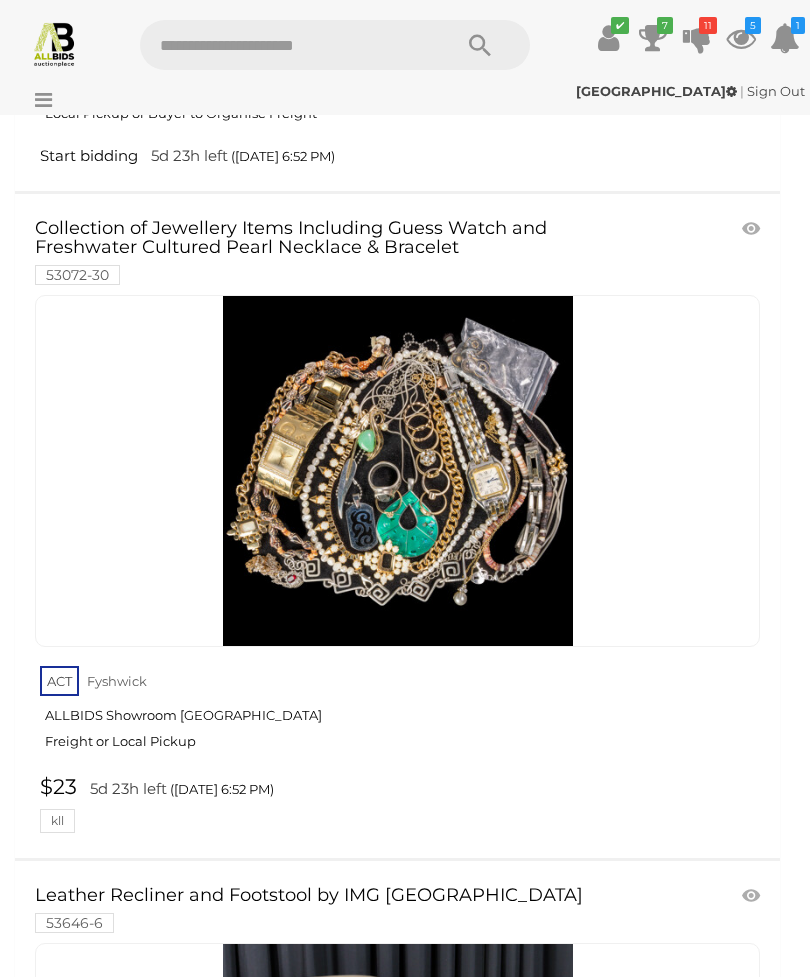 click at bounding box center (398, 471) 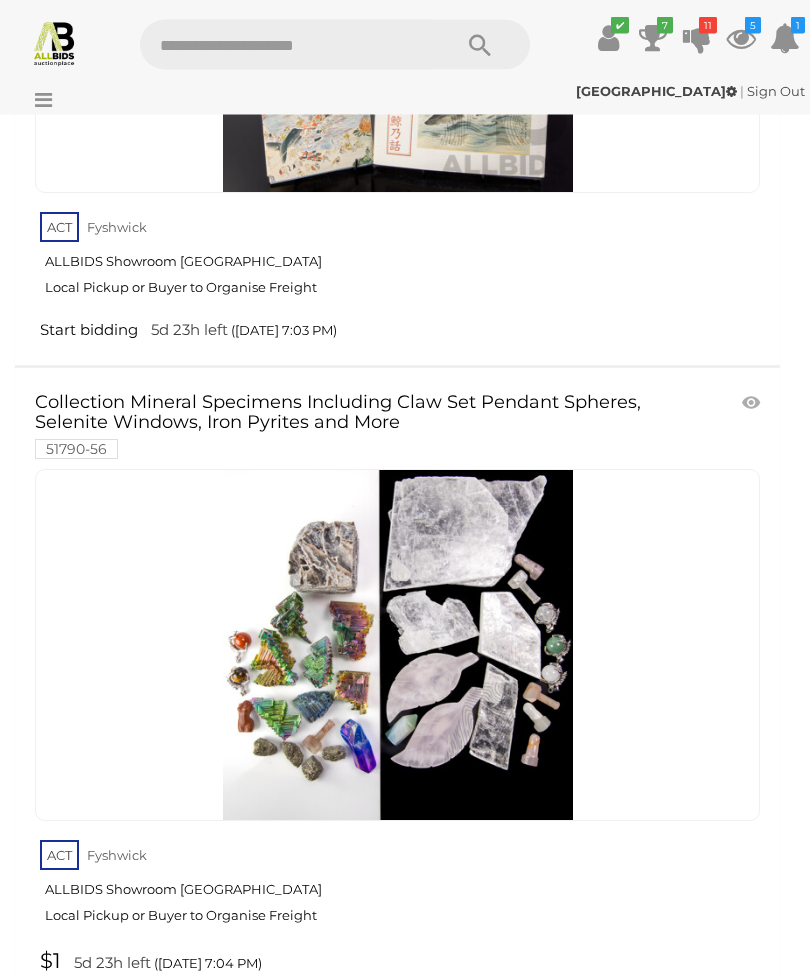 scroll, scrollTop: 19353, scrollLeft: 0, axis: vertical 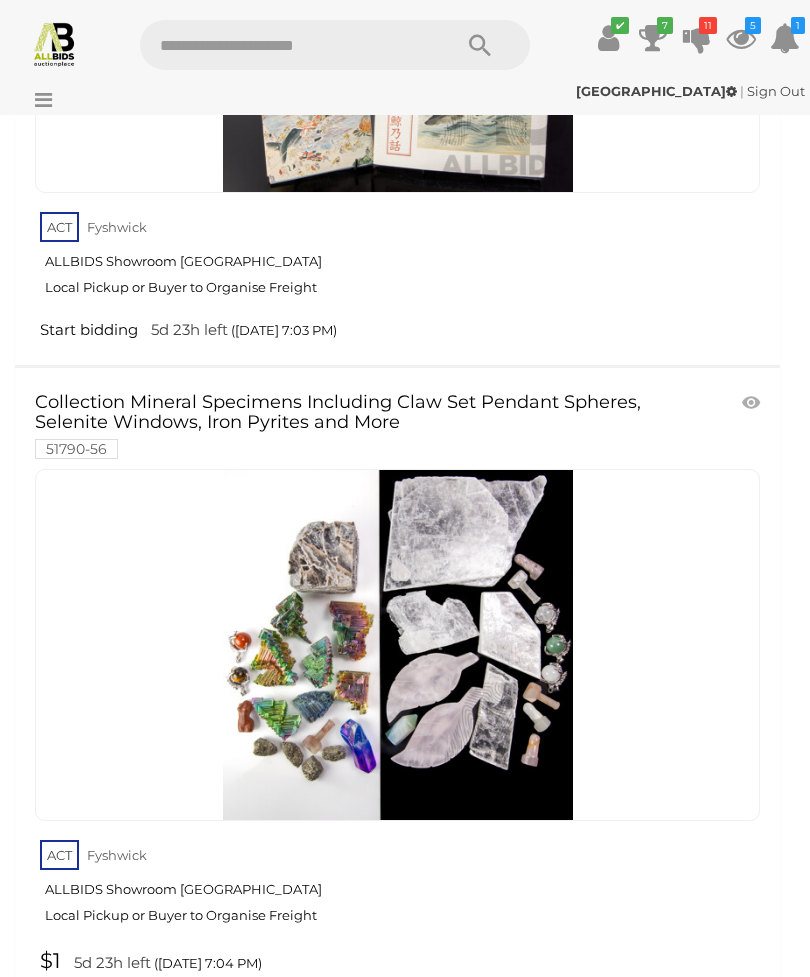 click at bounding box center [398, 645] 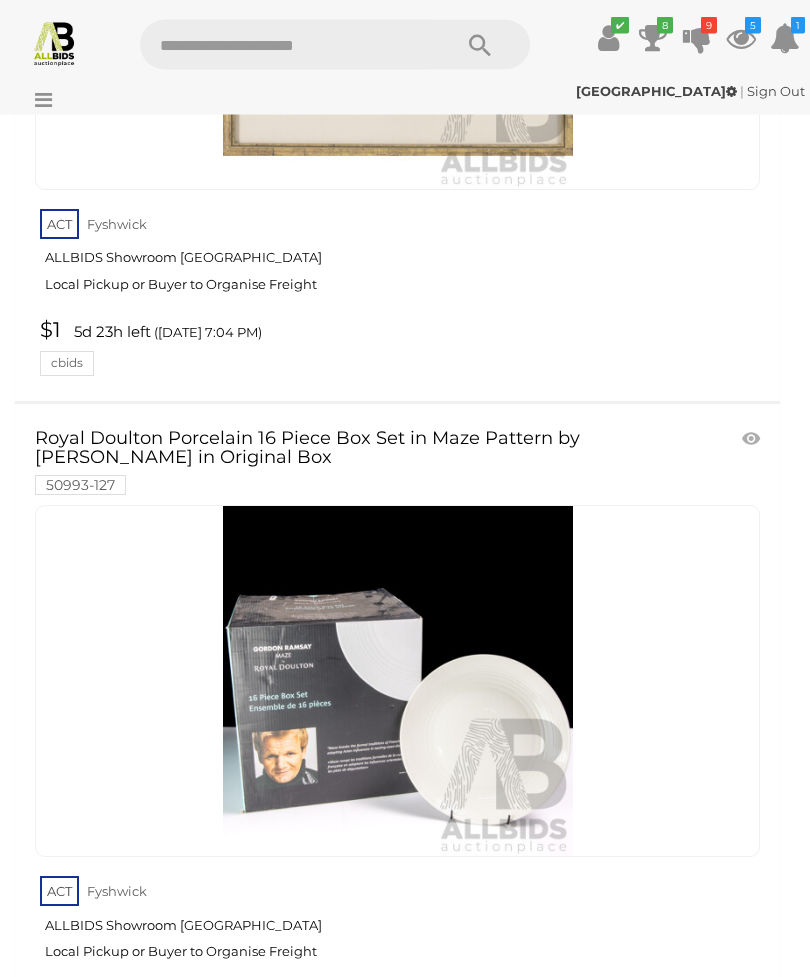 scroll, scrollTop: 20652, scrollLeft: 0, axis: vertical 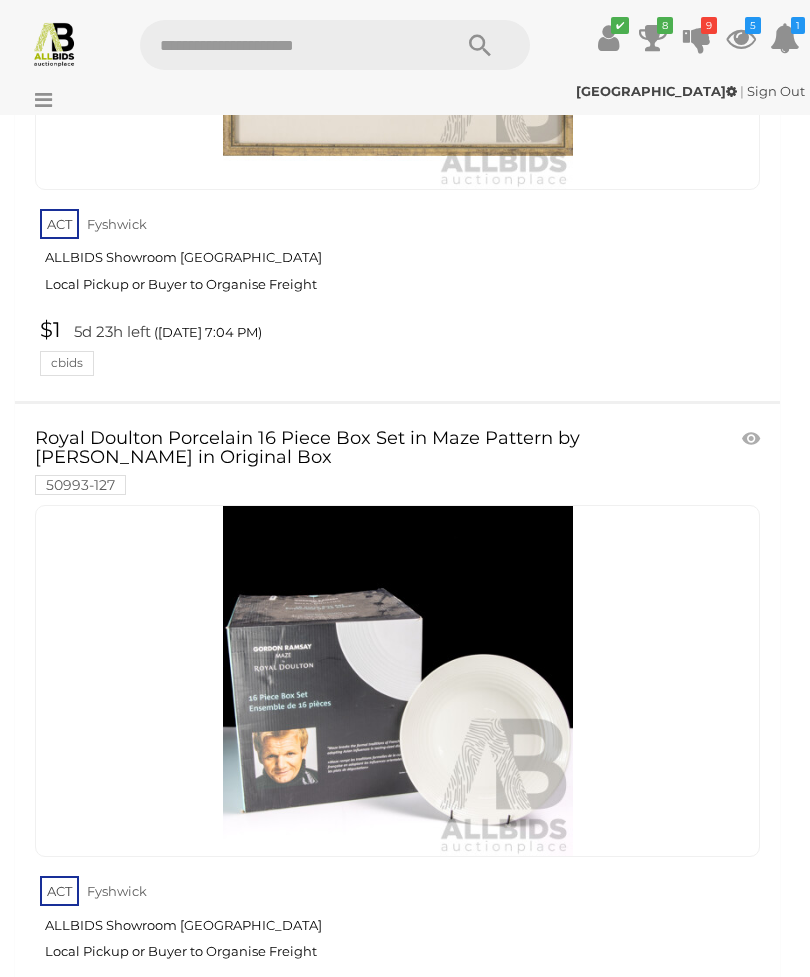 click at bounding box center [398, 681] 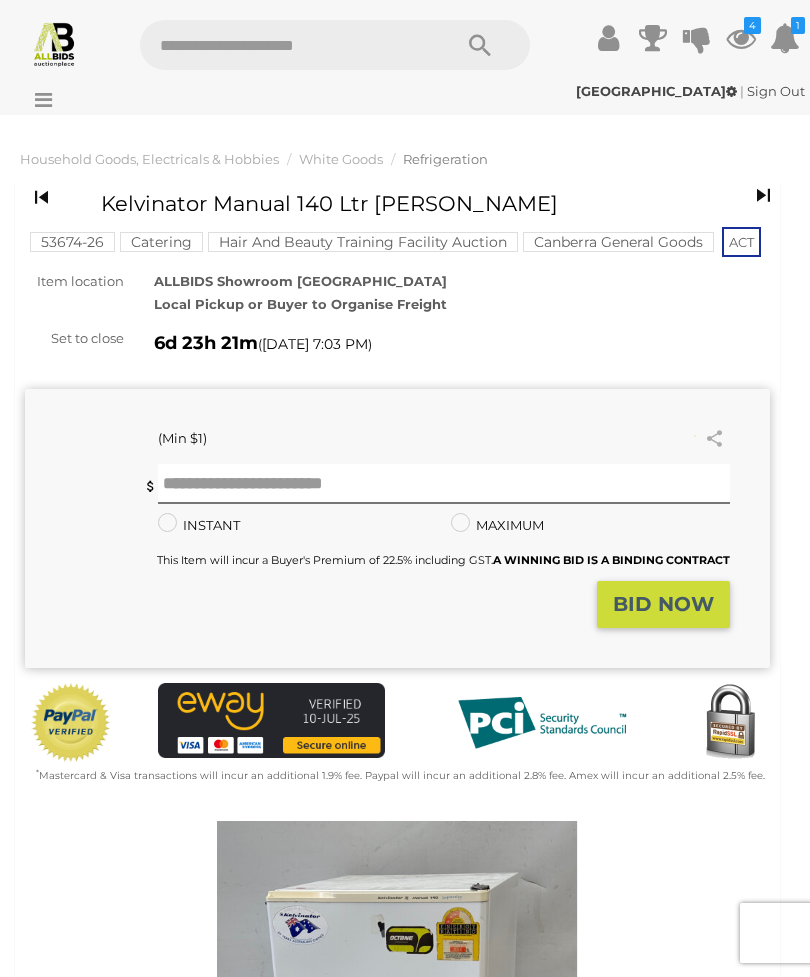 scroll, scrollTop: 0, scrollLeft: 0, axis: both 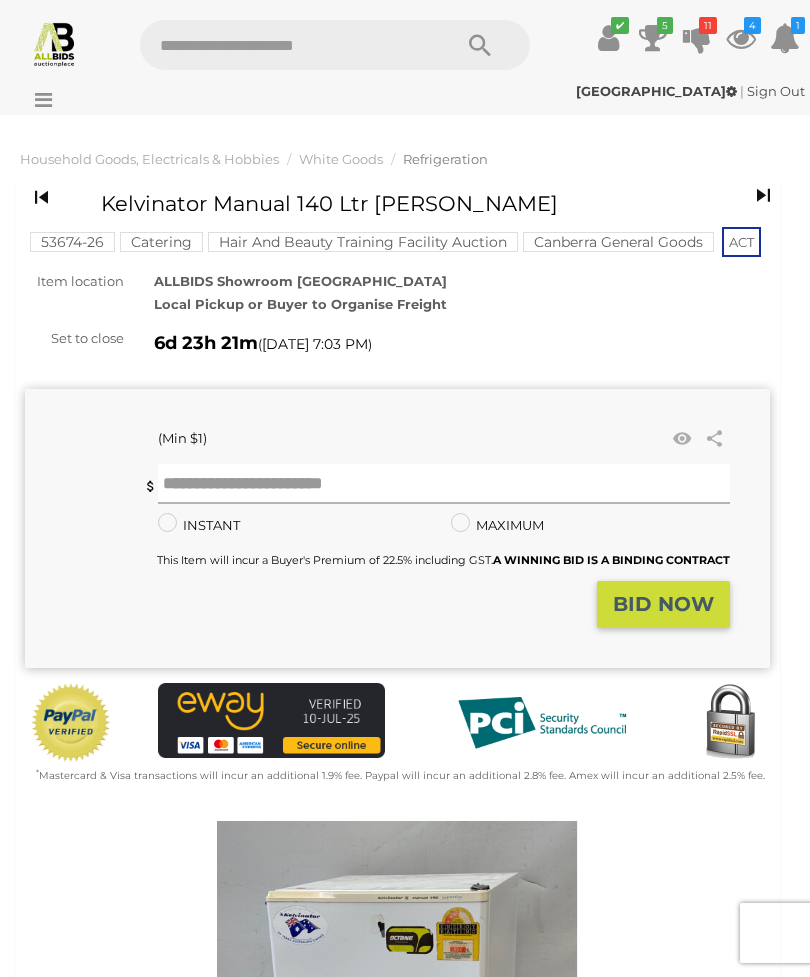 click at bounding box center (444, 484) 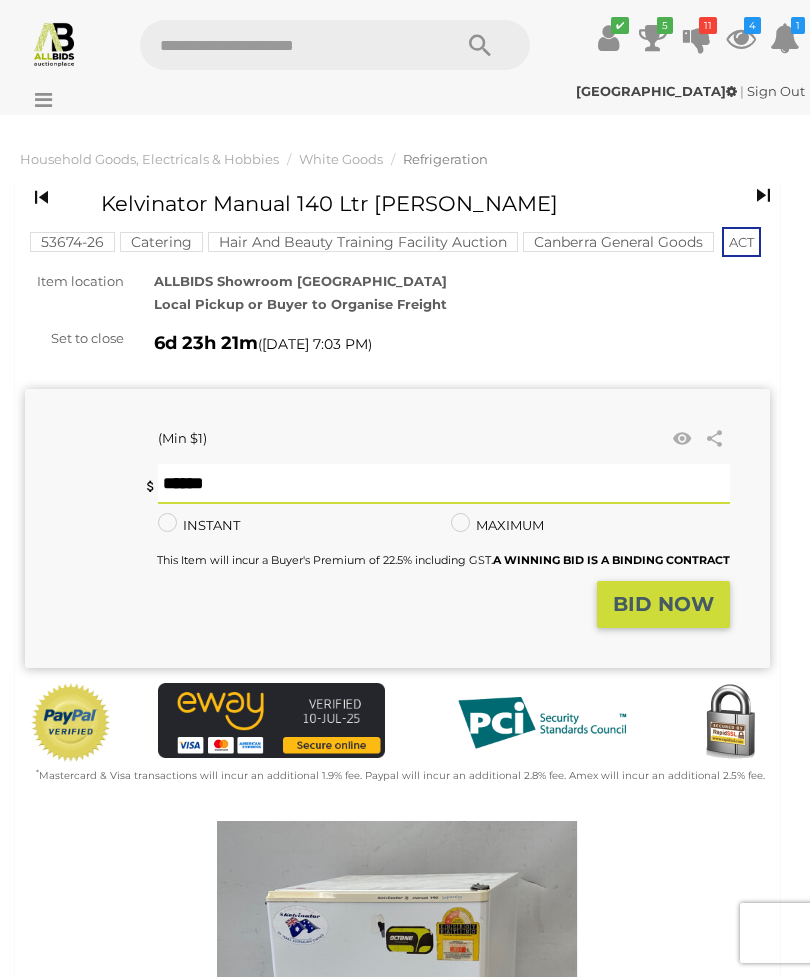 type on "**" 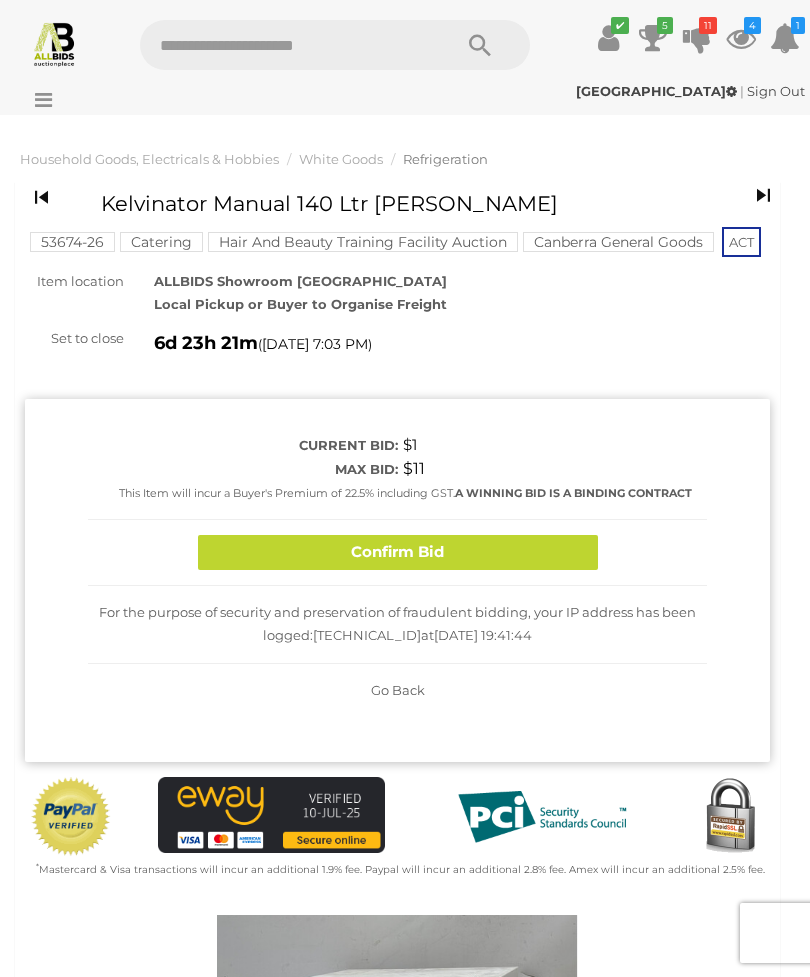 click on "Confirm Bid" at bounding box center (398, 552) 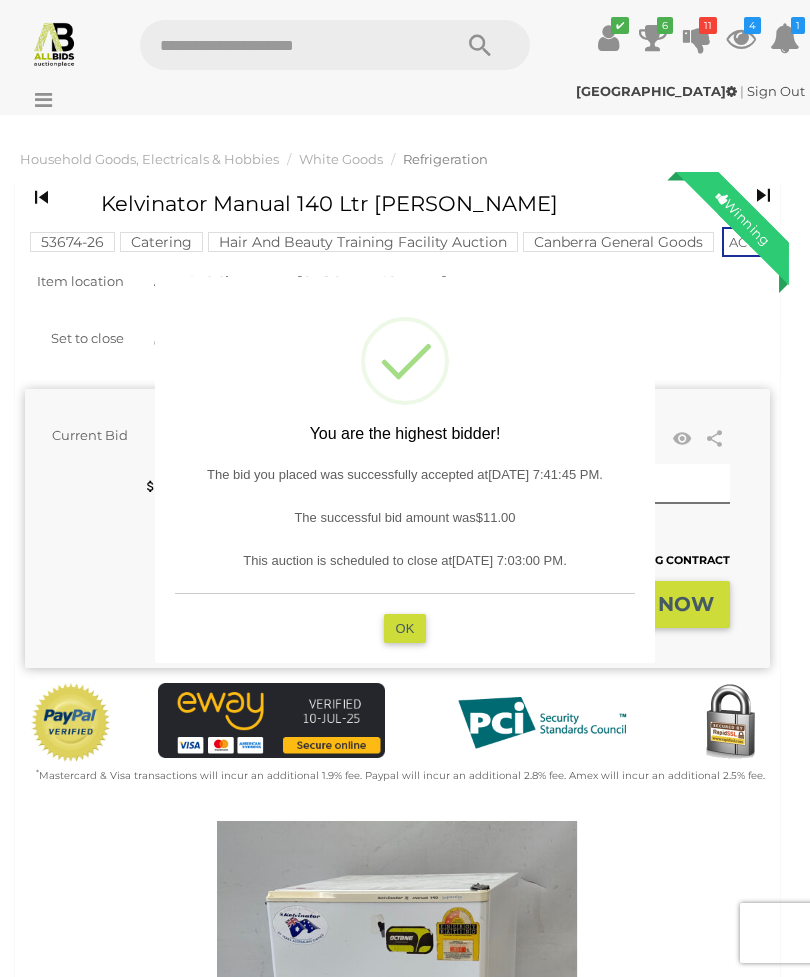 type 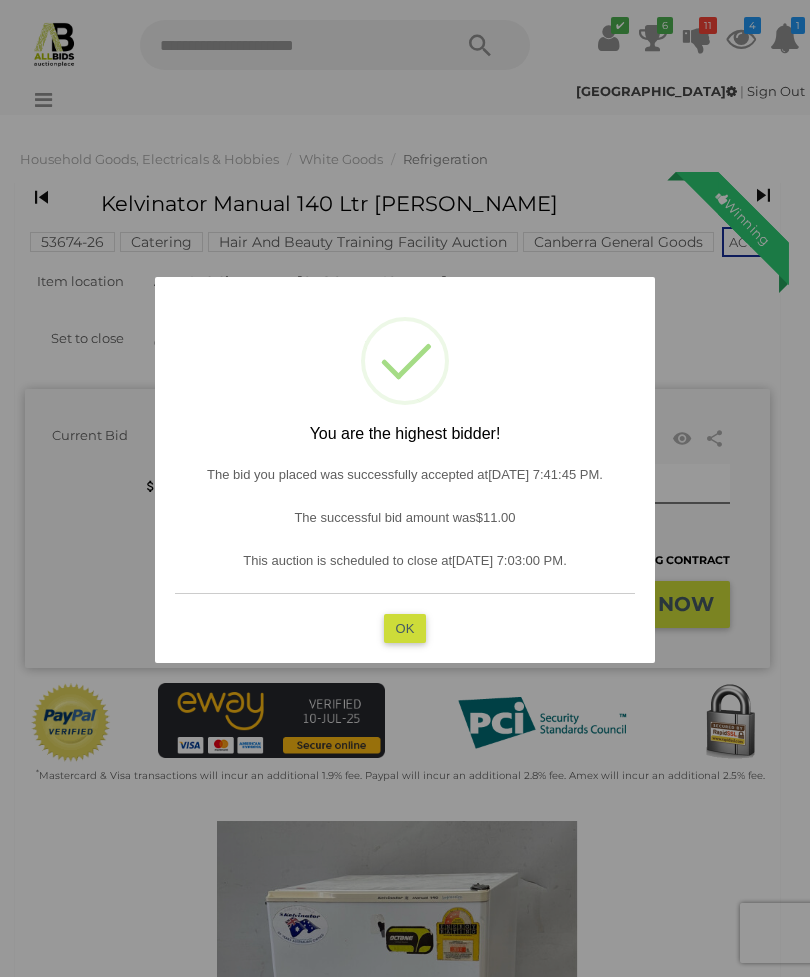 click on "OK" at bounding box center (405, 627) 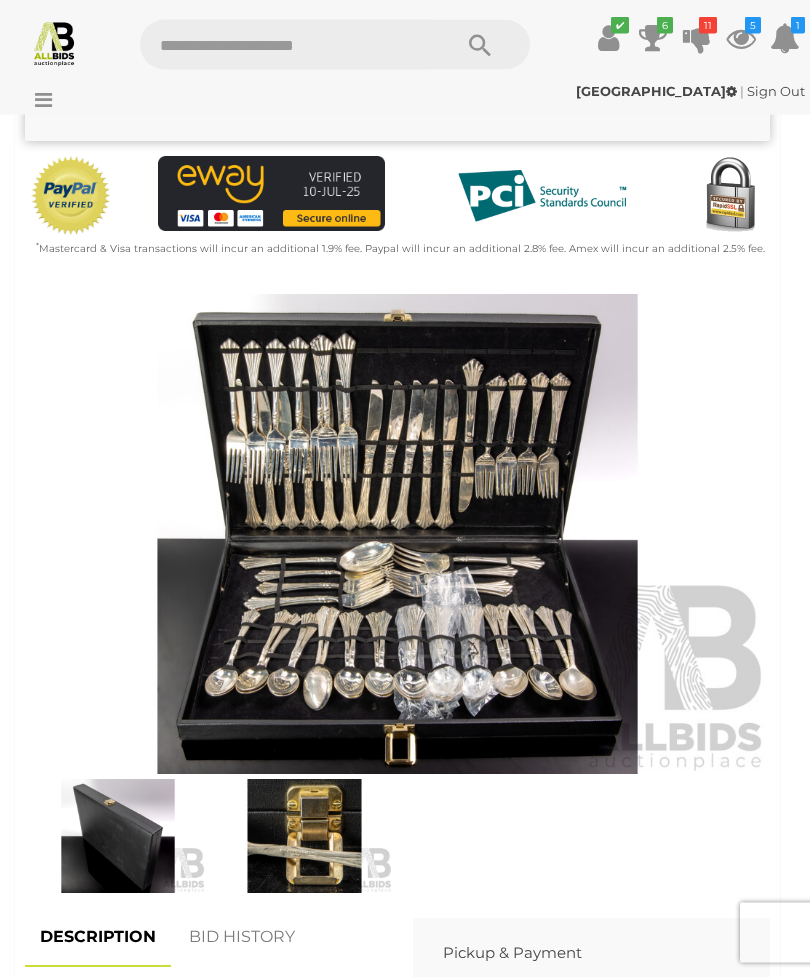 scroll, scrollTop: 550, scrollLeft: 0, axis: vertical 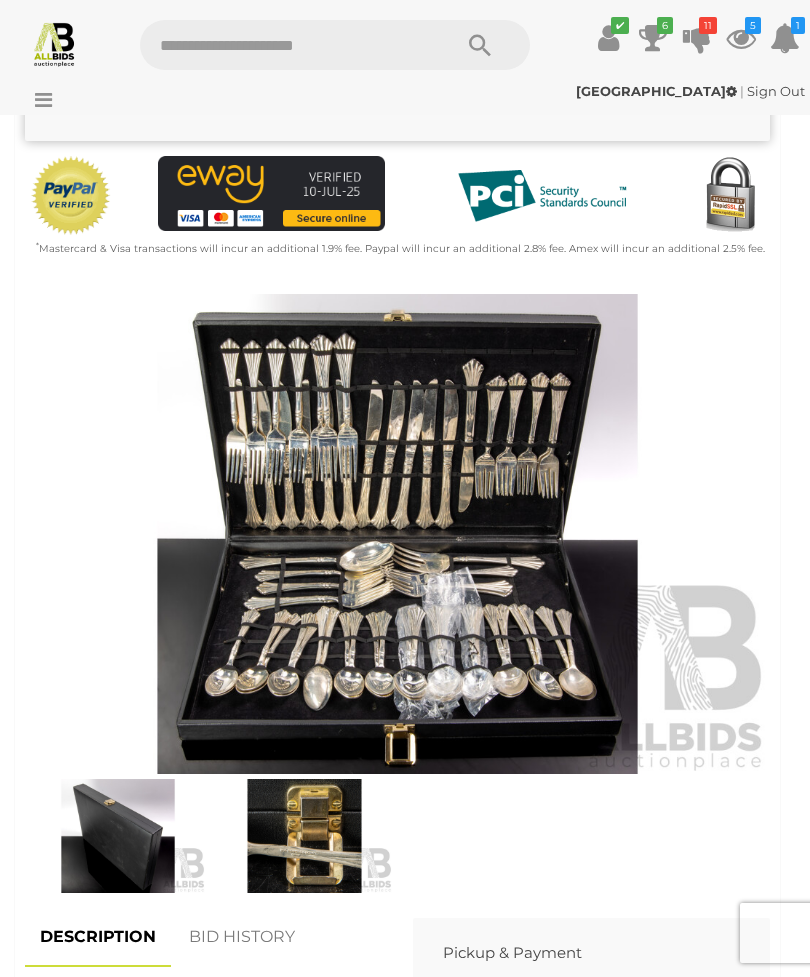 click at bounding box center [118, 836] 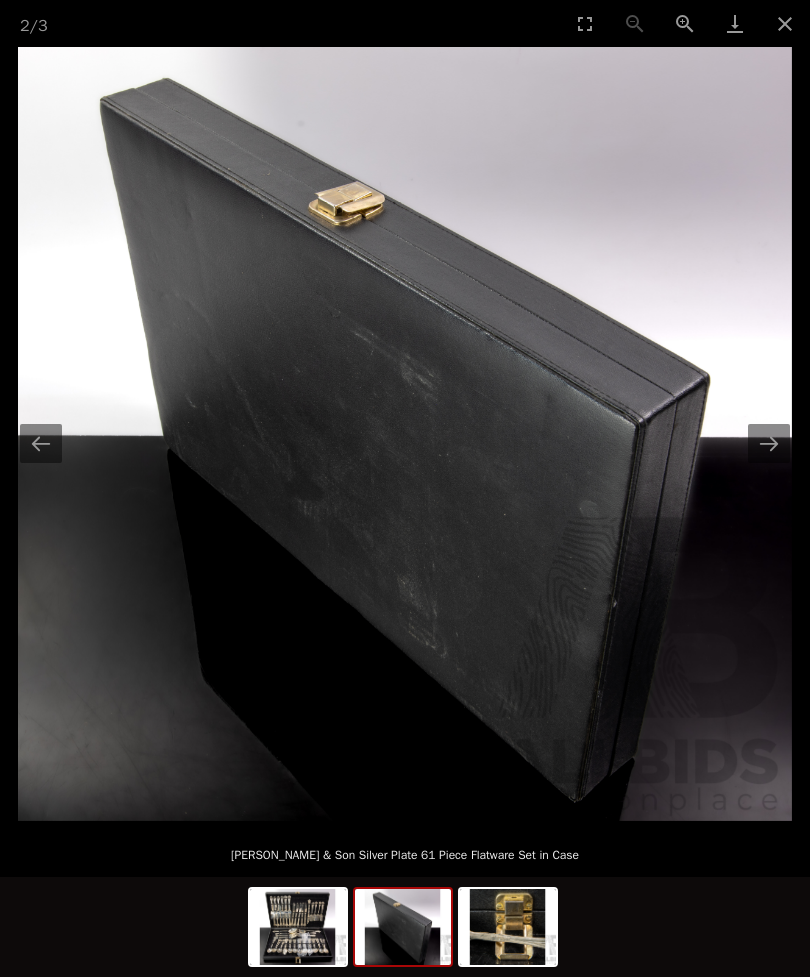 click at bounding box center (769, 443) 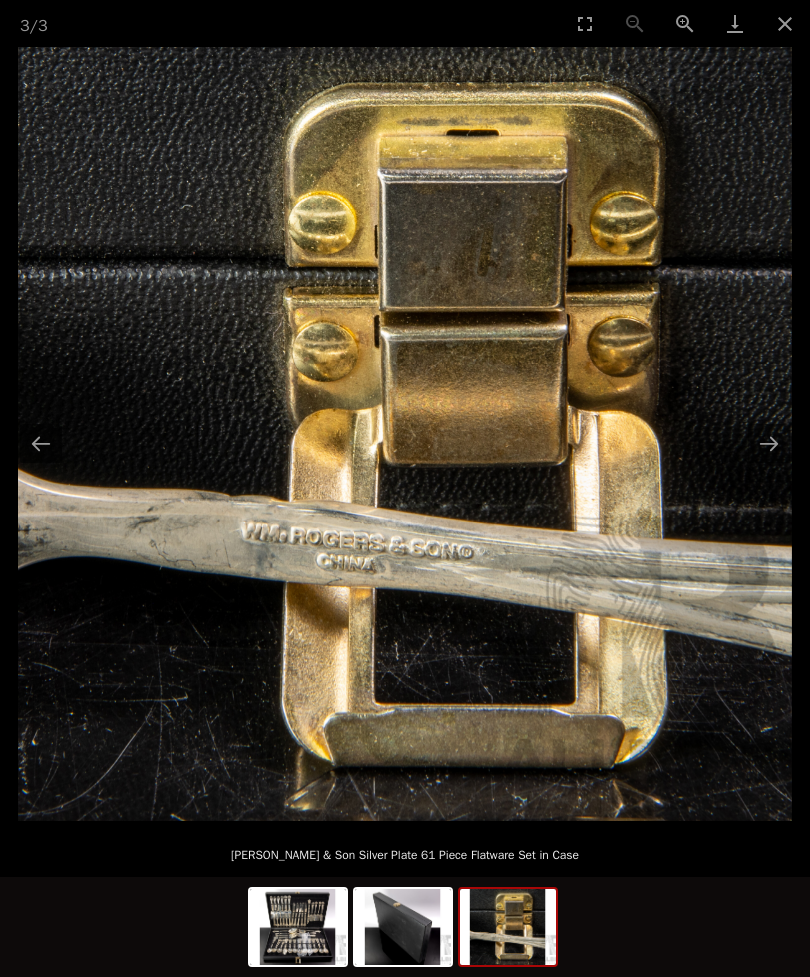 click at bounding box center (769, 443) 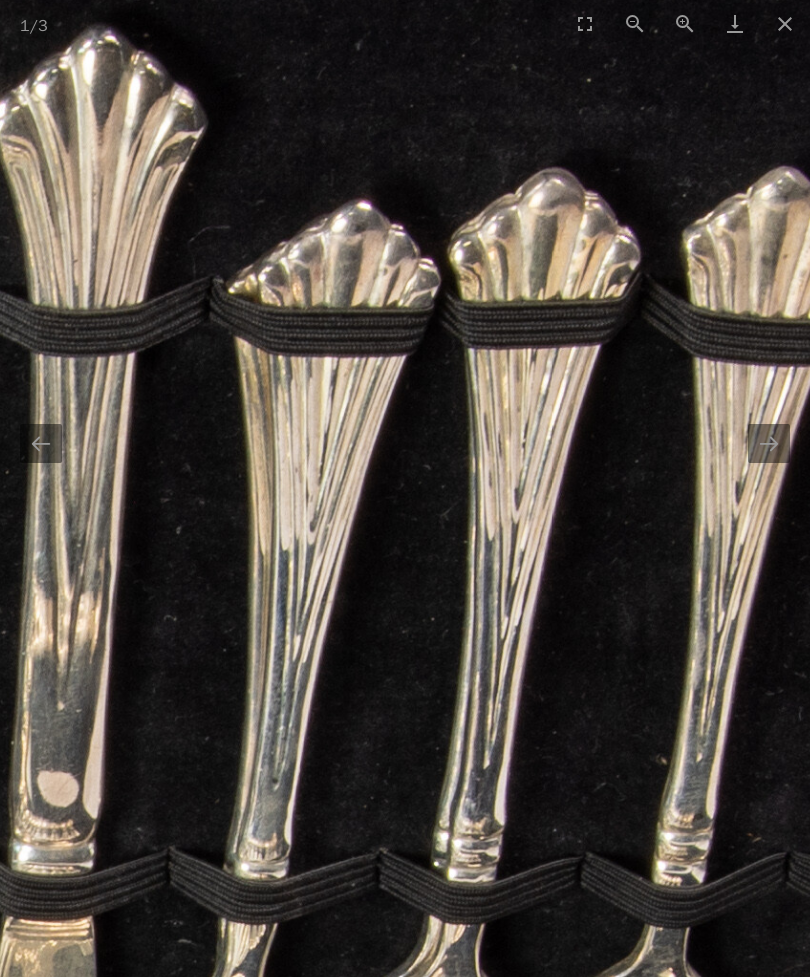 click at bounding box center [785, 23] 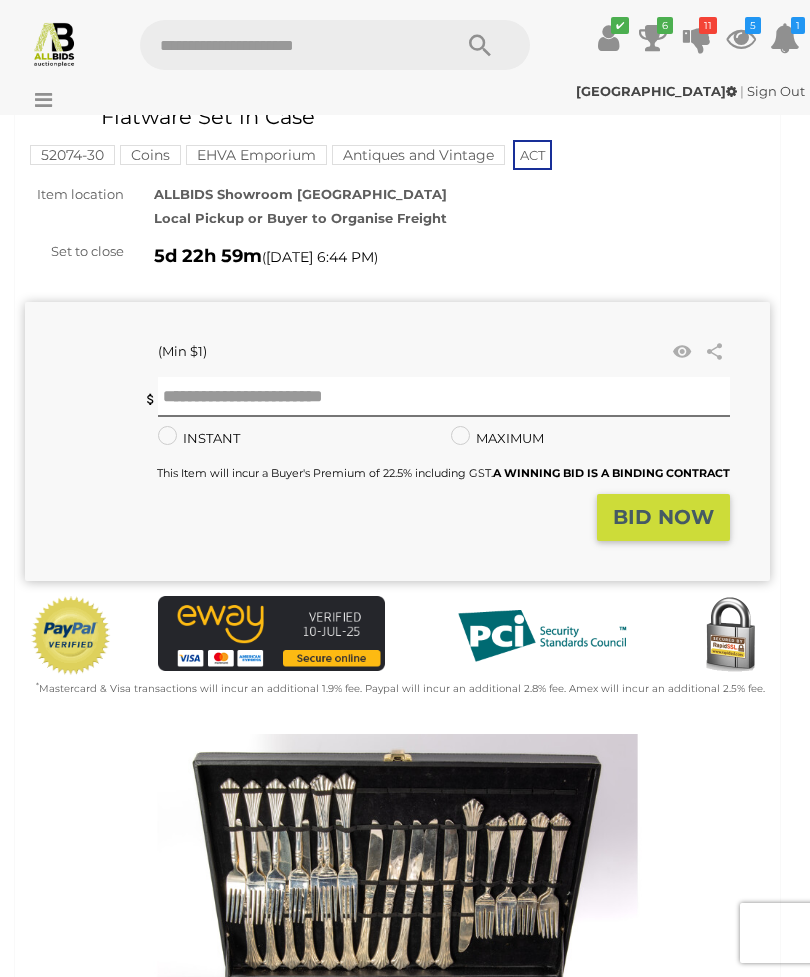 scroll, scrollTop: 0, scrollLeft: 0, axis: both 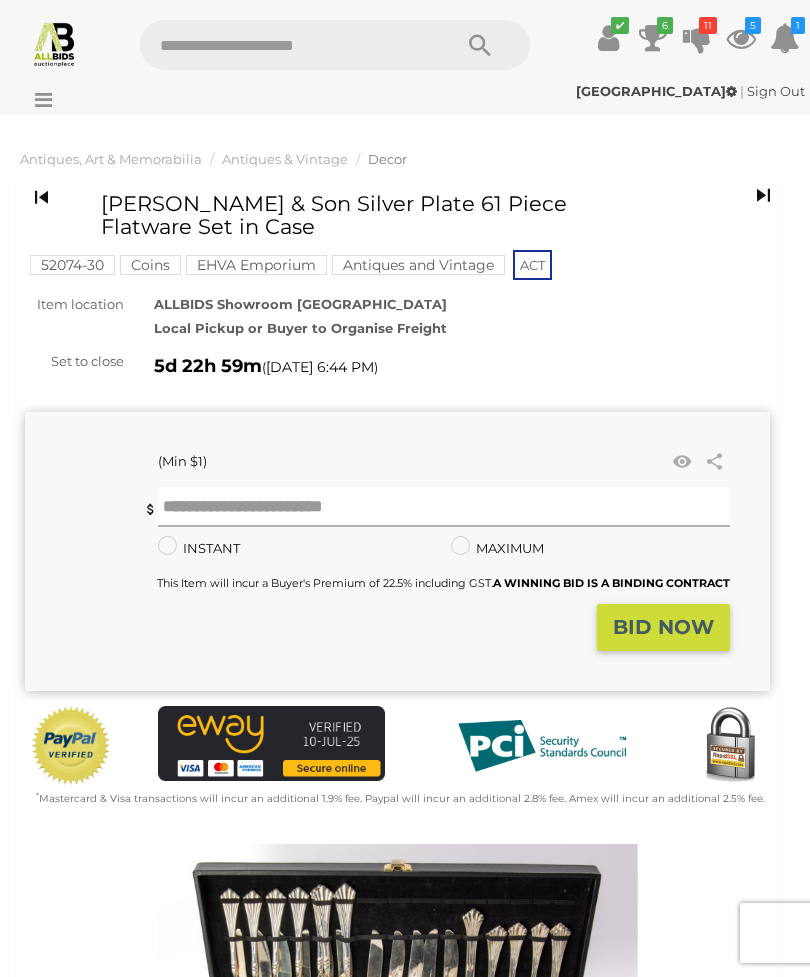 click at bounding box center [444, 507] 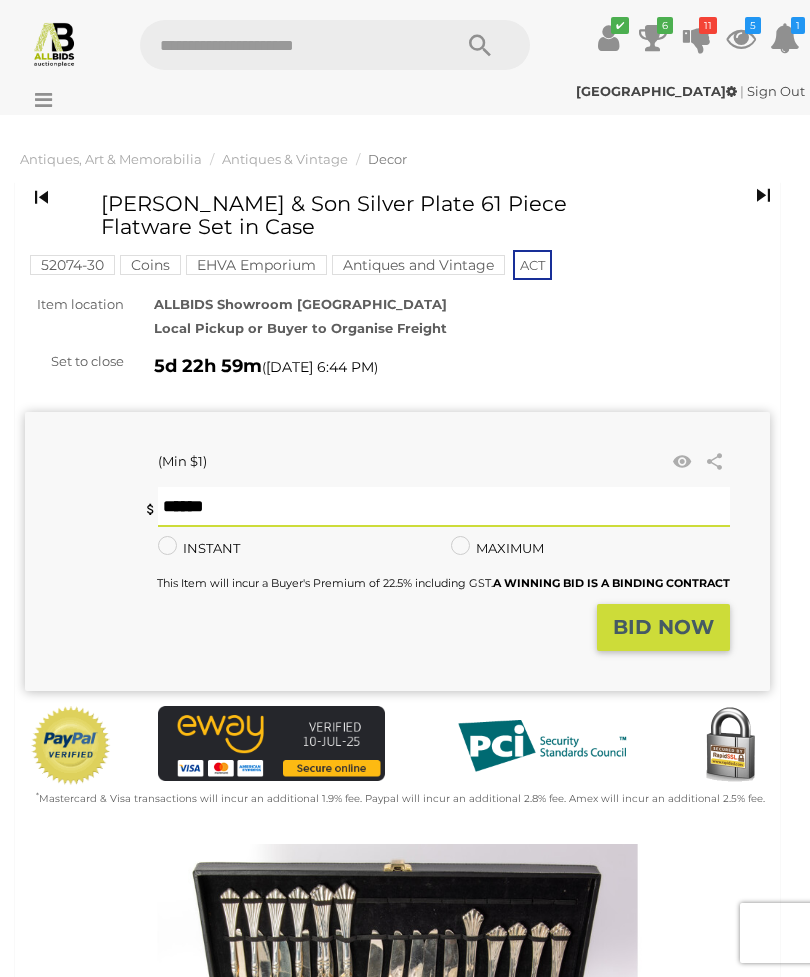 type on "**" 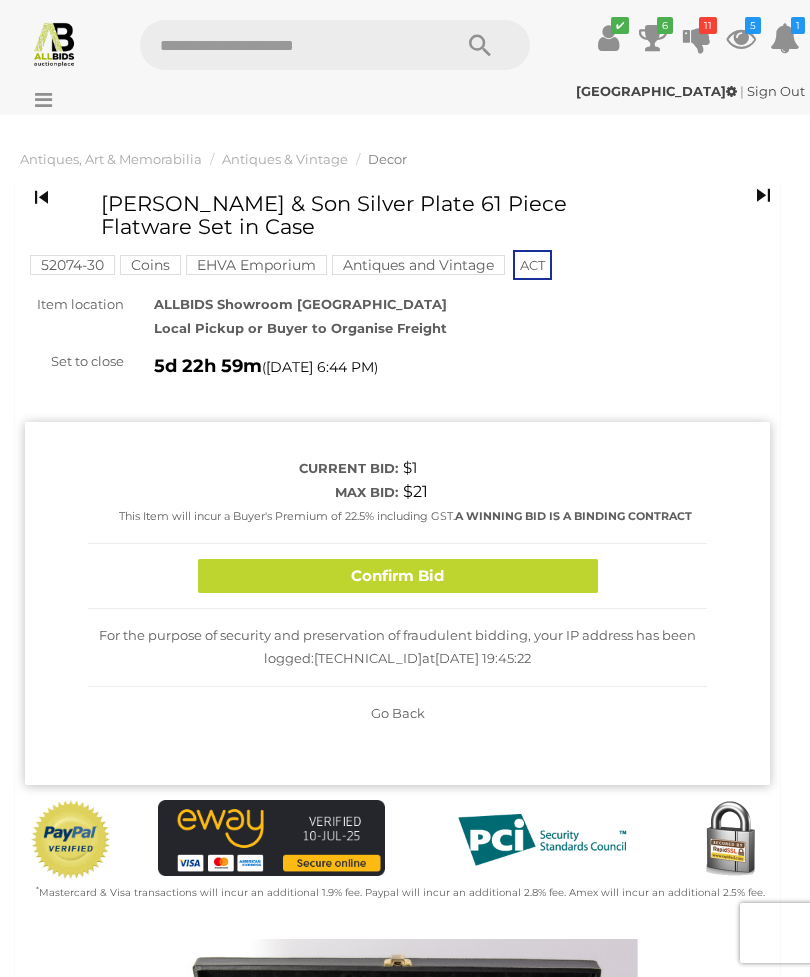 click on "Confirm Bid" at bounding box center [398, 576] 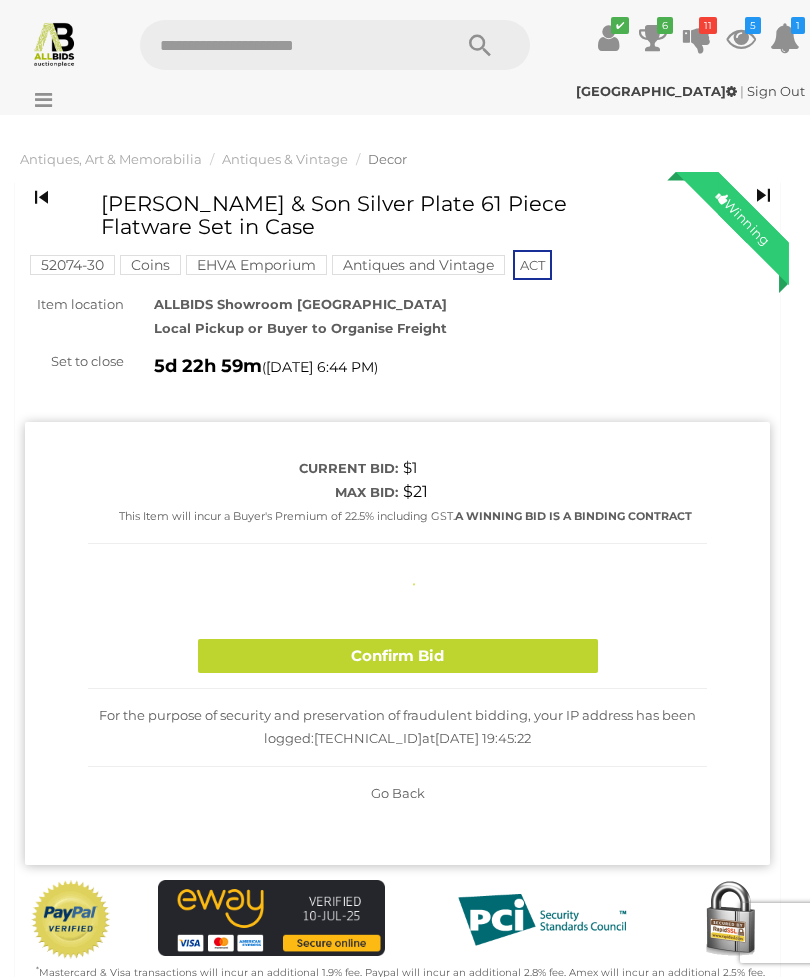 type 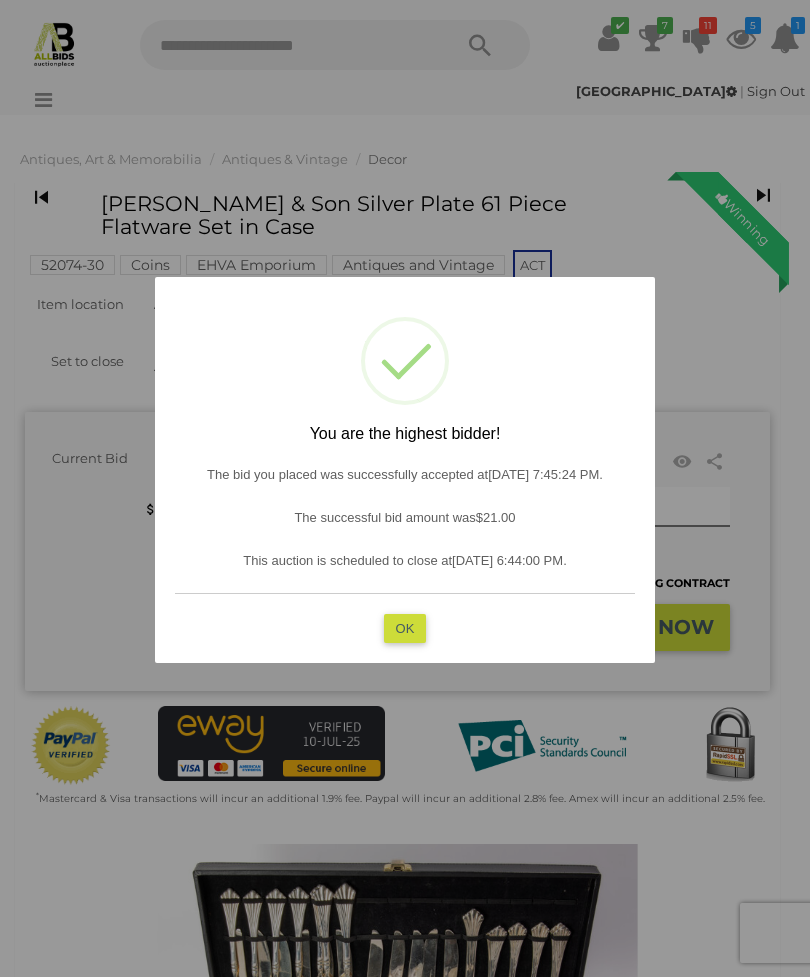 click on "OK" at bounding box center (405, 627) 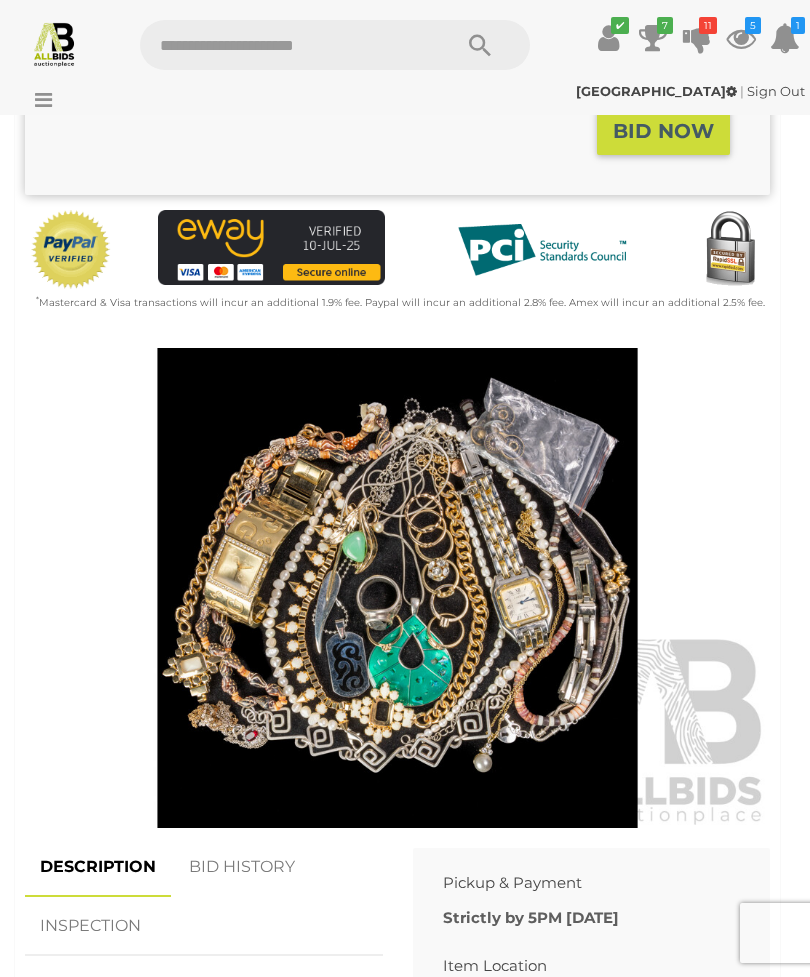 scroll, scrollTop: 579, scrollLeft: 0, axis: vertical 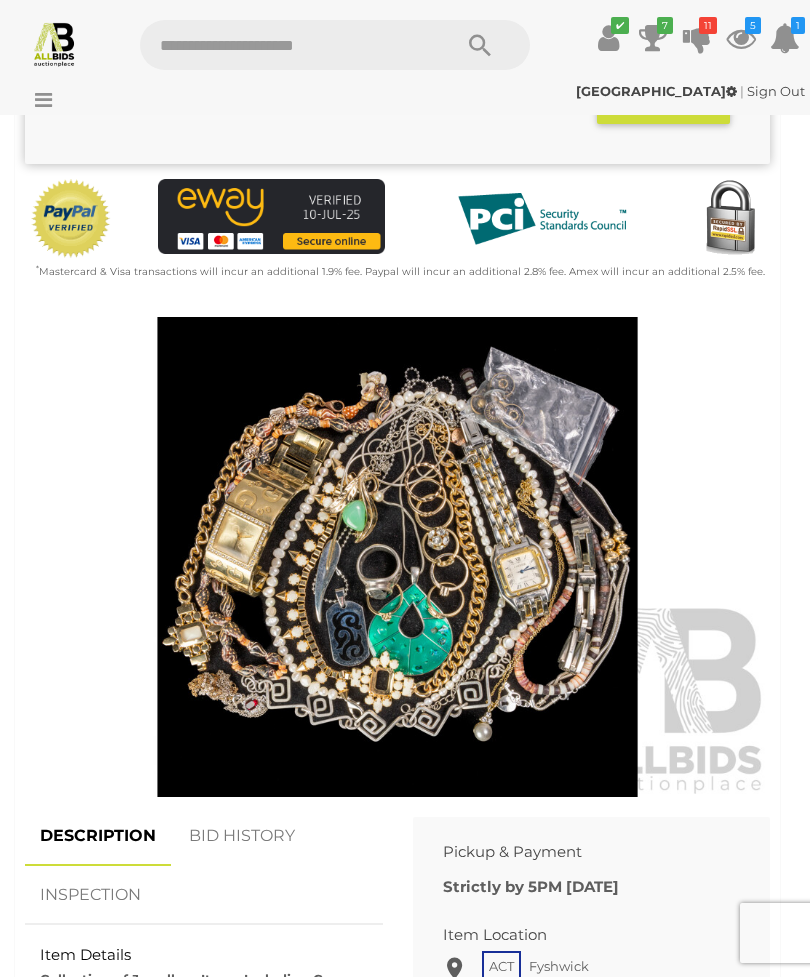 click at bounding box center [397, 557] 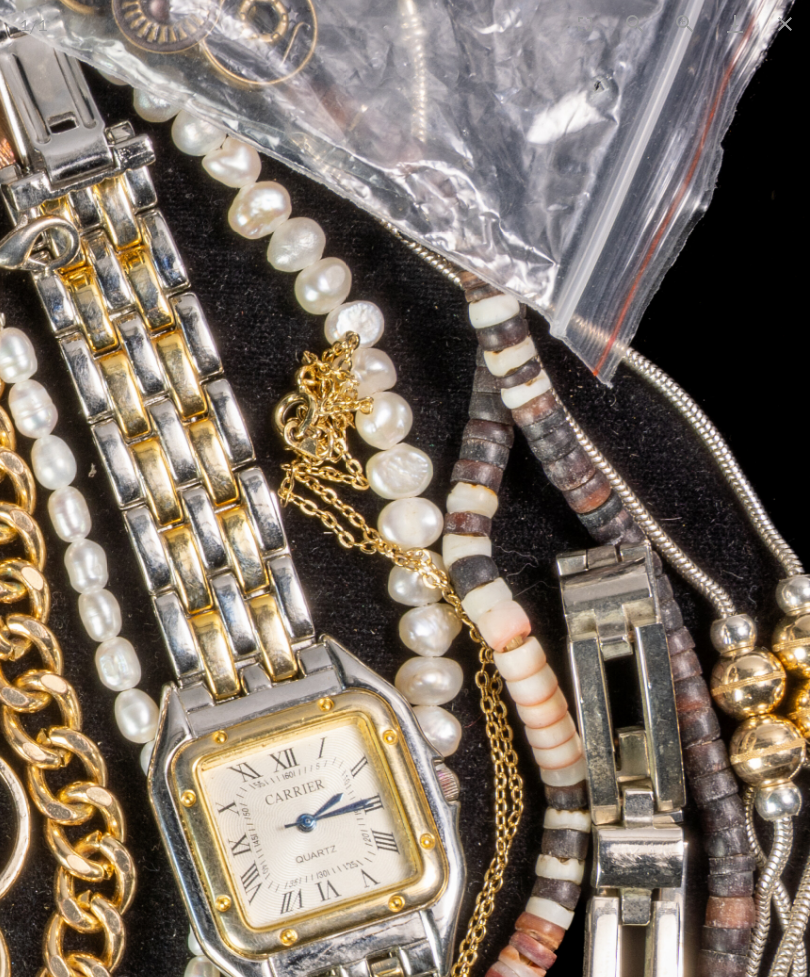 click at bounding box center [785, 23] 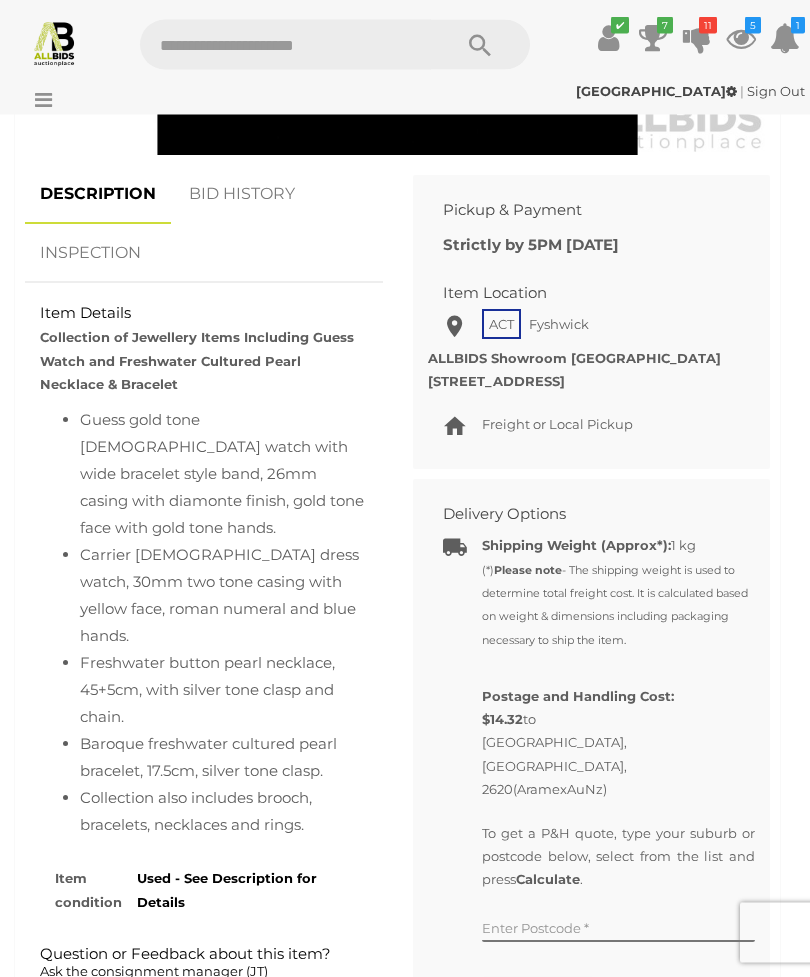 scroll, scrollTop: 1221, scrollLeft: 0, axis: vertical 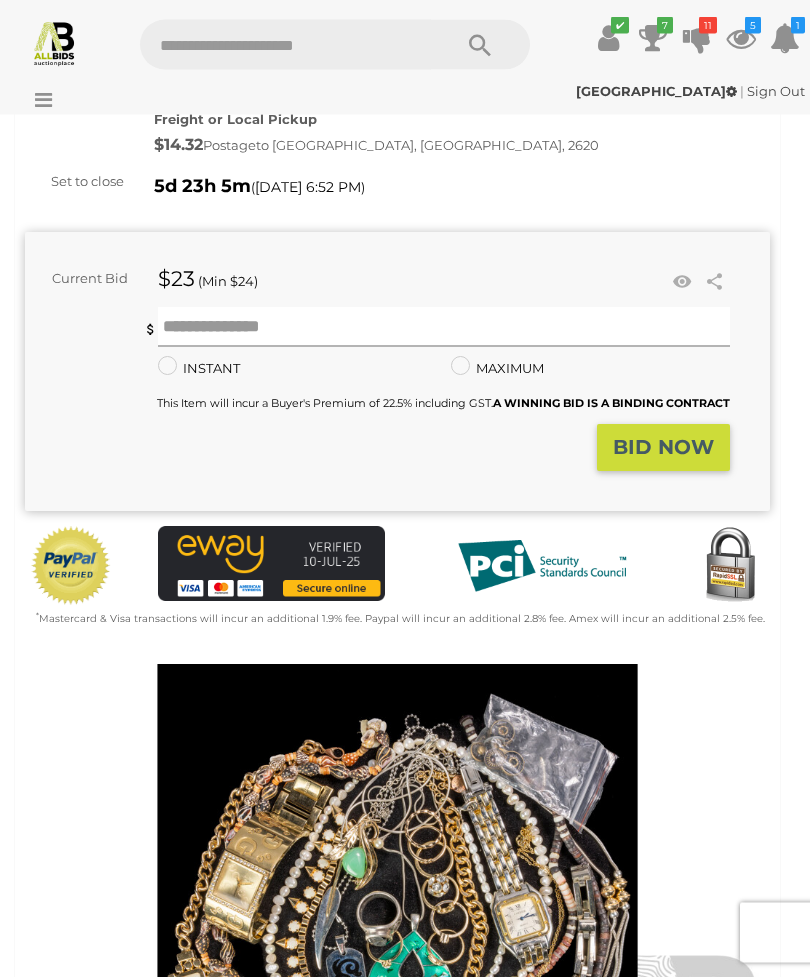 click at bounding box center [444, 328] 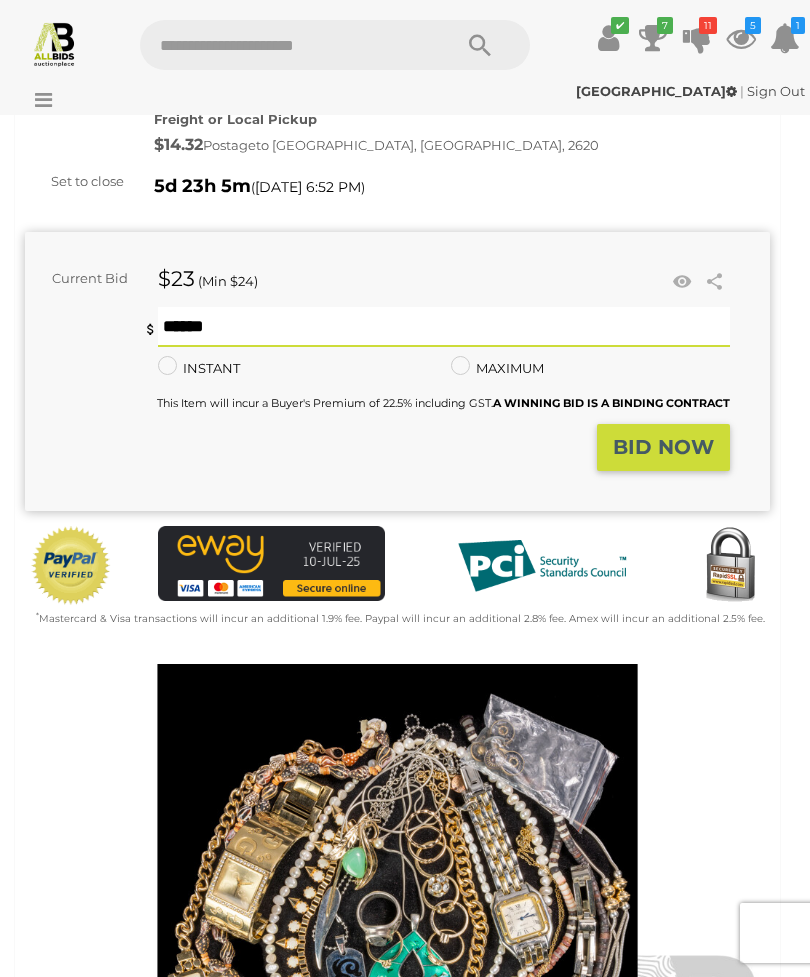 scroll, scrollTop: 231, scrollLeft: 0, axis: vertical 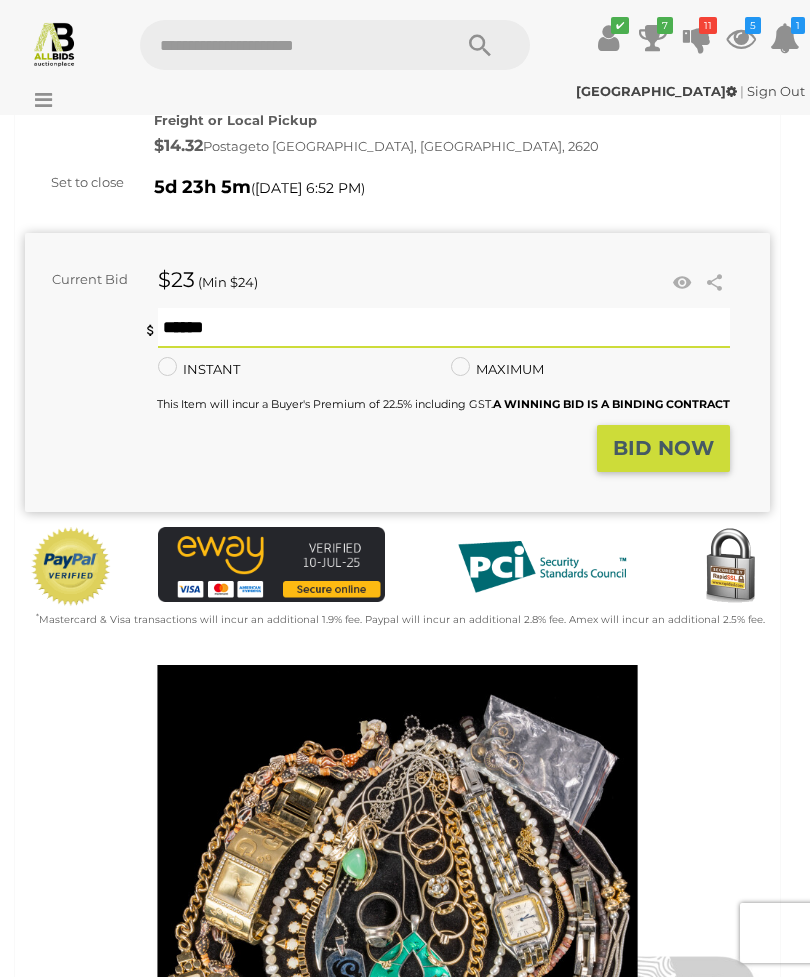 type on "**" 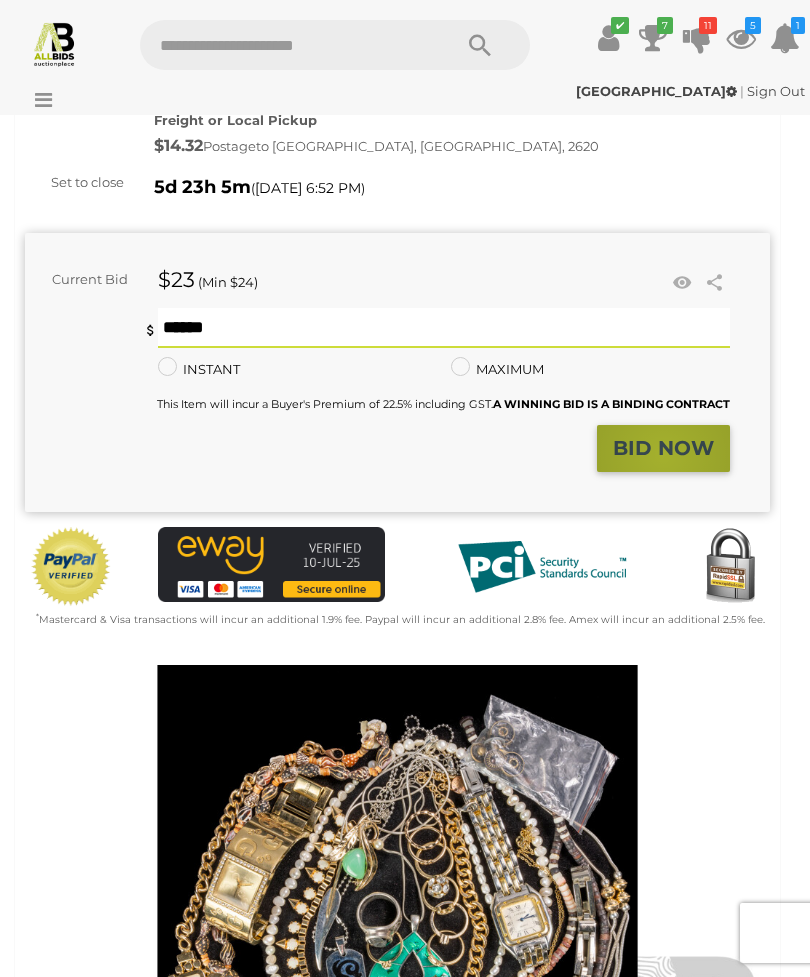 click on "BID NOW" at bounding box center (663, 448) 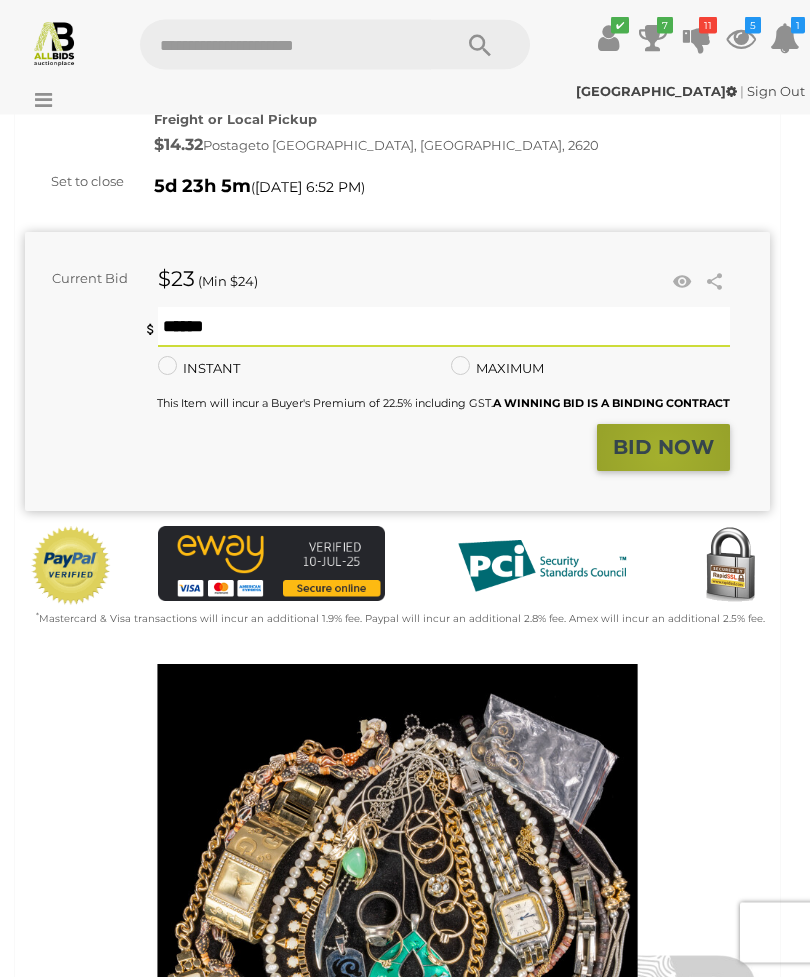 scroll, scrollTop: 232, scrollLeft: 0, axis: vertical 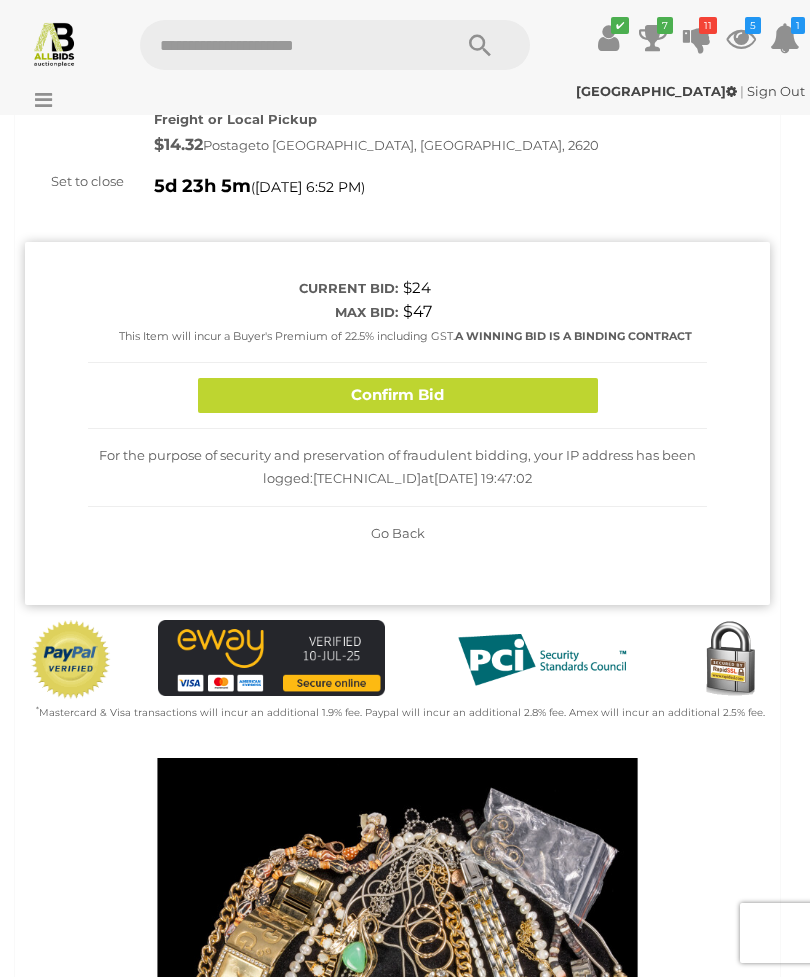click on "Confirm Bid" at bounding box center (398, 395) 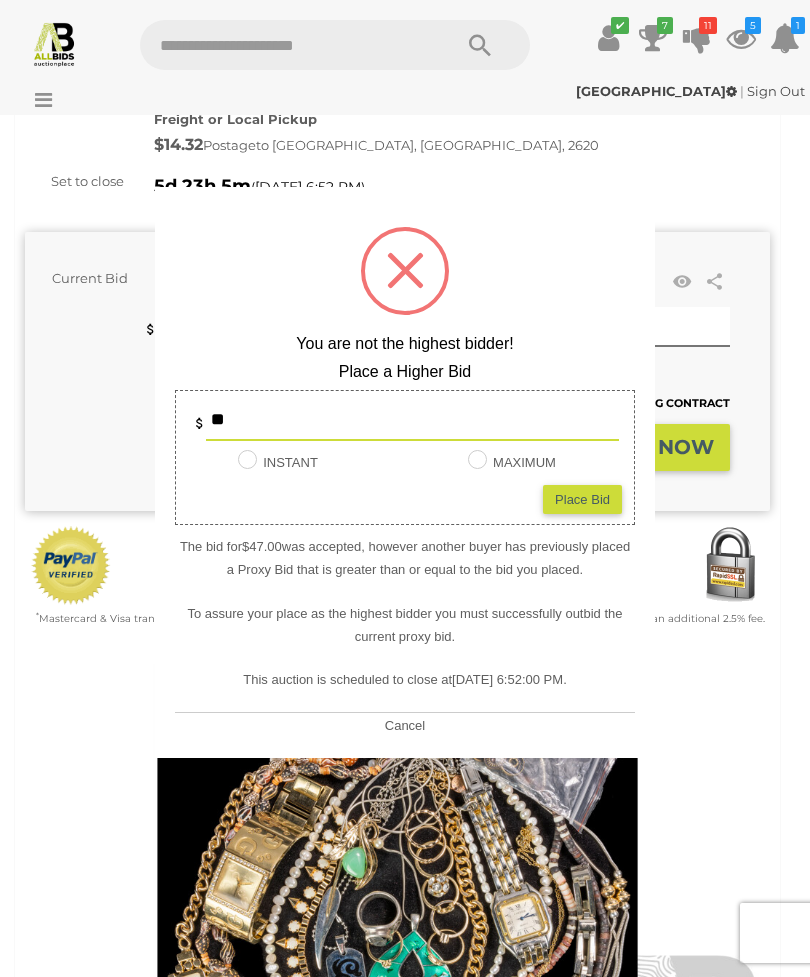 type 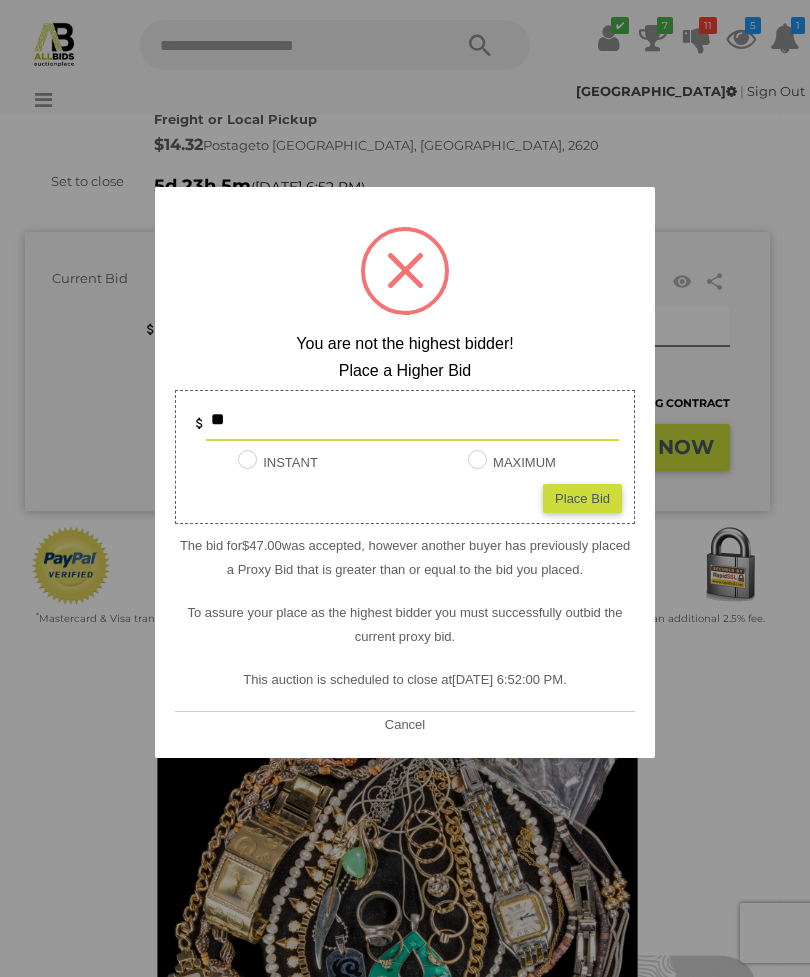 click at bounding box center (405, 488) 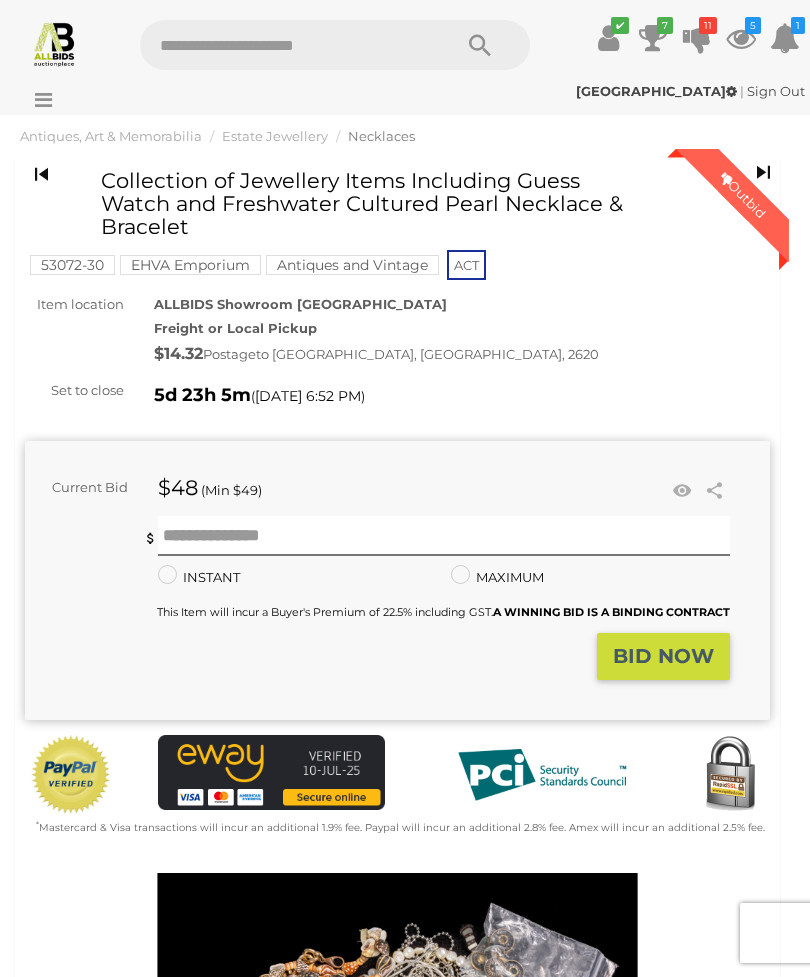 scroll, scrollTop: 0, scrollLeft: 0, axis: both 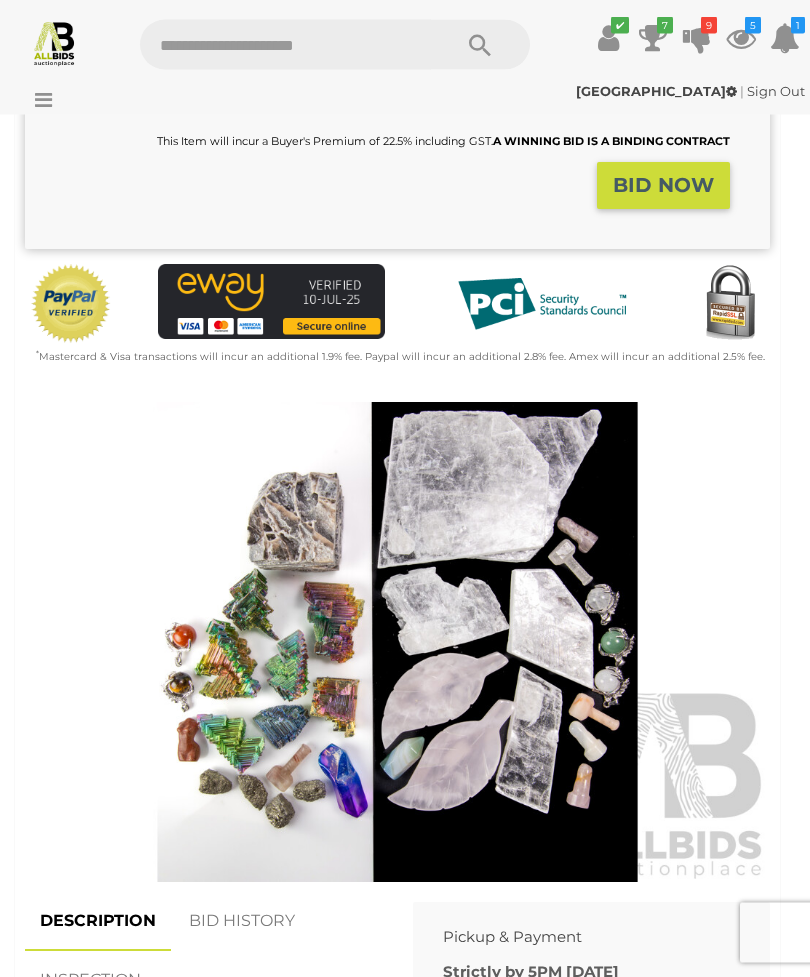 click at bounding box center [397, 643] 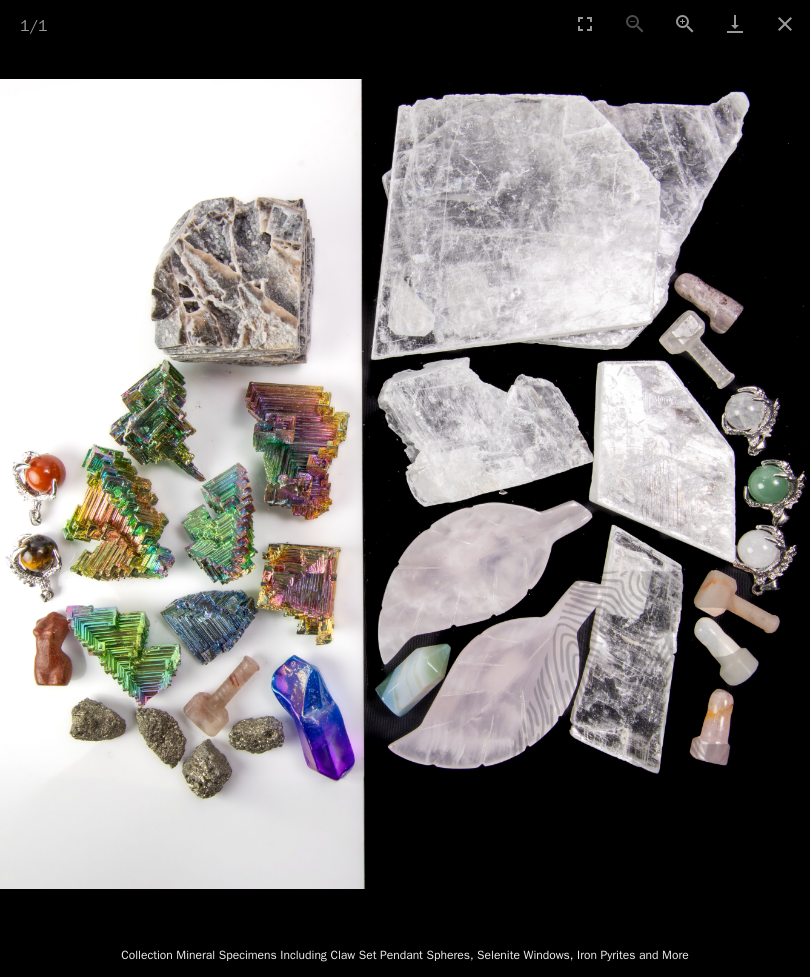 click at bounding box center [785, 23] 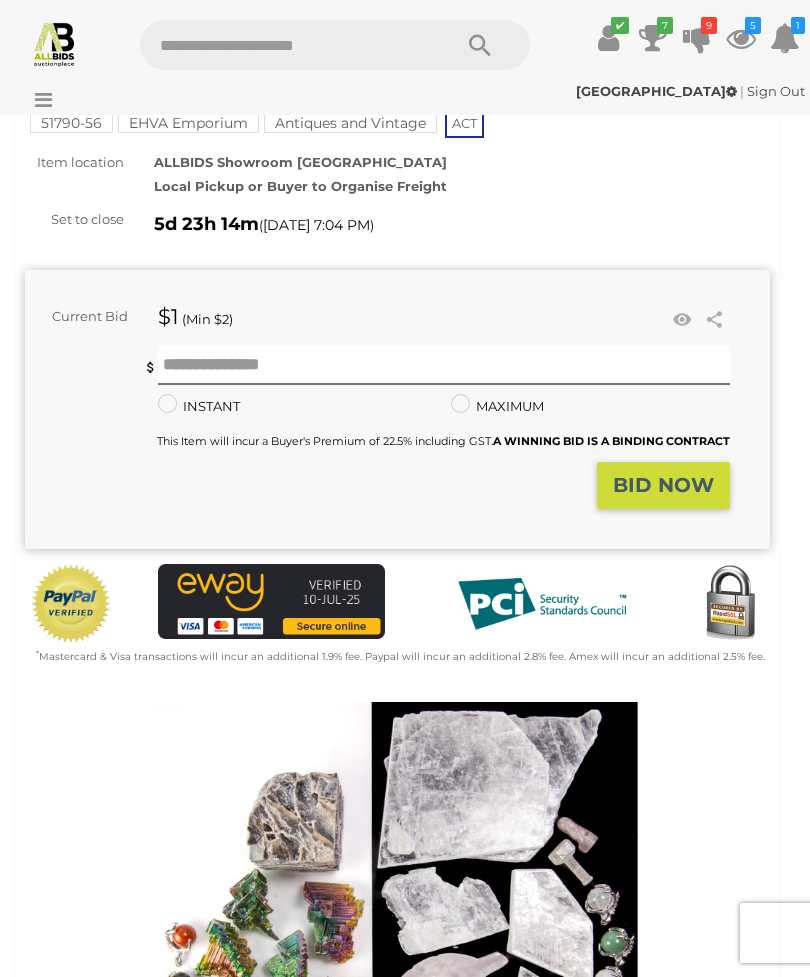 scroll, scrollTop: 163, scrollLeft: 0, axis: vertical 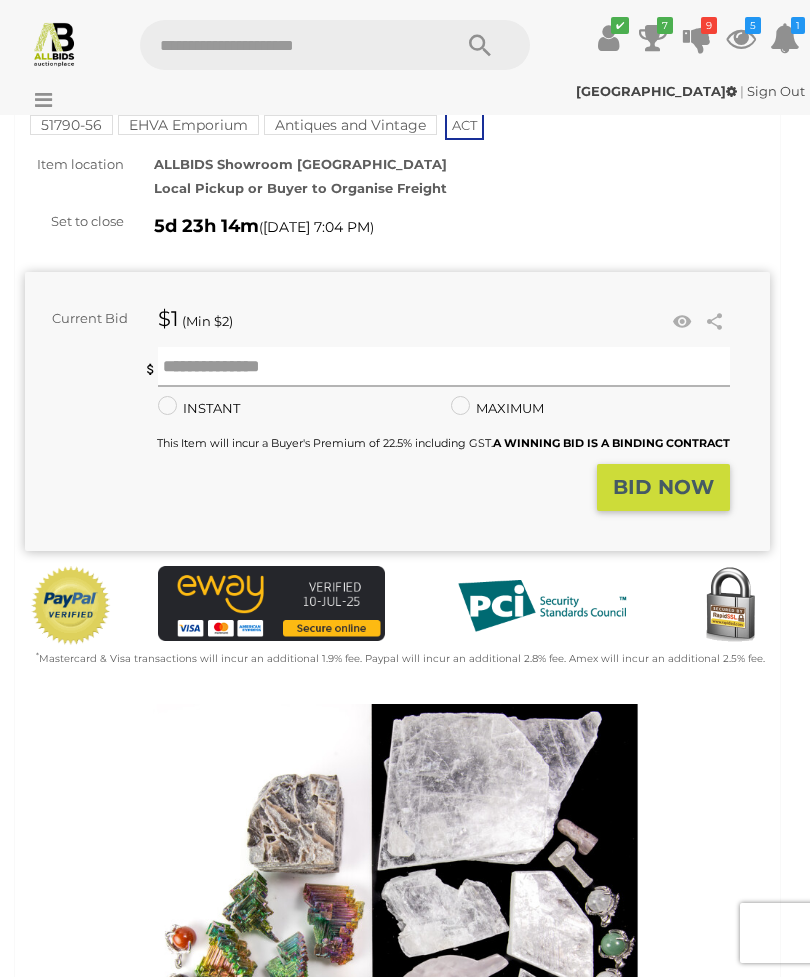 click at bounding box center (444, 367) 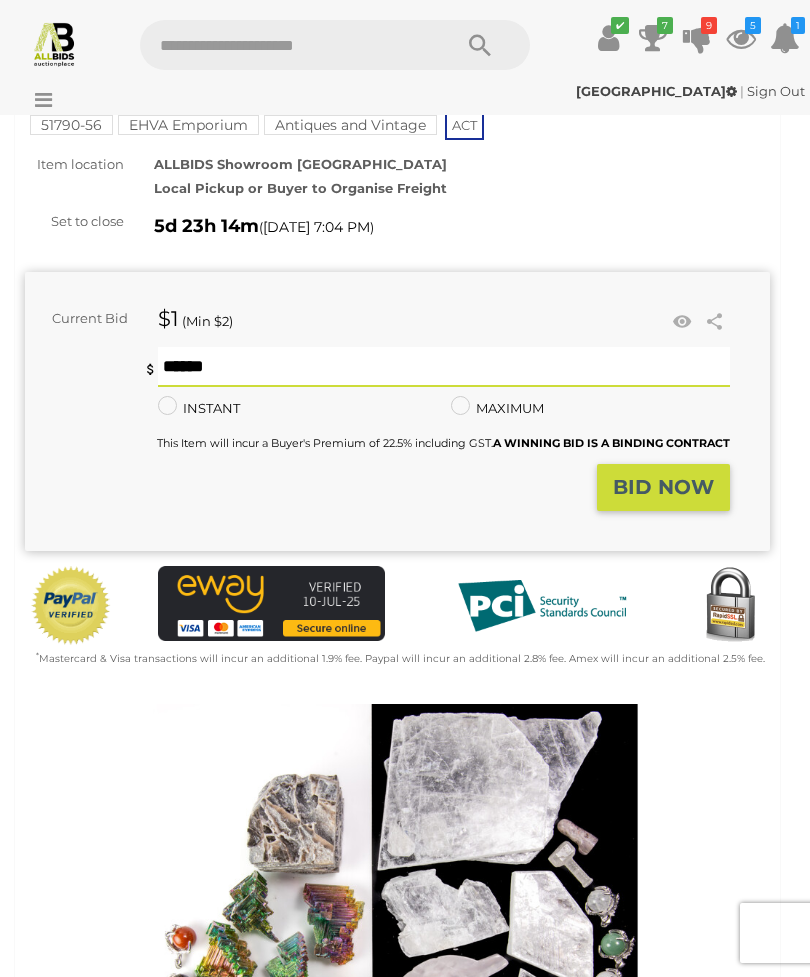 type on "**" 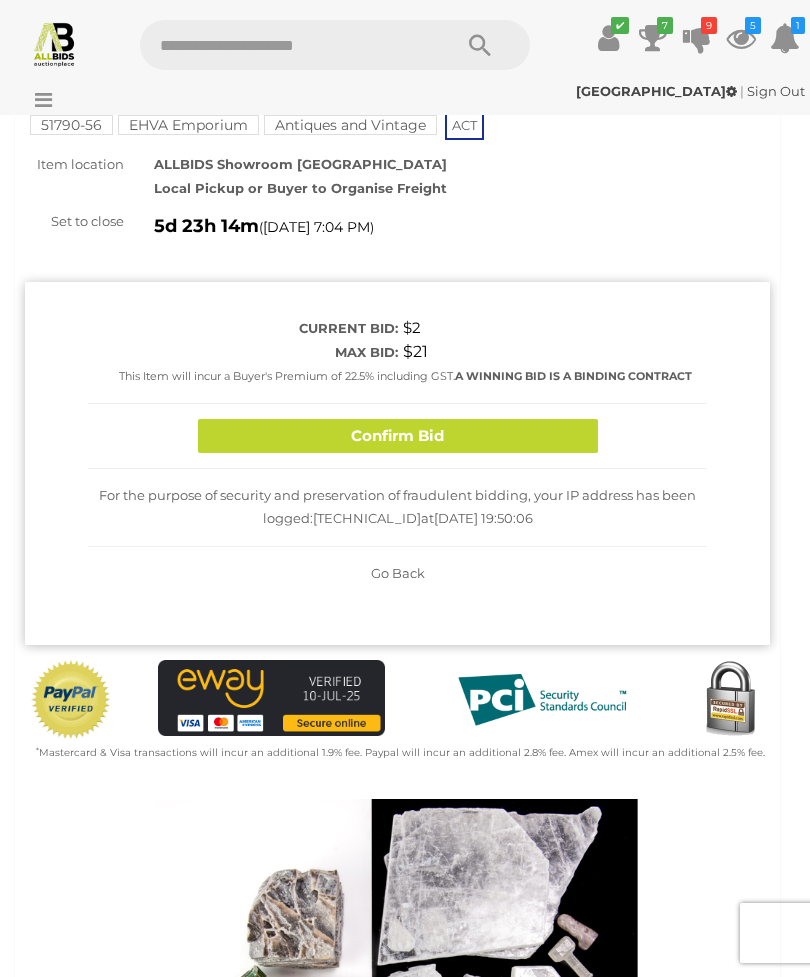 click on "Confirm Bid" at bounding box center (398, 436) 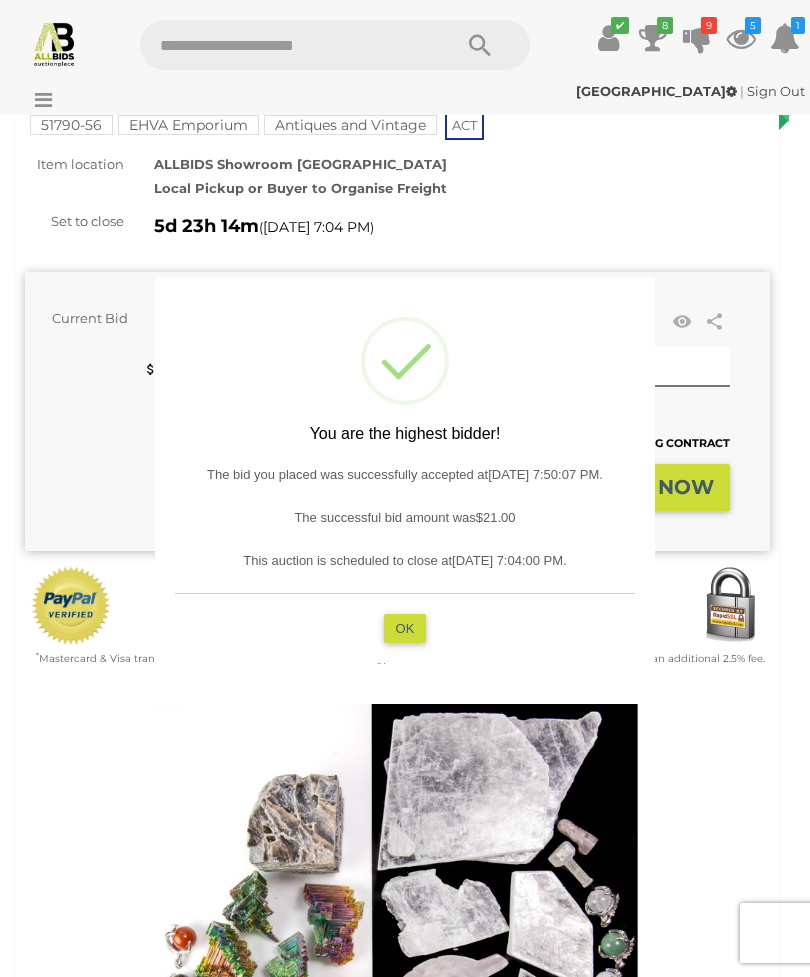 type 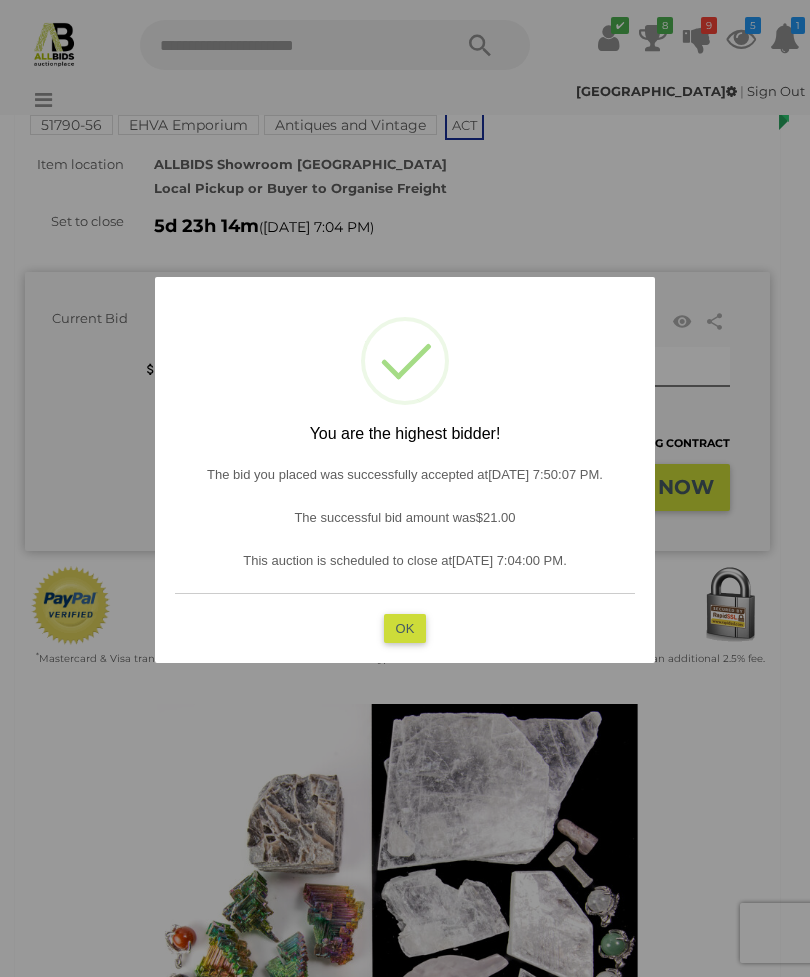 click on "OK" at bounding box center (405, 627) 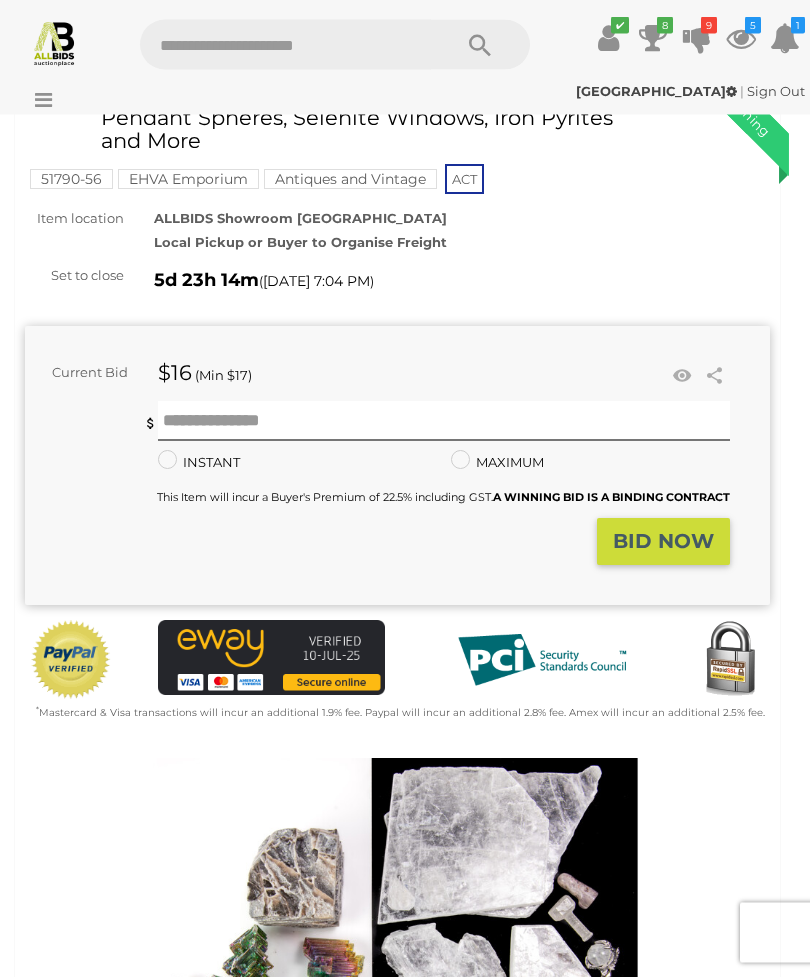 scroll, scrollTop: 0, scrollLeft: 0, axis: both 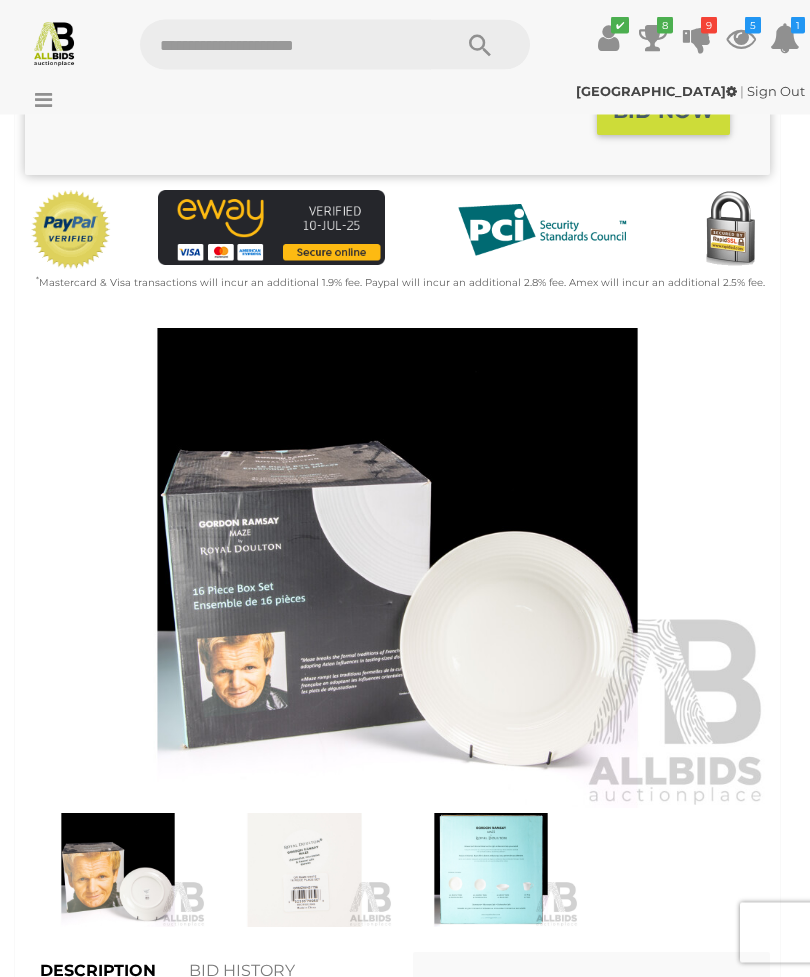 click at bounding box center [304, 871] 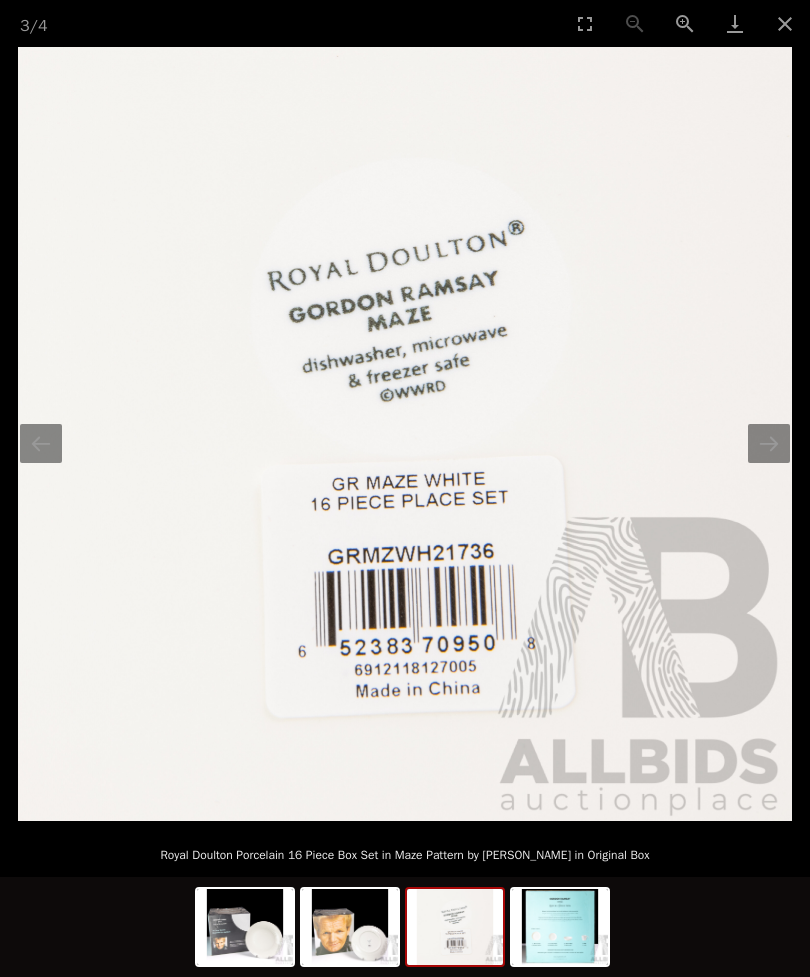 click at bounding box center (769, 443) 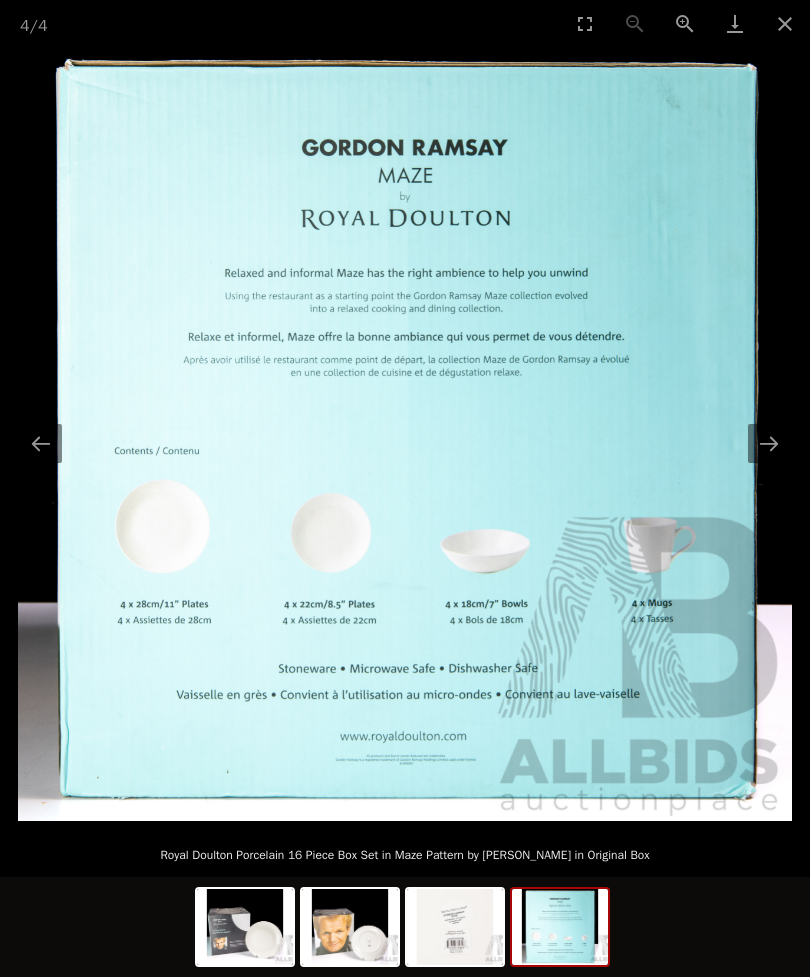 click at bounding box center (769, 443) 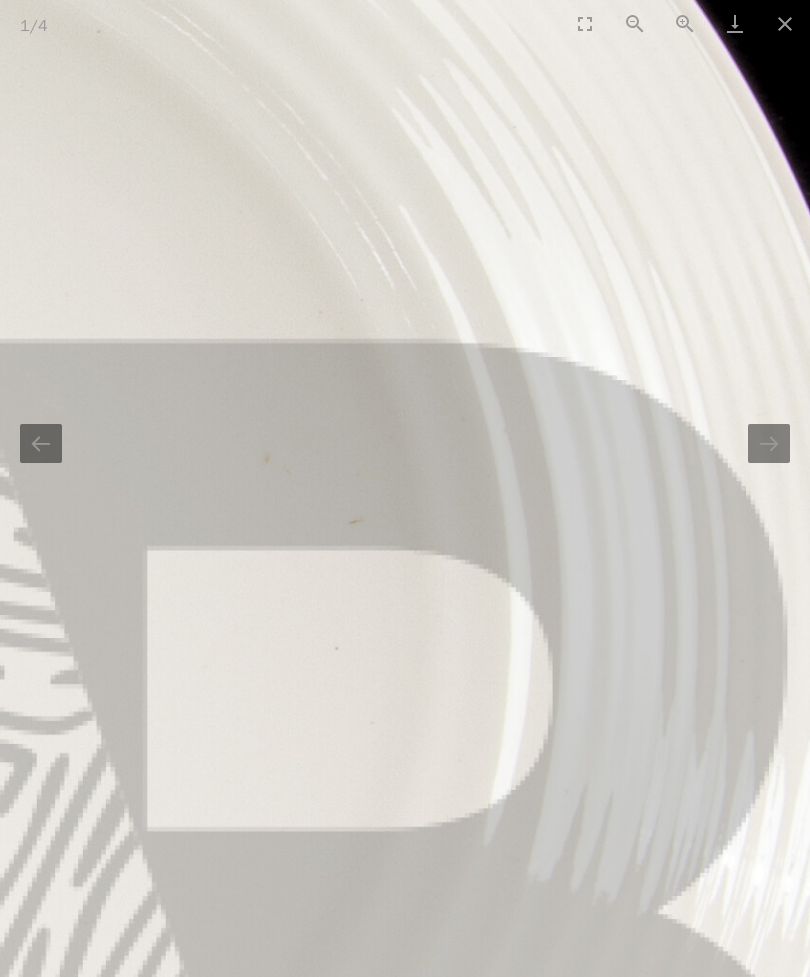 click at bounding box center [785, 23] 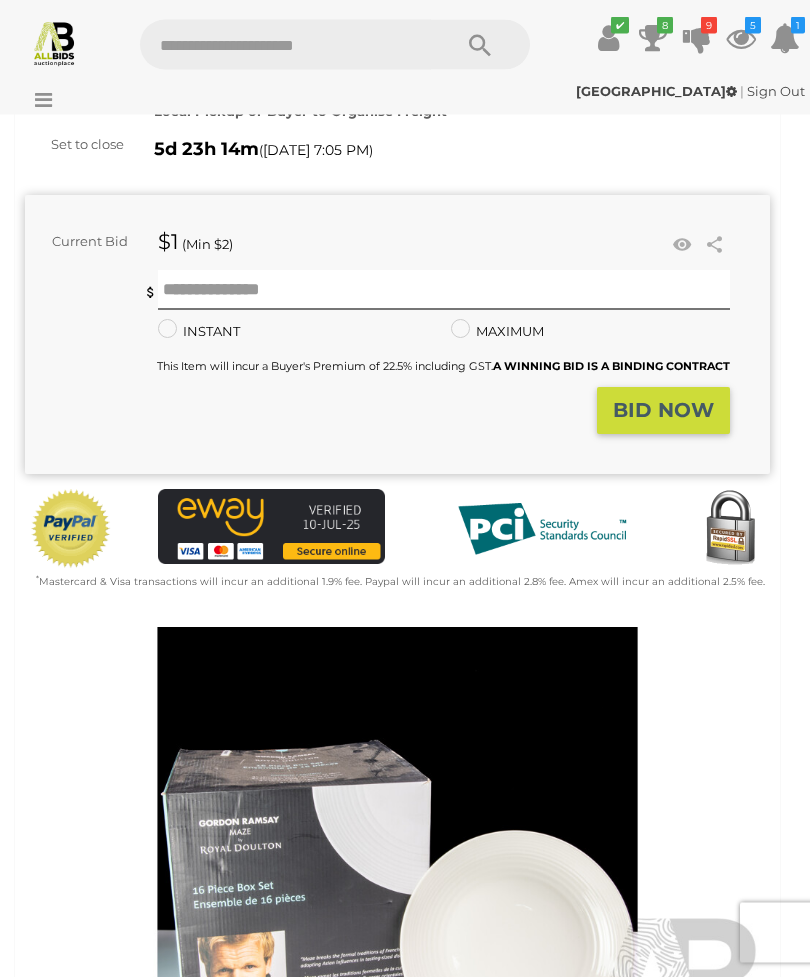 scroll, scrollTop: 96, scrollLeft: 0, axis: vertical 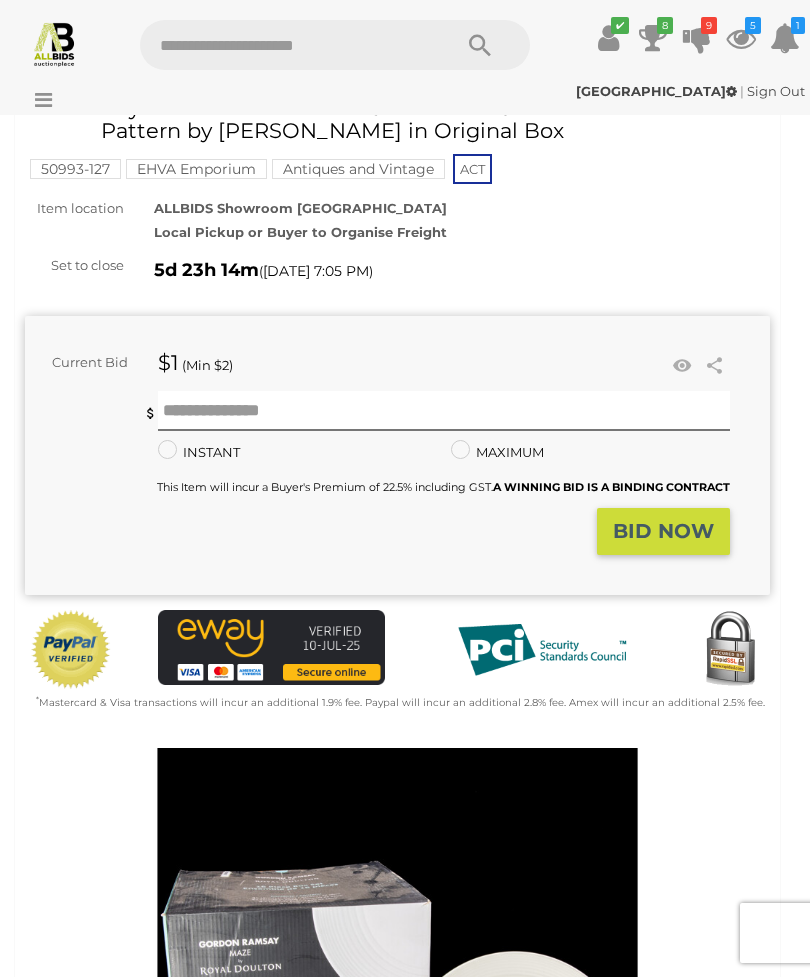 click at bounding box center (682, 366) 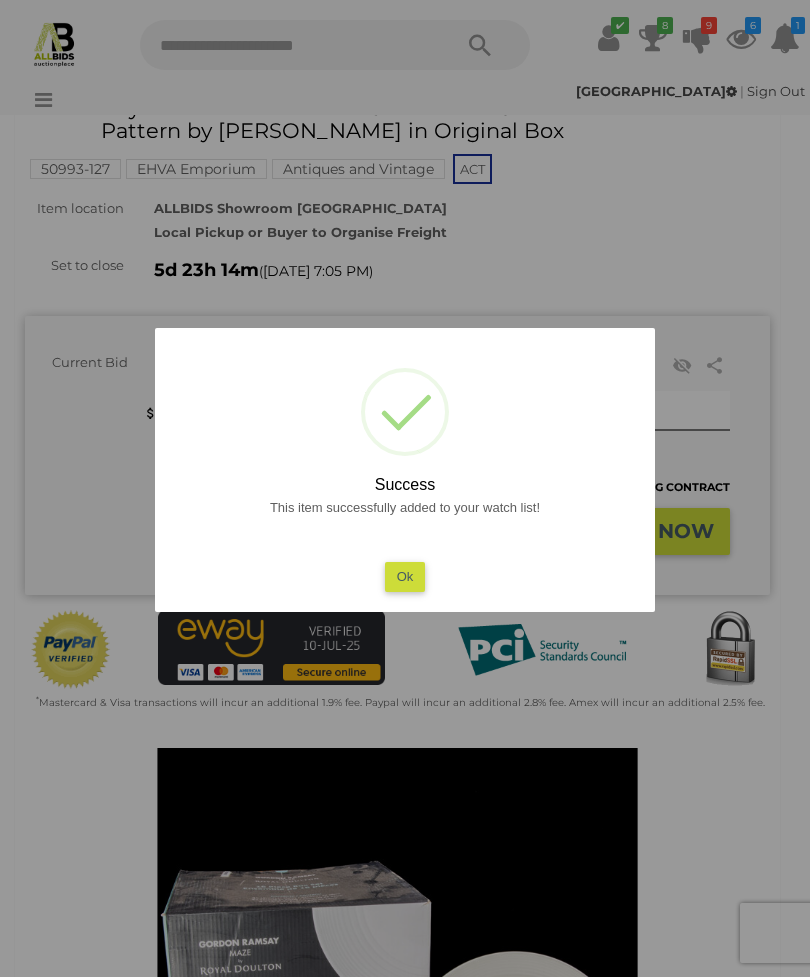 click on "Ok" at bounding box center [405, 576] 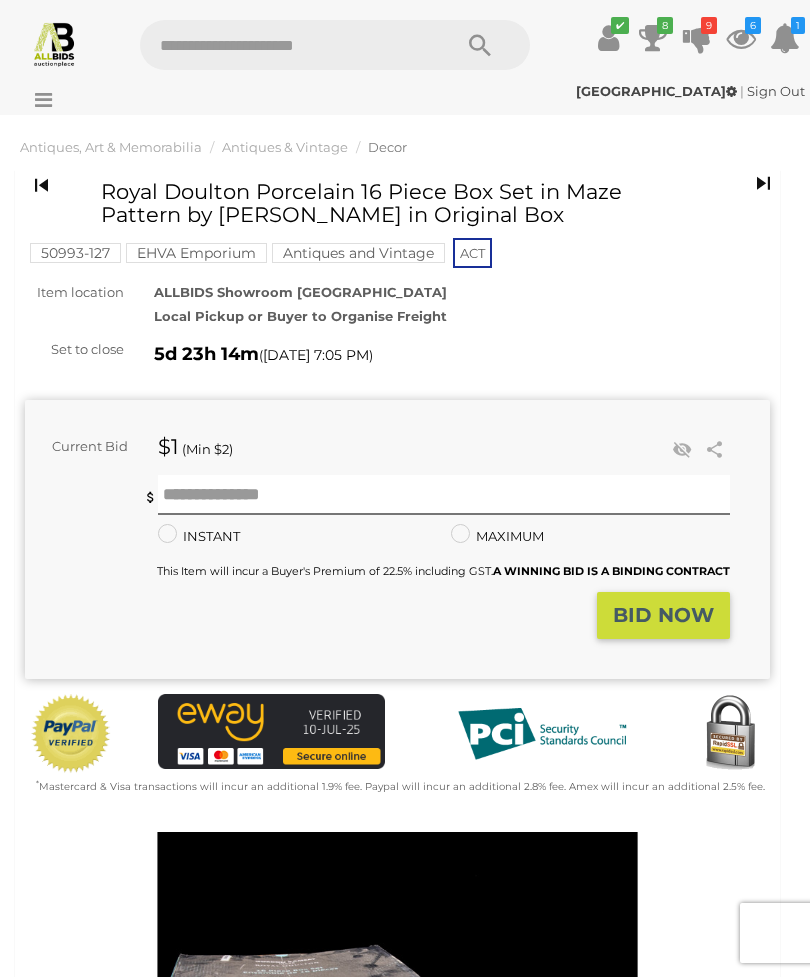 scroll, scrollTop: 0, scrollLeft: 0, axis: both 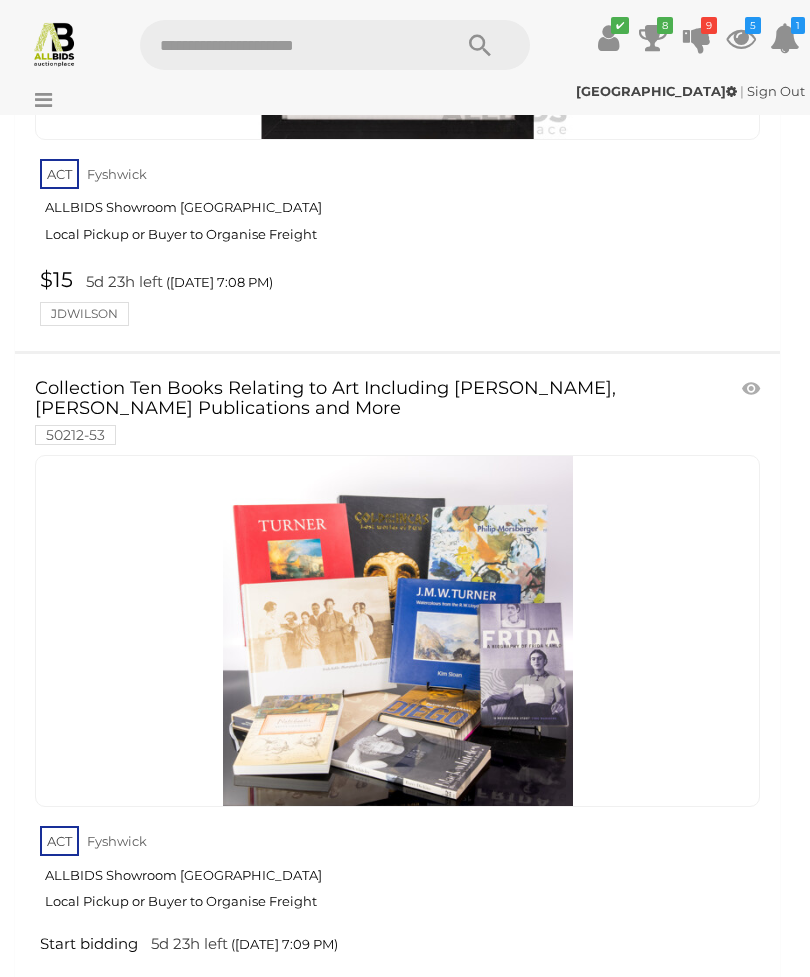 click at bounding box center (398, 631) 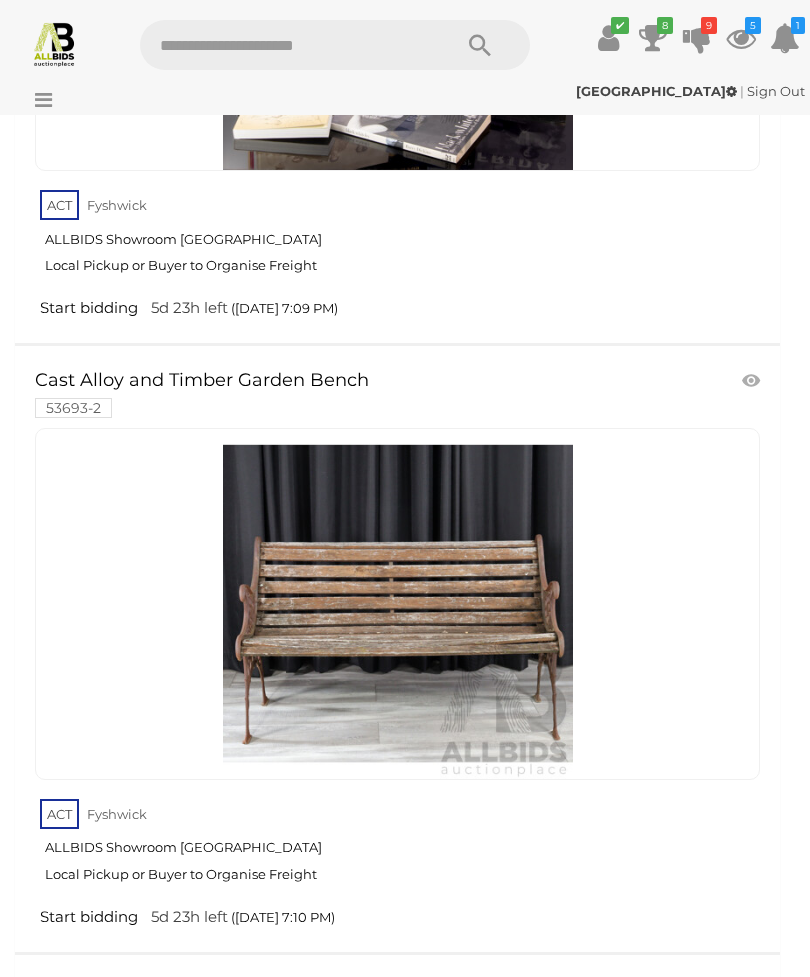 scroll, scrollTop: 25917, scrollLeft: 0, axis: vertical 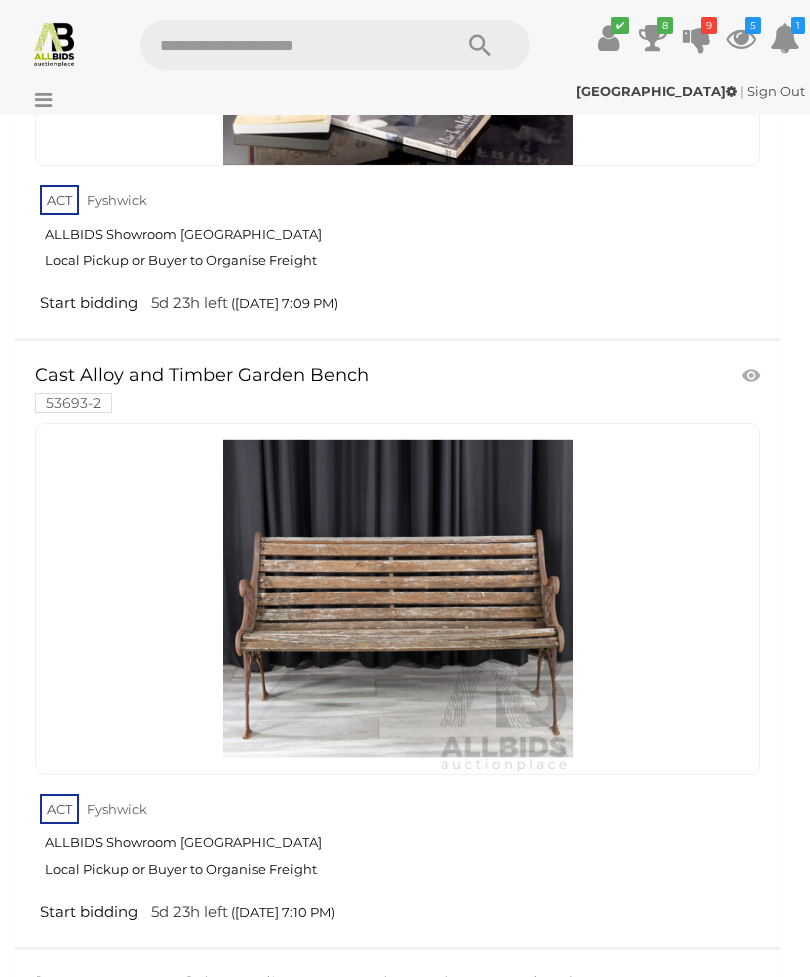 click at bounding box center [398, 599] 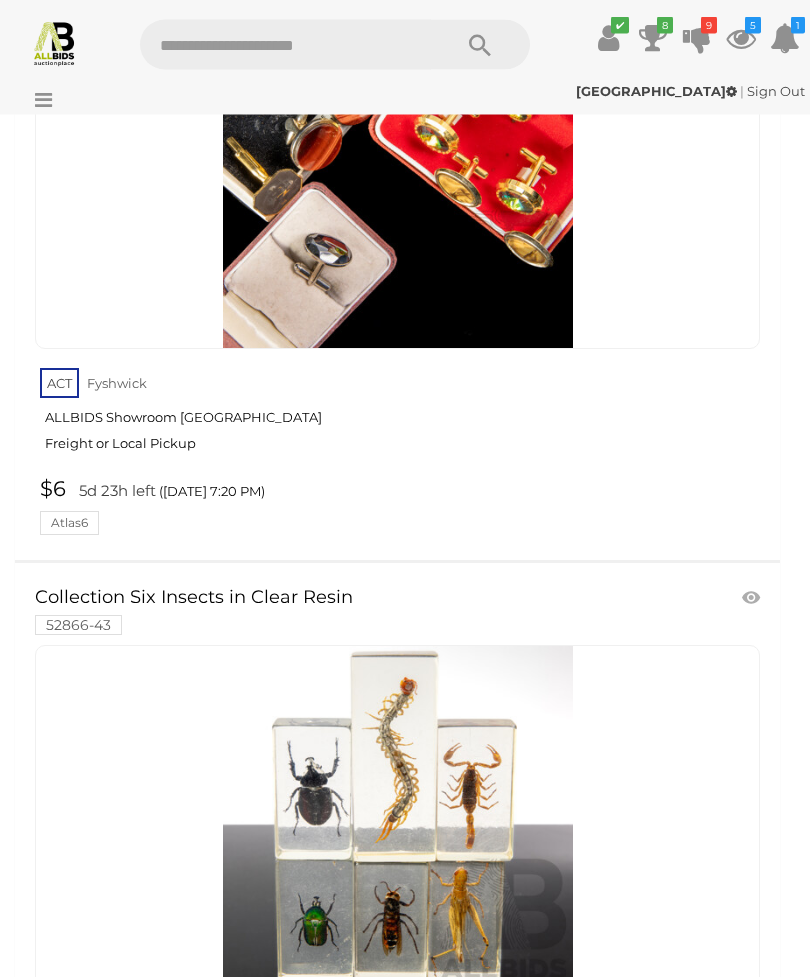 scroll, scrollTop: 40616, scrollLeft: 0, axis: vertical 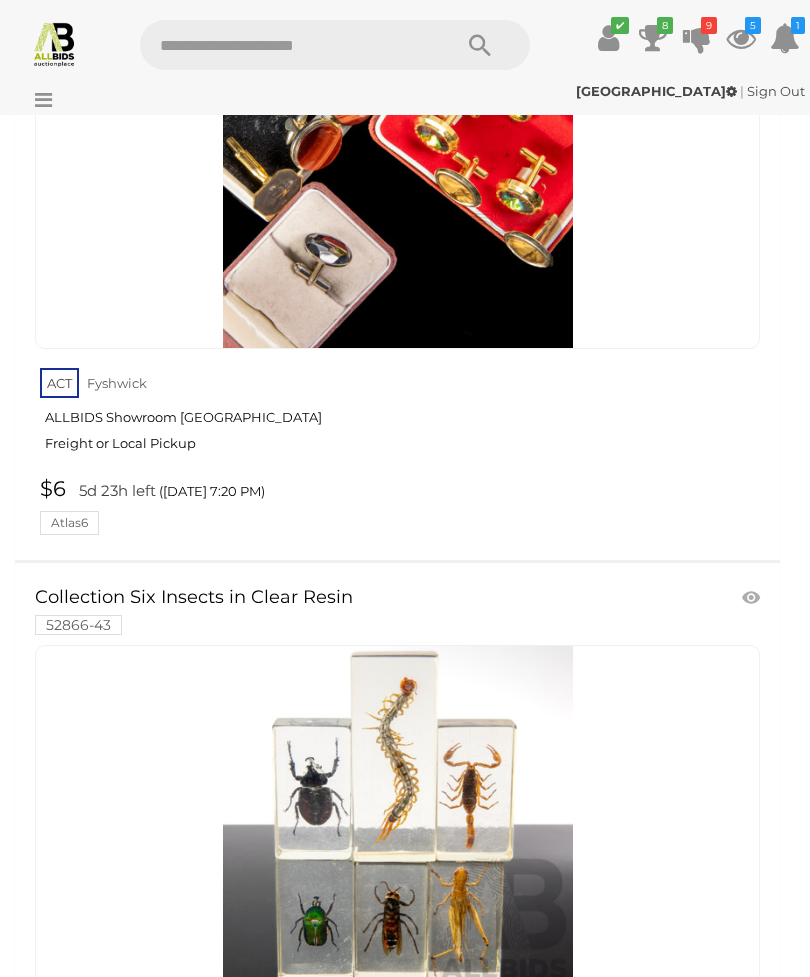 click at bounding box center (753, 598) 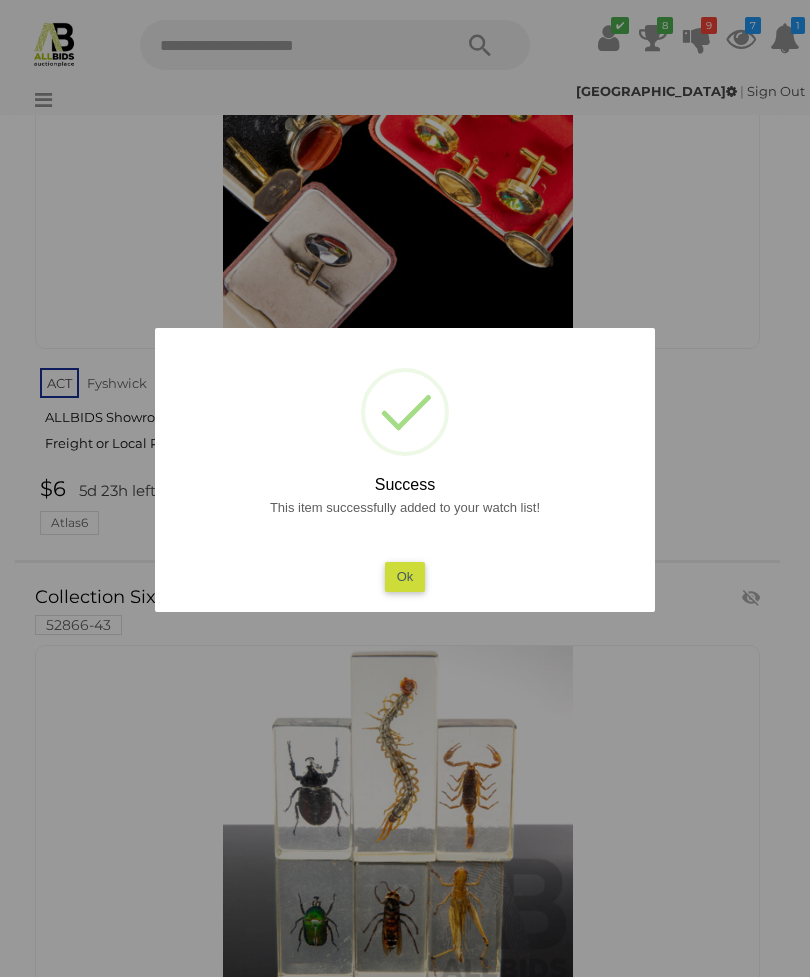 click on "Ok" at bounding box center (405, 576) 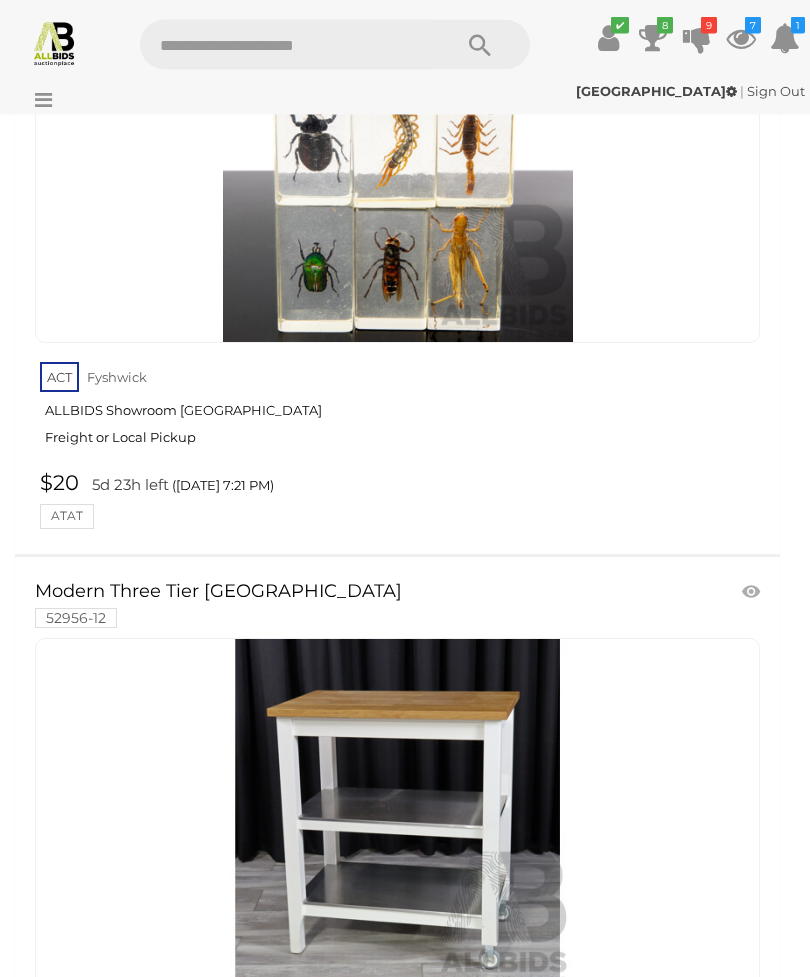 scroll, scrollTop: 41275, scrollLeft: 0, axis: vertical 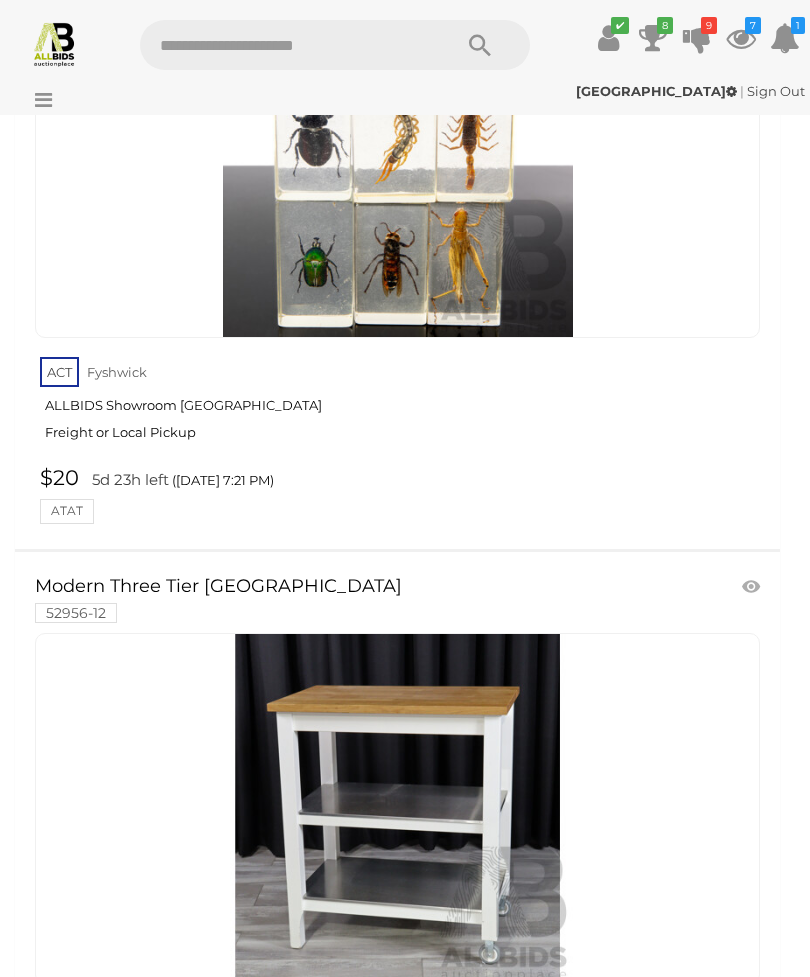 click at bounding box center (753, 587) 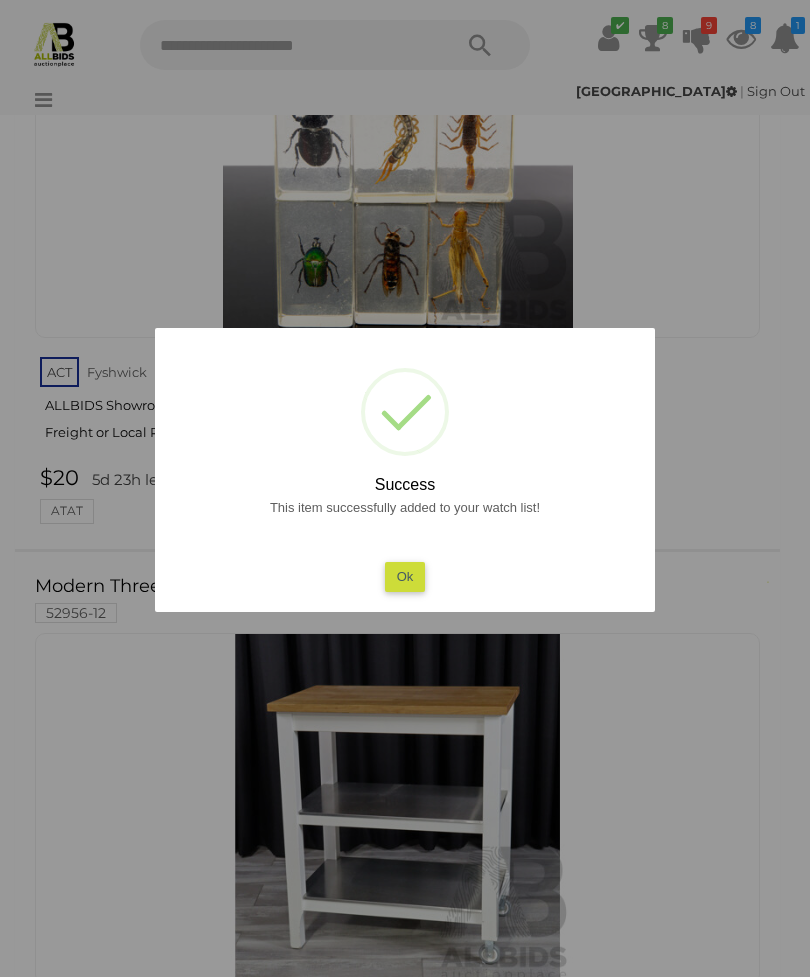 click on "Ok" at bounding box center [405, 576] 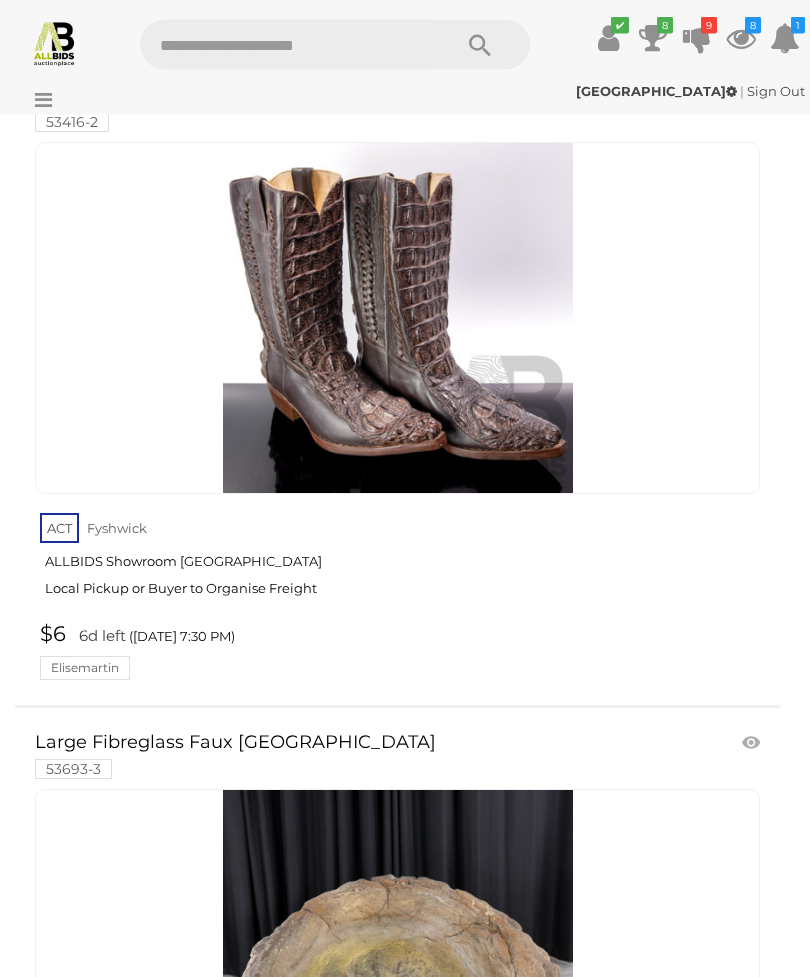 scroll, scrollTop: 54649, scrollLeft: 0, axis: vertical 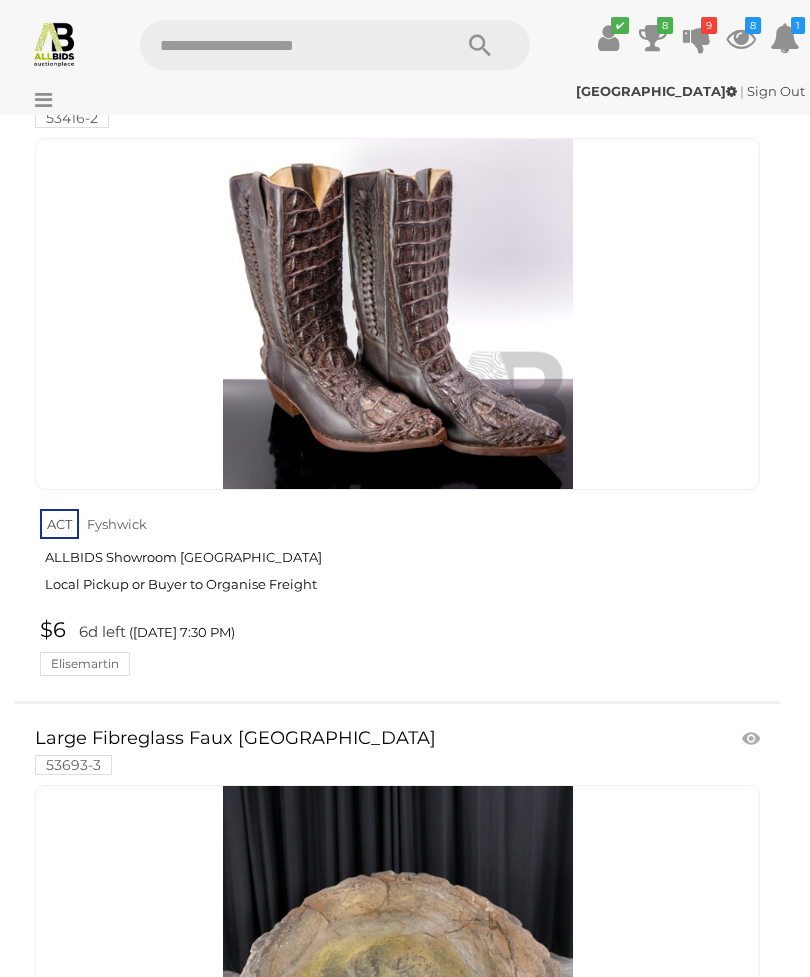 click at bounding box center [398, 961] 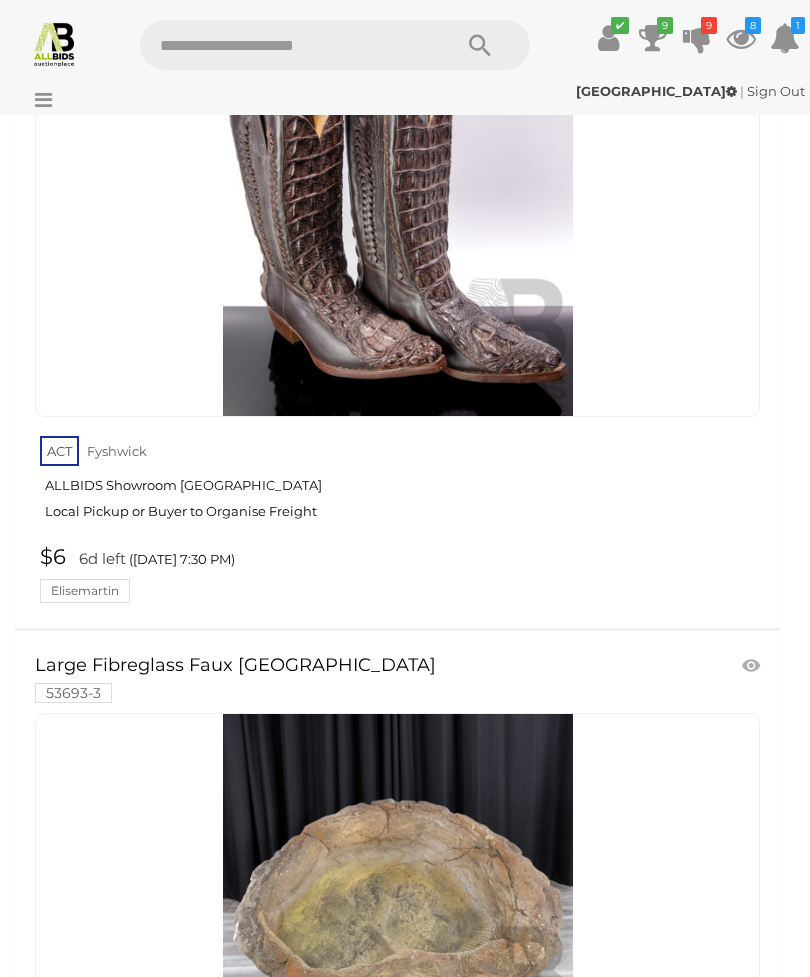 scroll, scrollTop: 54766, scrollLeft: 0, axis: vertical 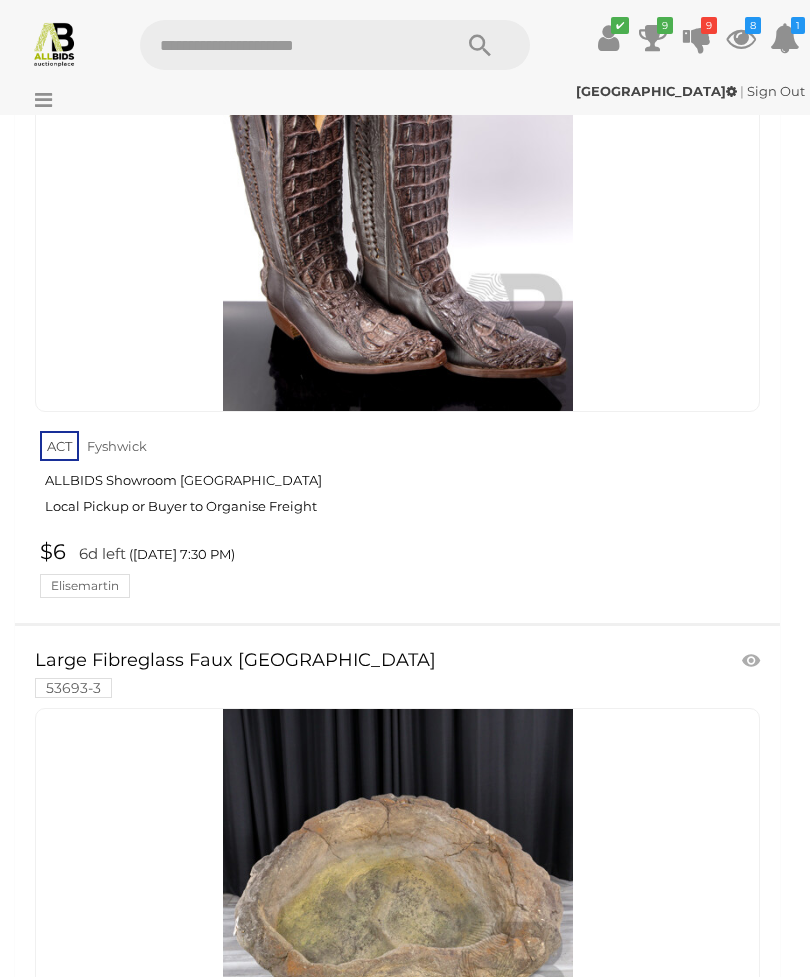 click at bounding box center (753, 661) 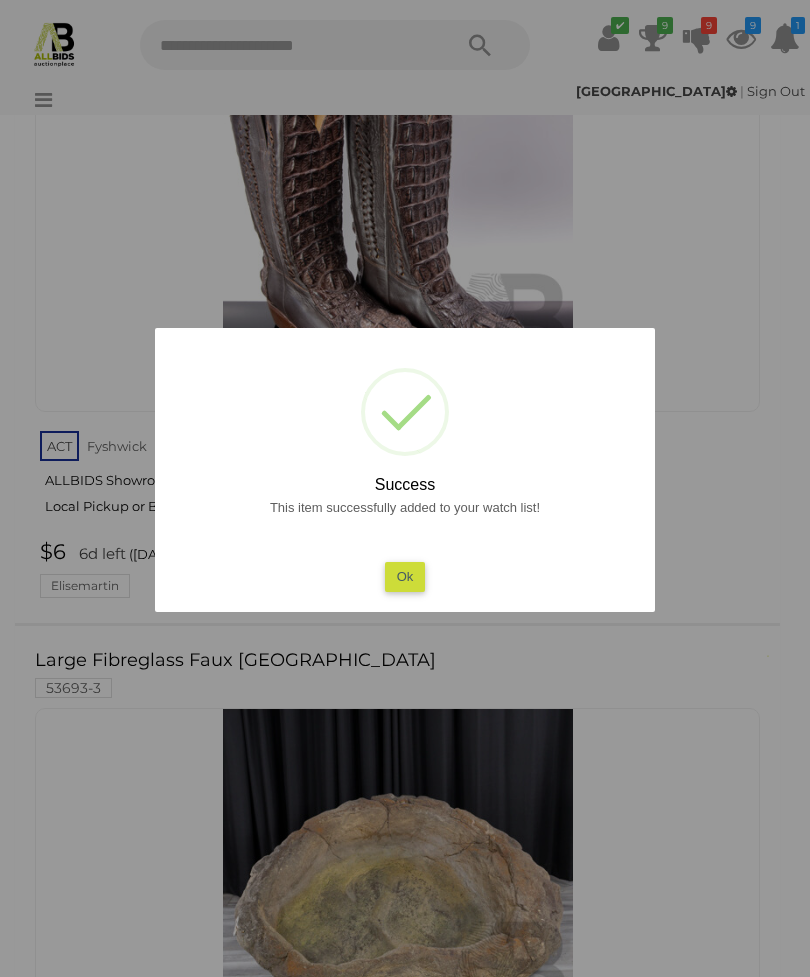click on "Ok" at bounding box center [405, 576] 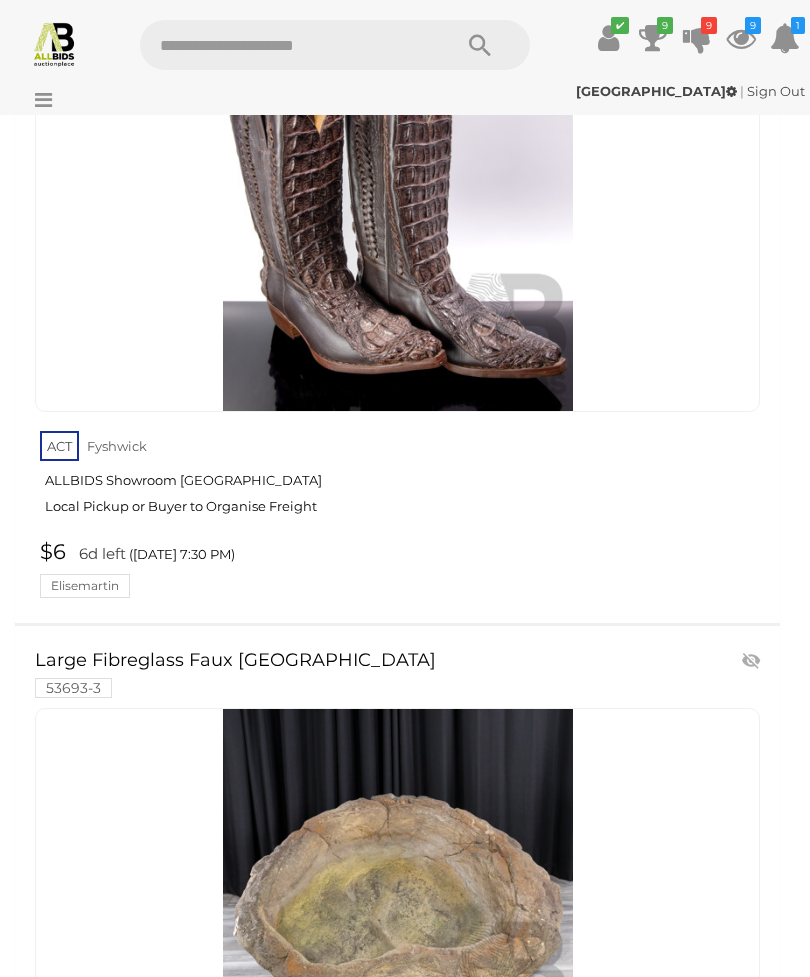click at bounding box center (398, 884) 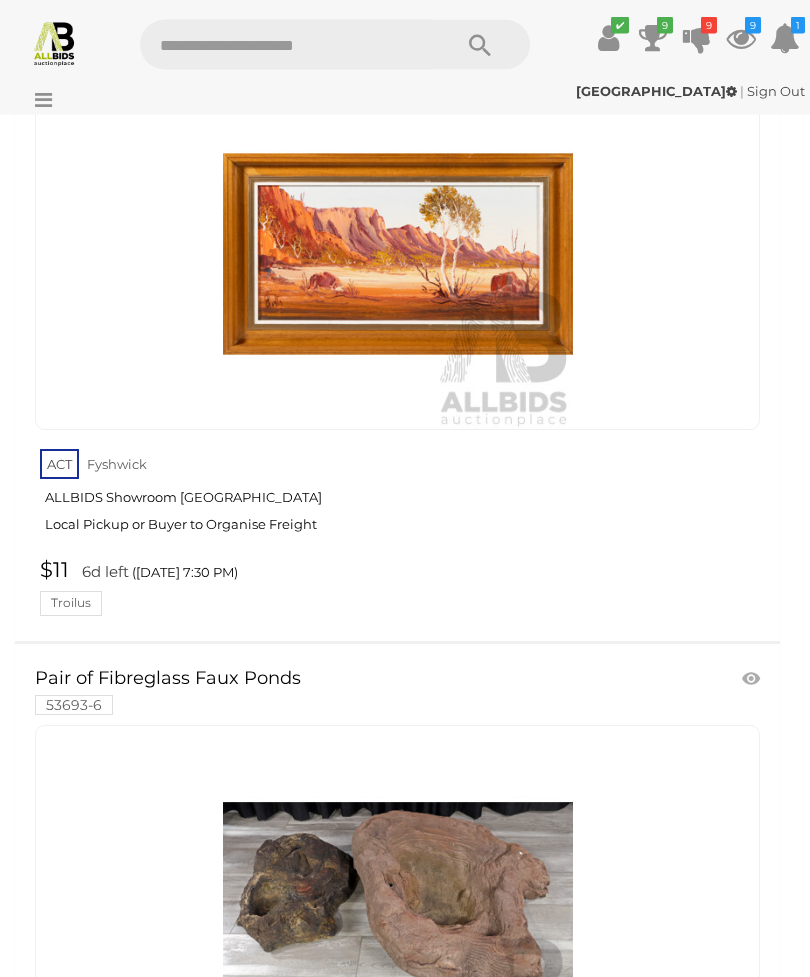 scroll, scrollTop: 56044, scrollLeft: 0, axis: vertical 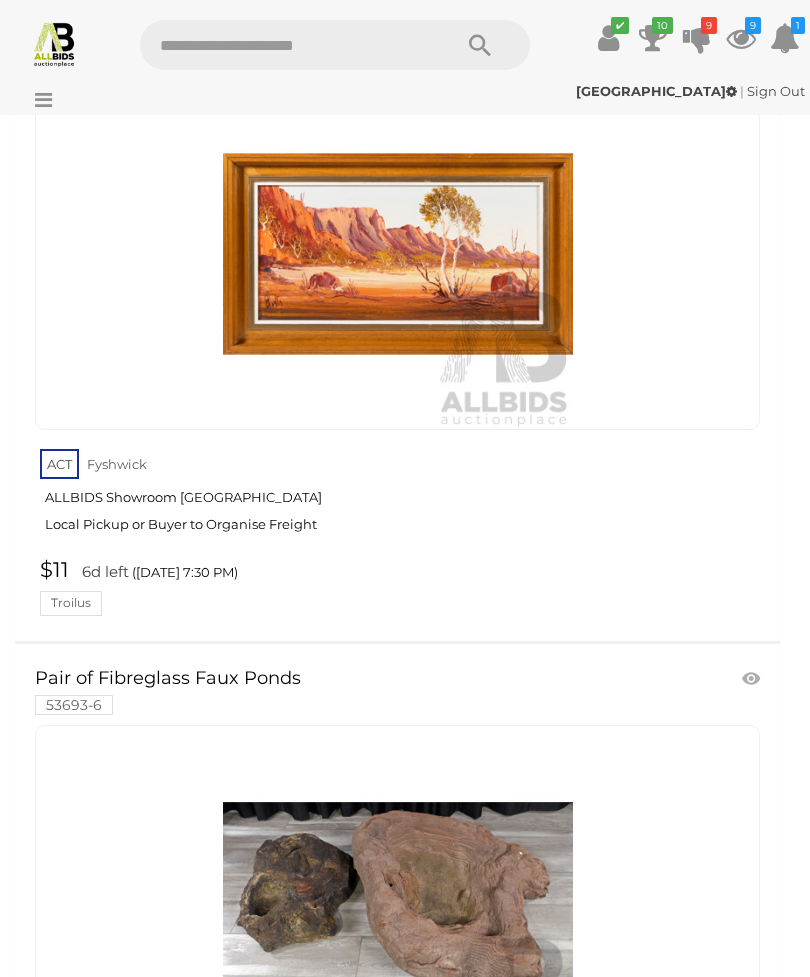 click at bounding box center [398, 901] 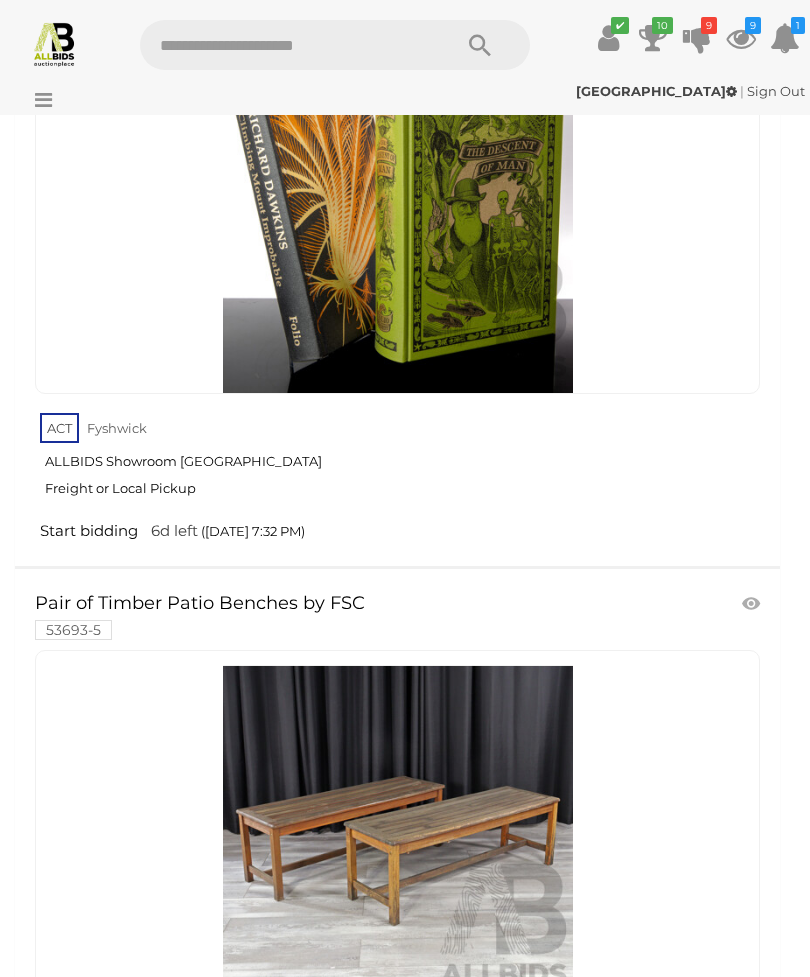 scroll, scrollTop: 58712, scrollLeft: 0, axis: vertical 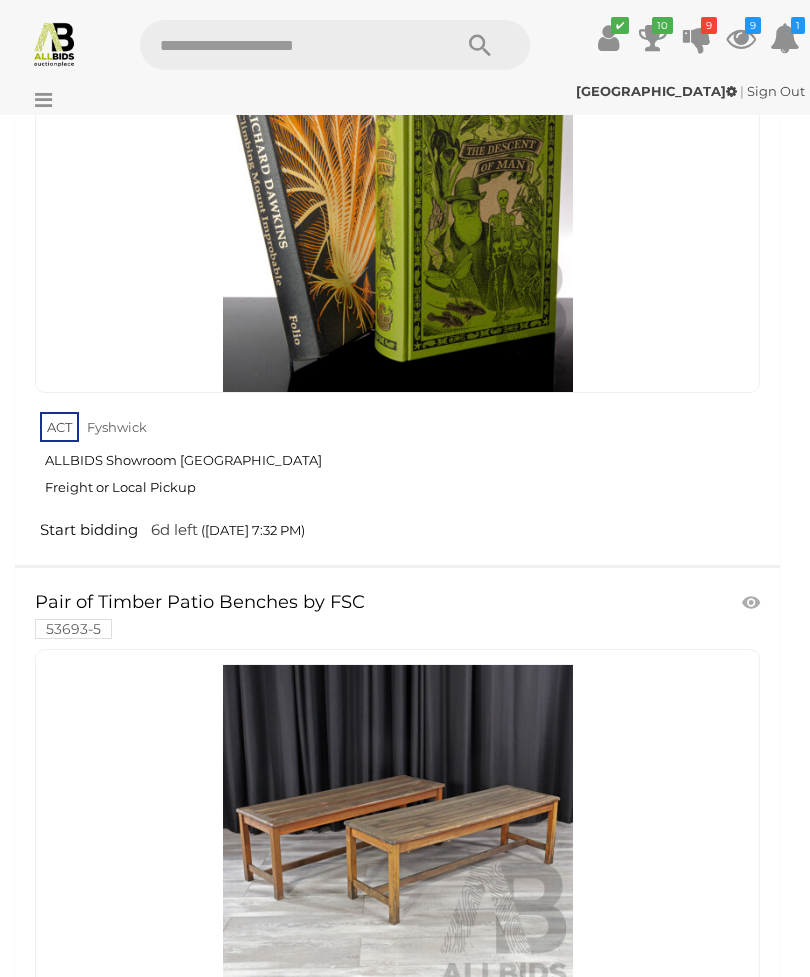 click at bounding box center (753, 603) 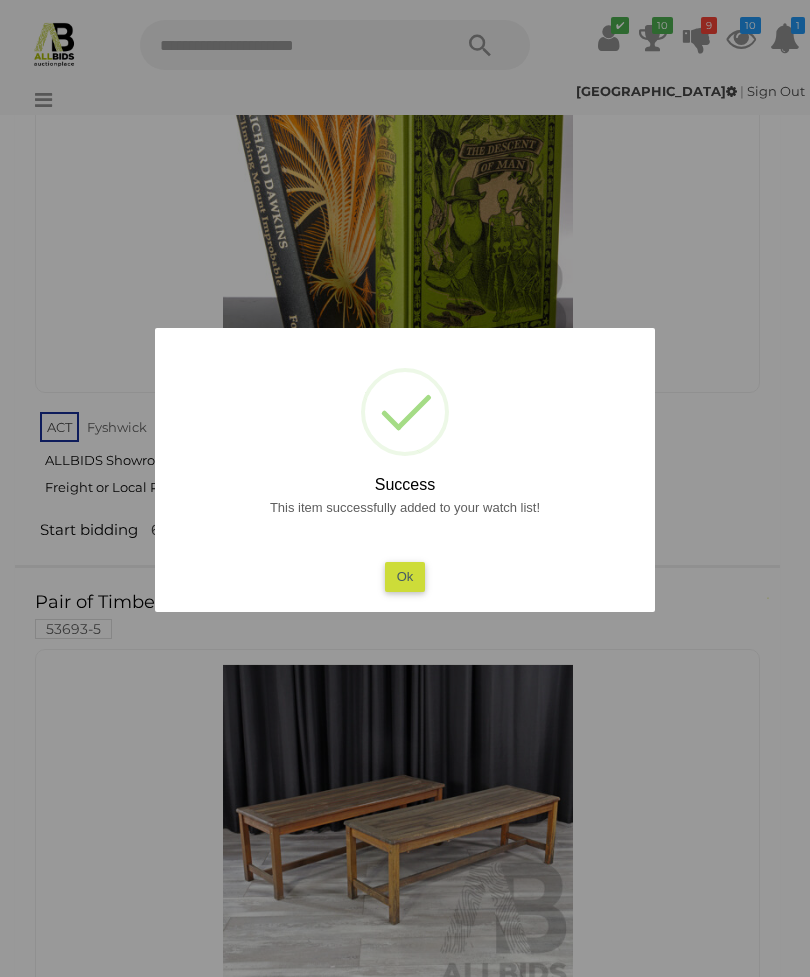 click on "Ok" at bounding box center (405, 576) 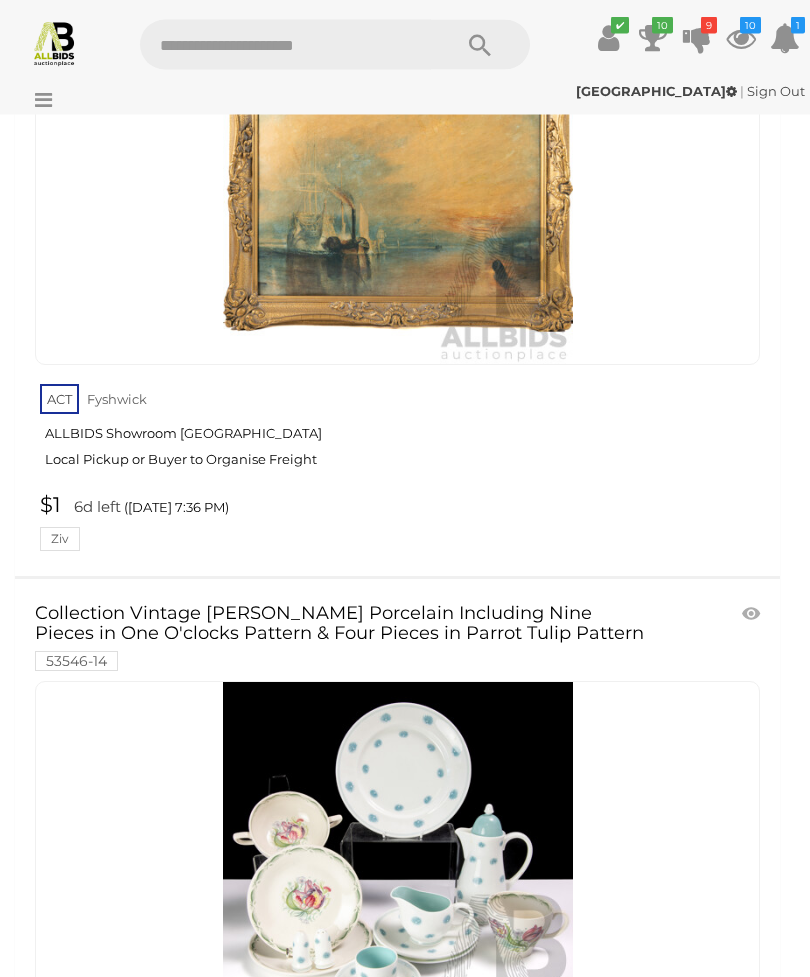 scroll, scrollTop: 63903, scrollLeft: 0, axis: vertical 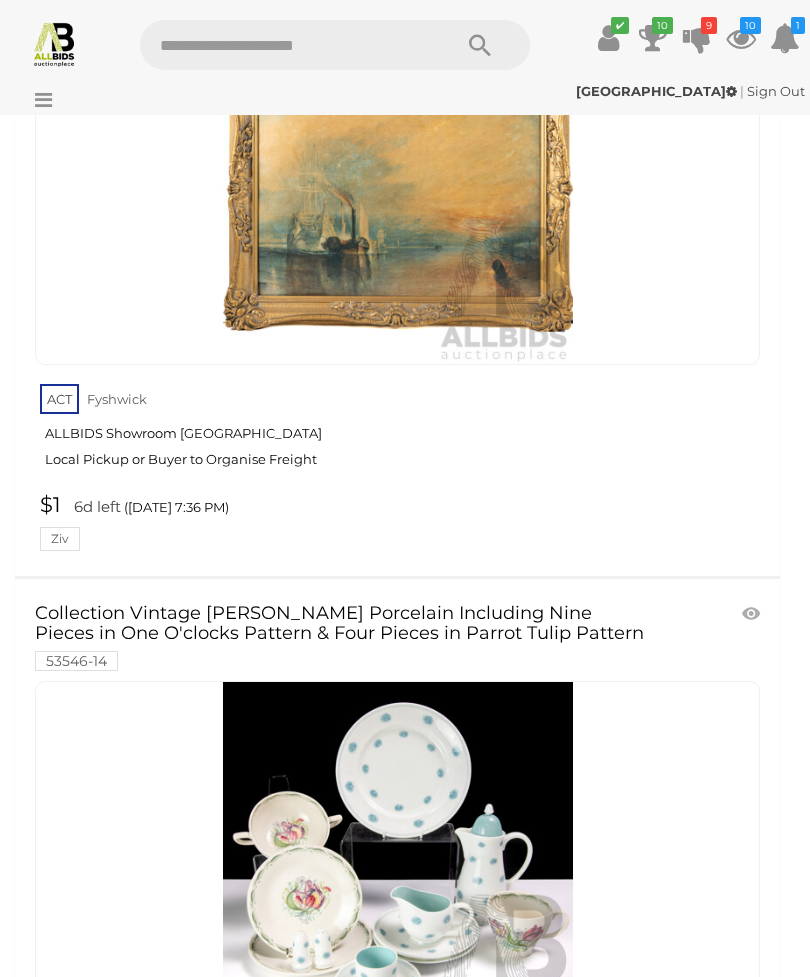 click on "3" at bounding box center (191, 1254) 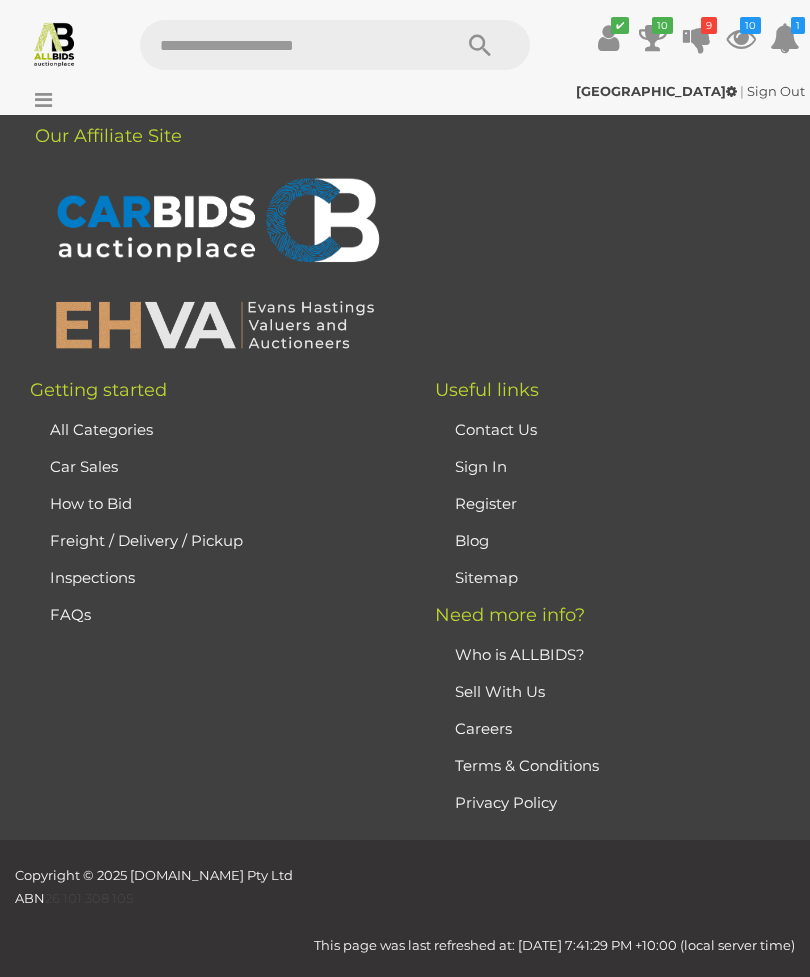 scroll, scrollTop: 0, scrollLeft: 0, axis: both 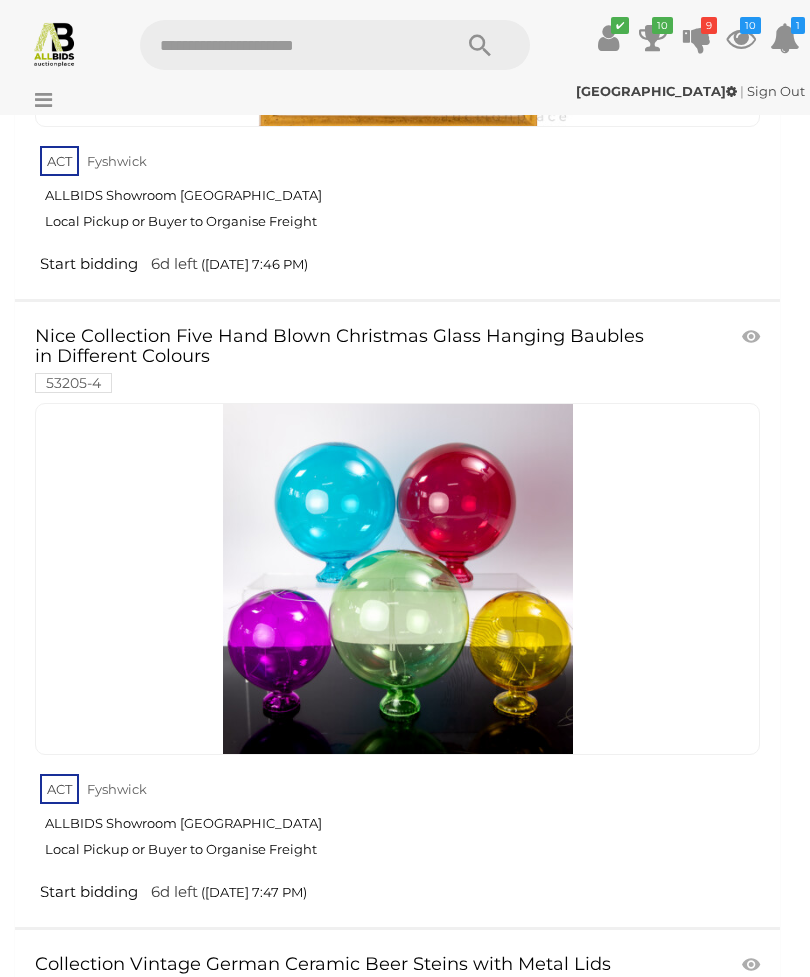 click at bounding box center (753, 337) 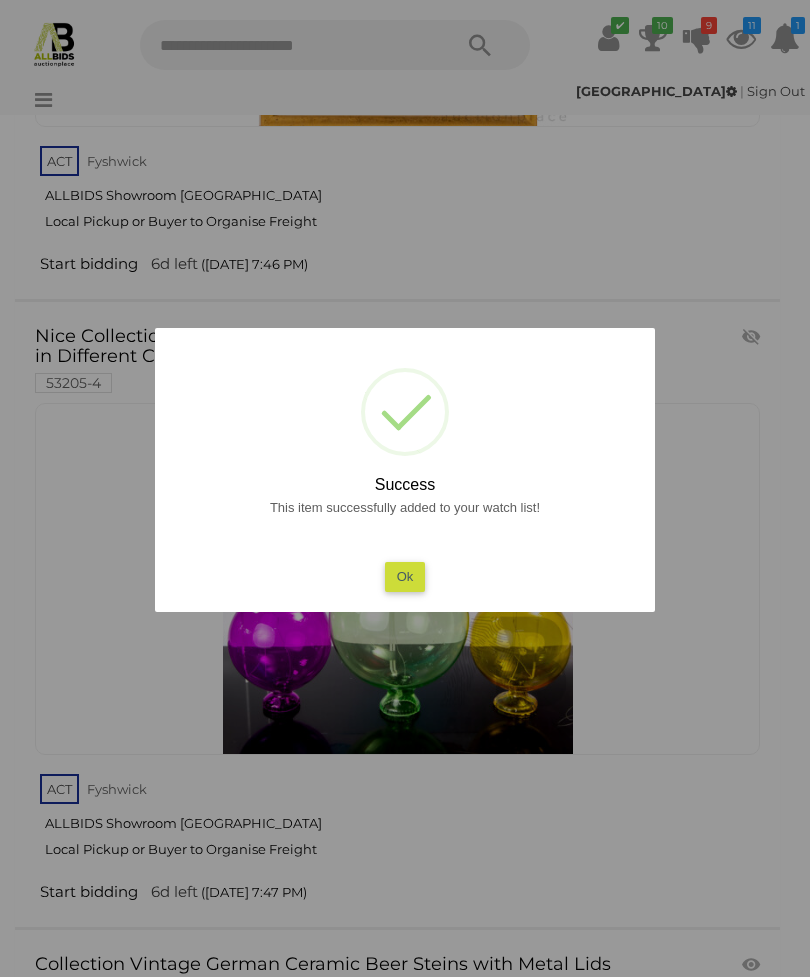 click on "Ok" at bounding box center (405, 576) 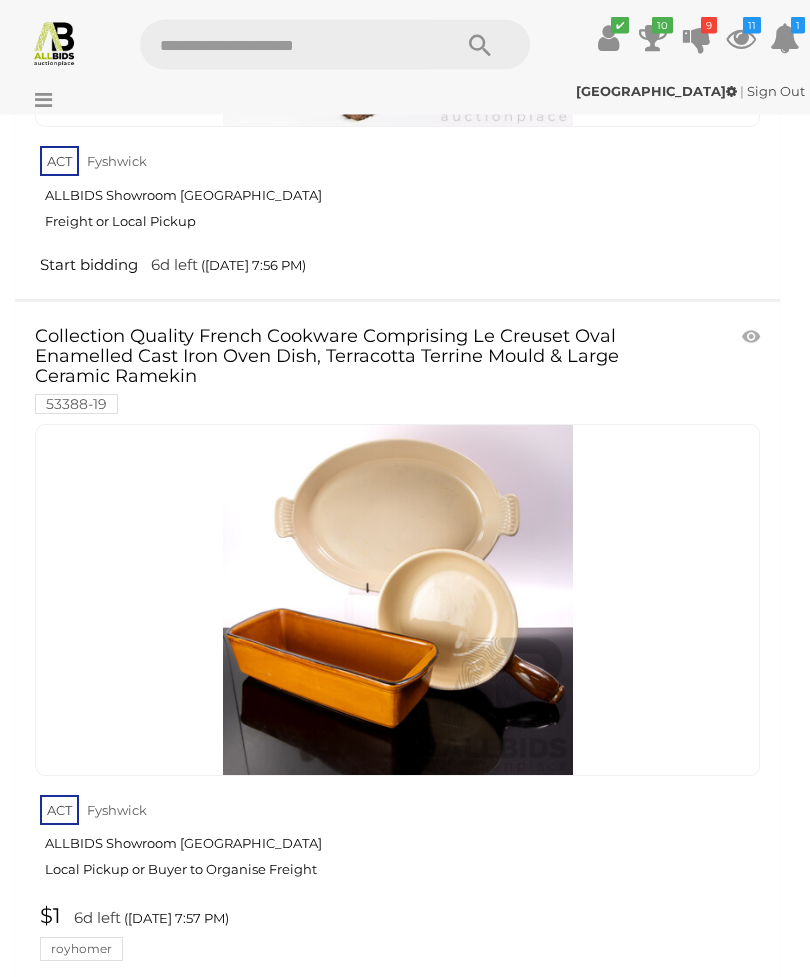 scroll, scrollTop: 18085, scrollLeft: 0, axis: vertical 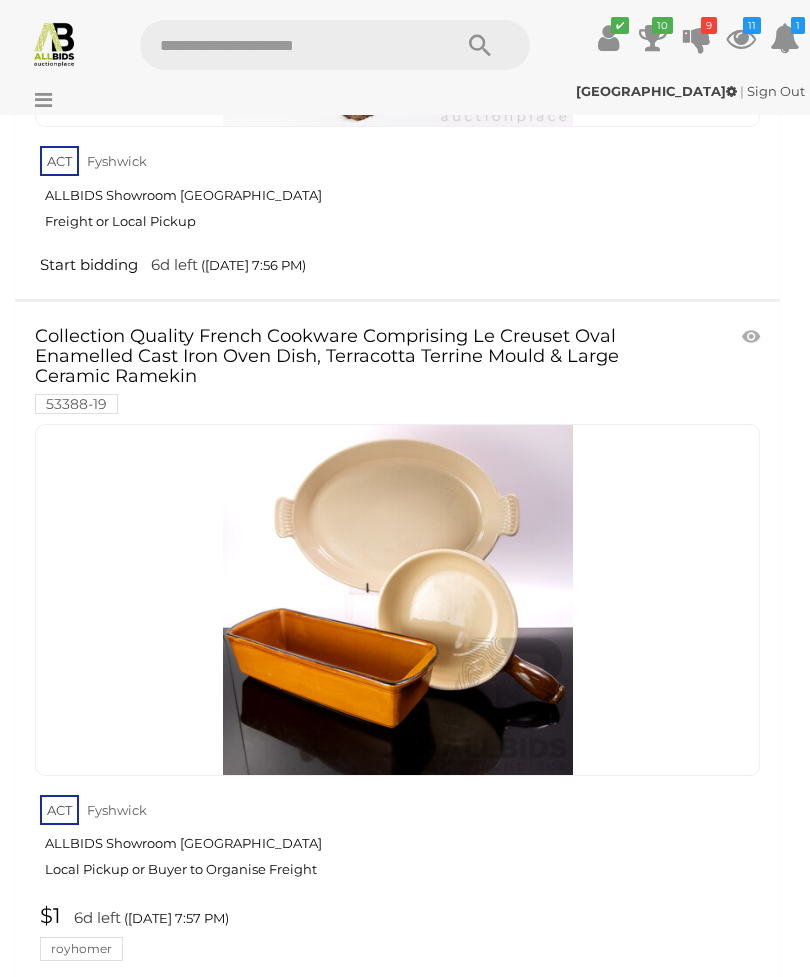 click at bounding box center [397, 600] 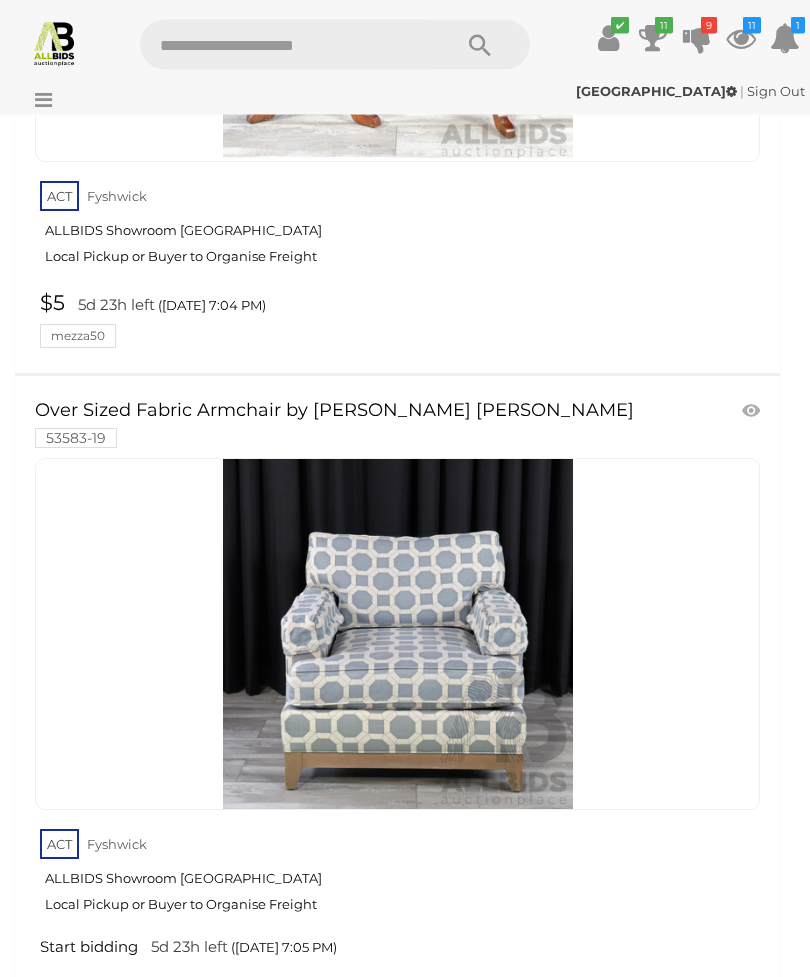 scroll, scrollTop: 32772, scrollLeft: 0, axis: vertical 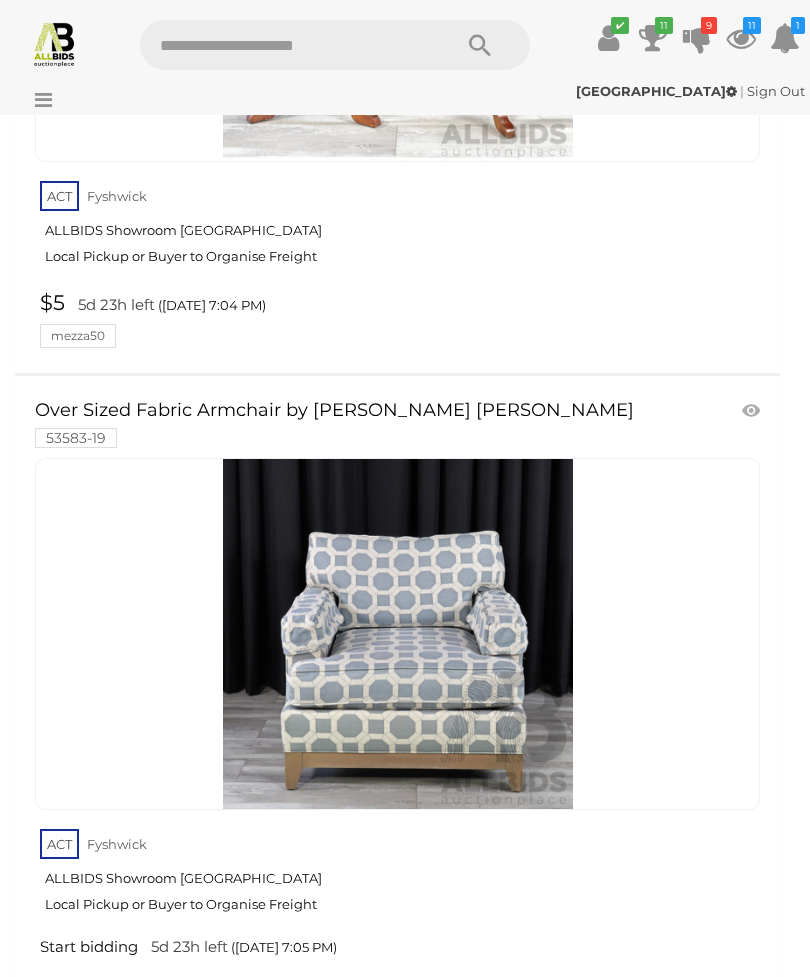 click at bounding box center [753, 411] 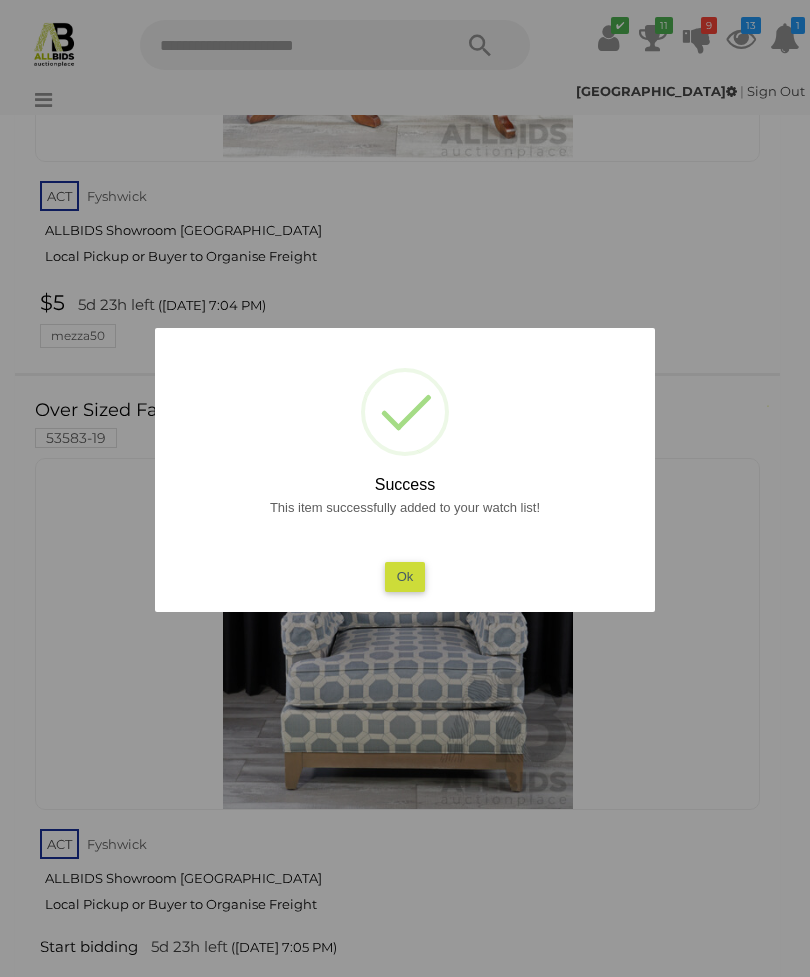 click on "Ok" at bounding box center [405, 576] 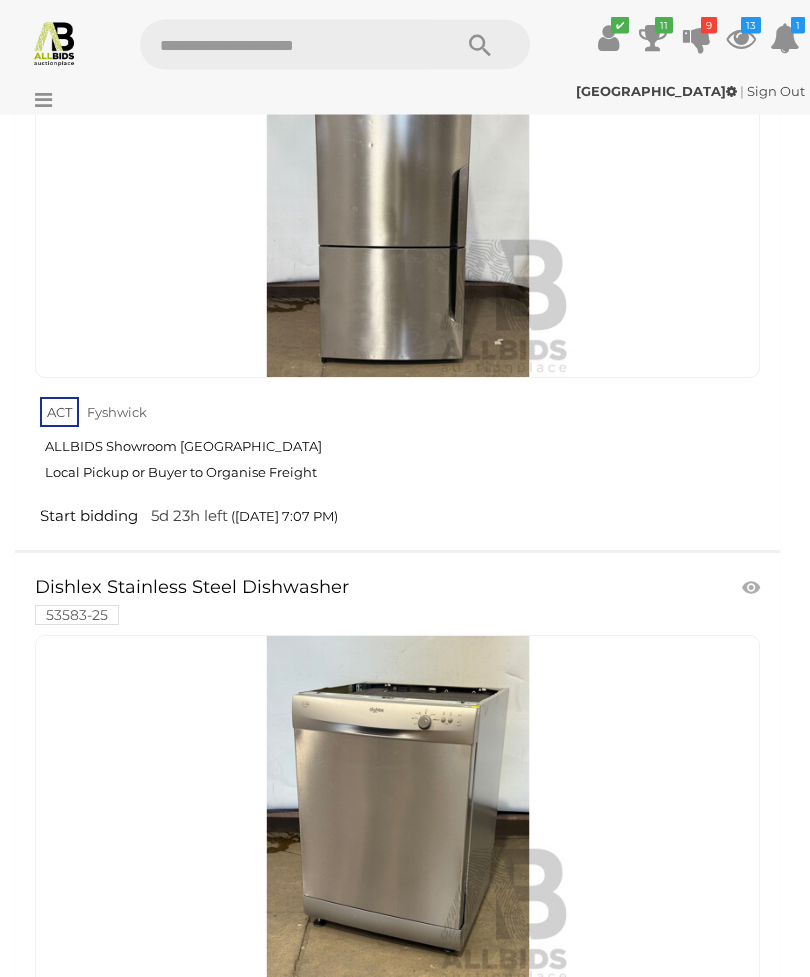 scroll, scrollTop: 43371, scrollLeft: 0, axis: vertical 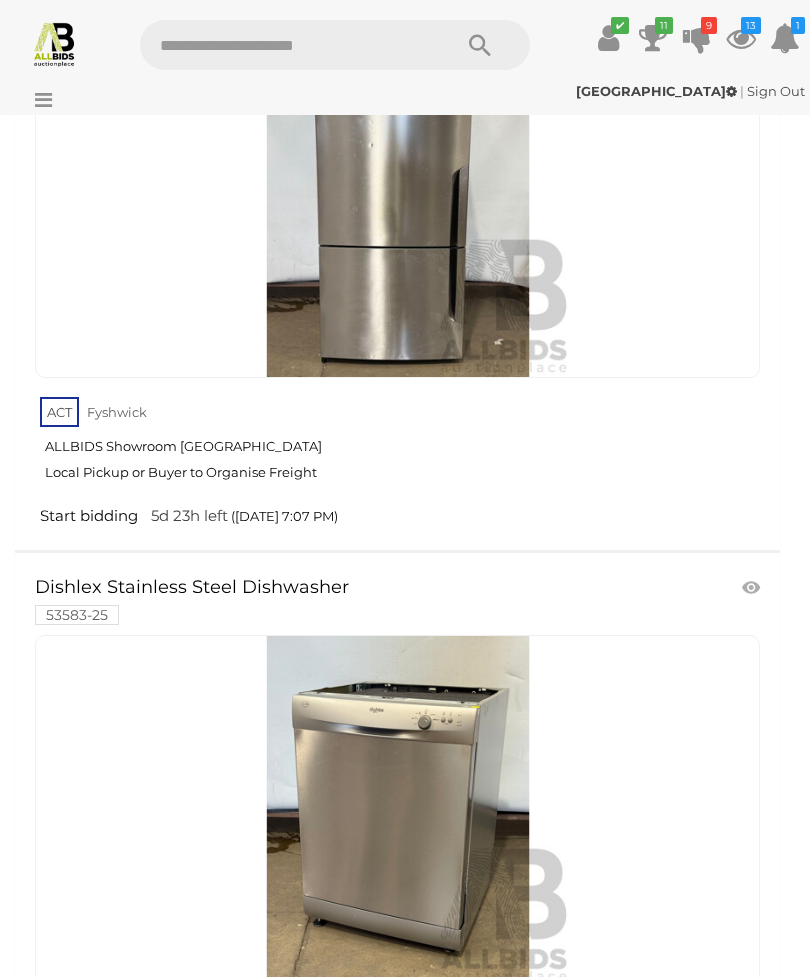 click at bounding box center (753, 588) 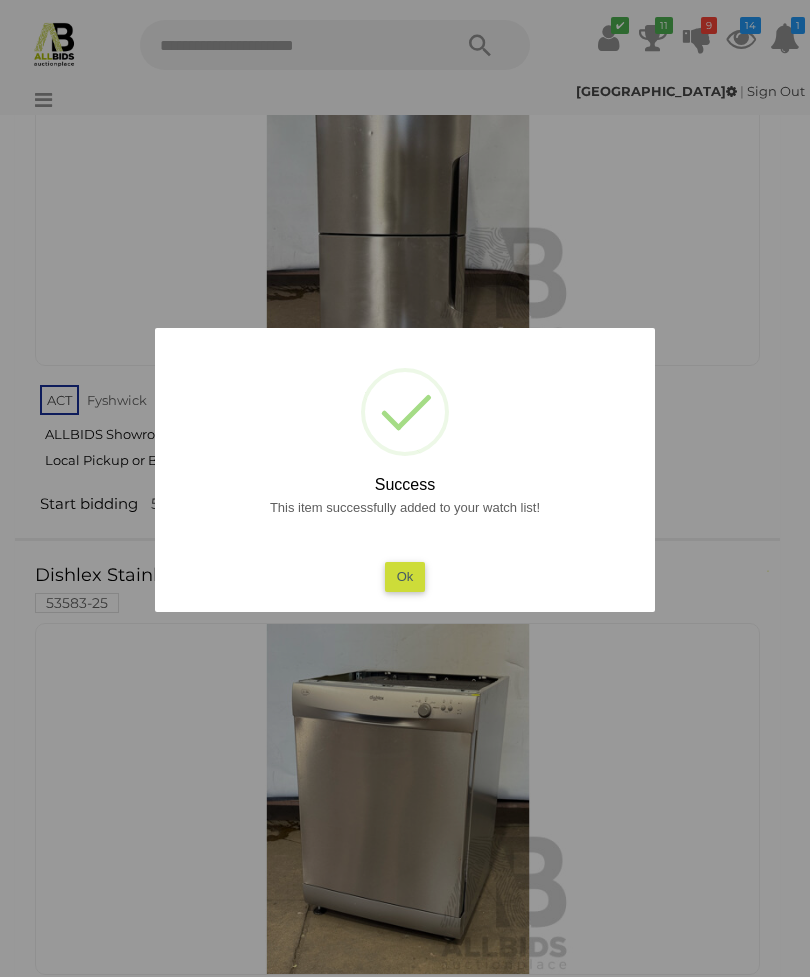 scroll, scrollTop: 43386, scrollLeft: 0, axis: vertical 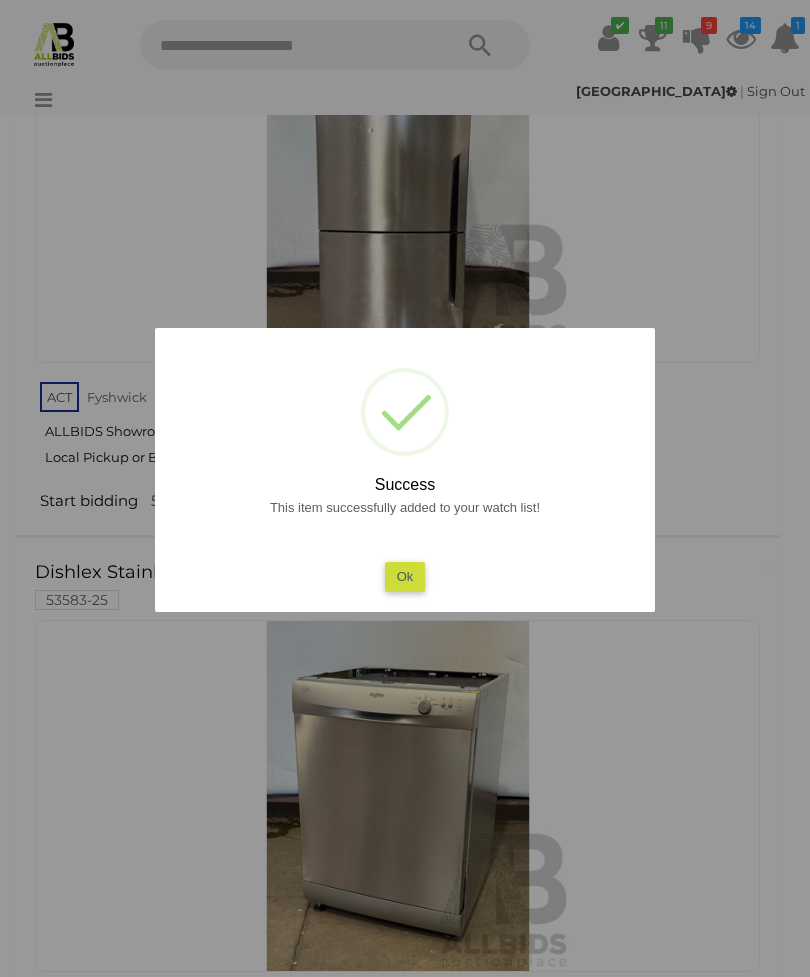 click on "Ok" at bounding box center [405, 576] 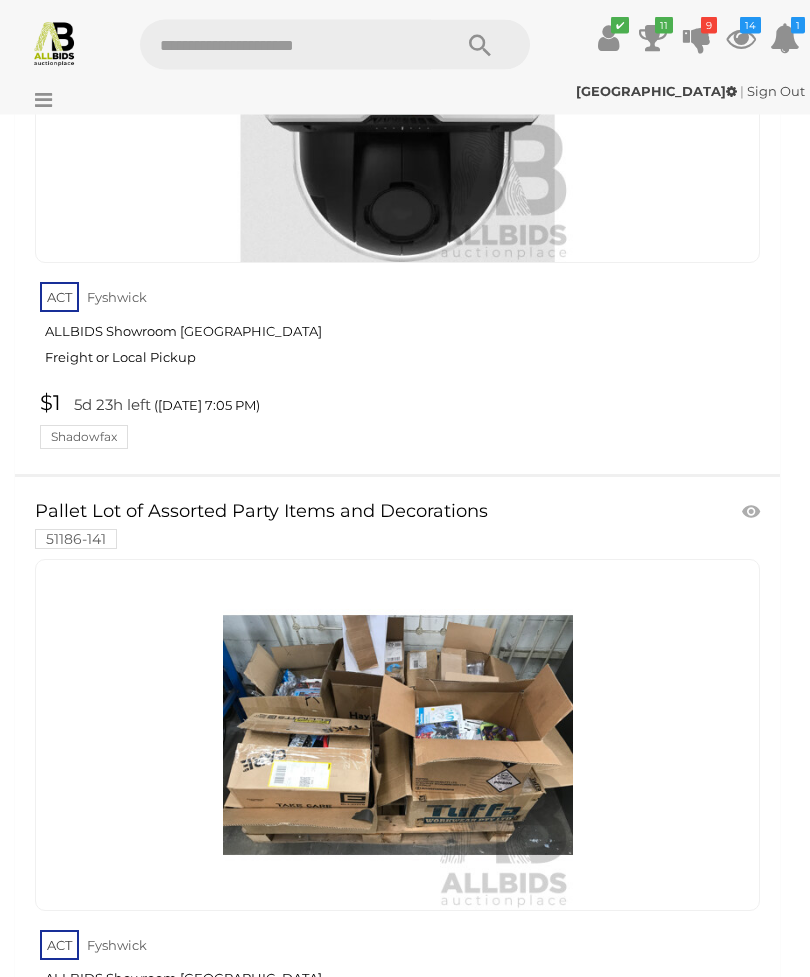 scroll, scrollTop: 56245, scrollLeft: 0, axis: vertical 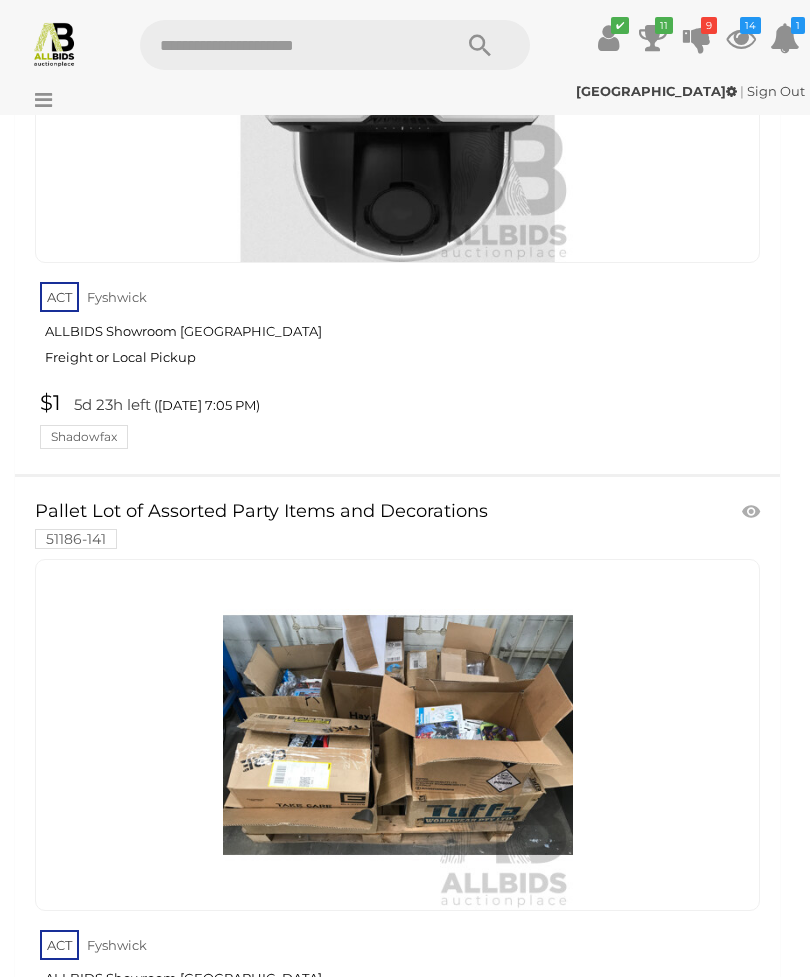 click at bounding box center (397, 735) 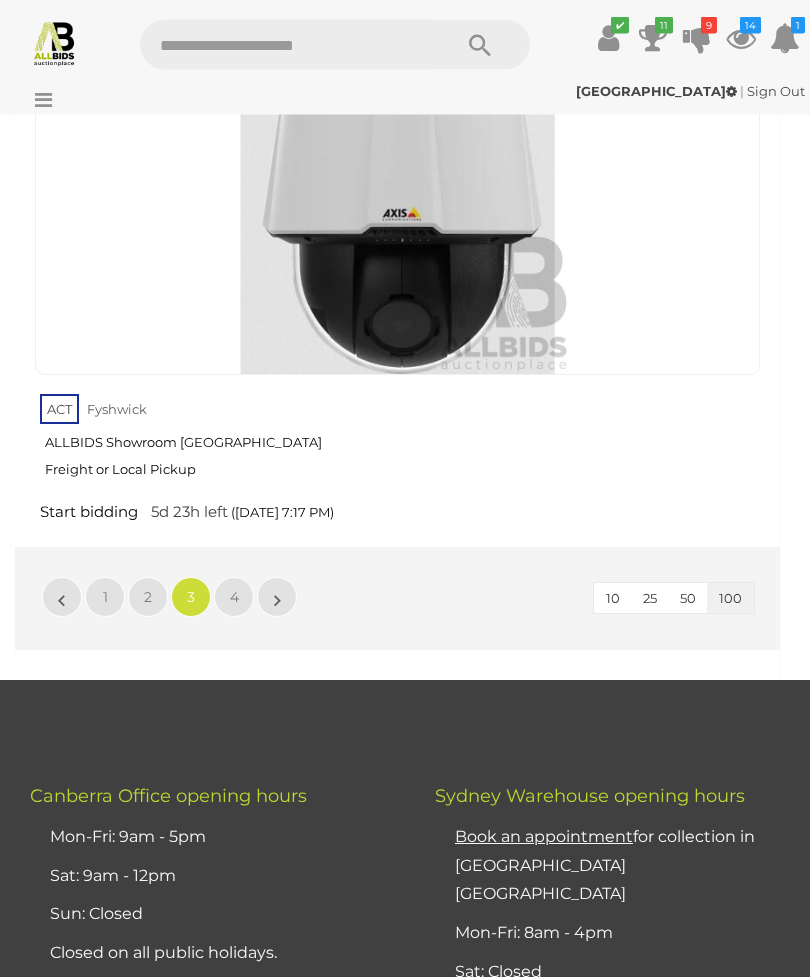 scroll, scrollTop: 63651, scrollLeft: 0, axis: vertical 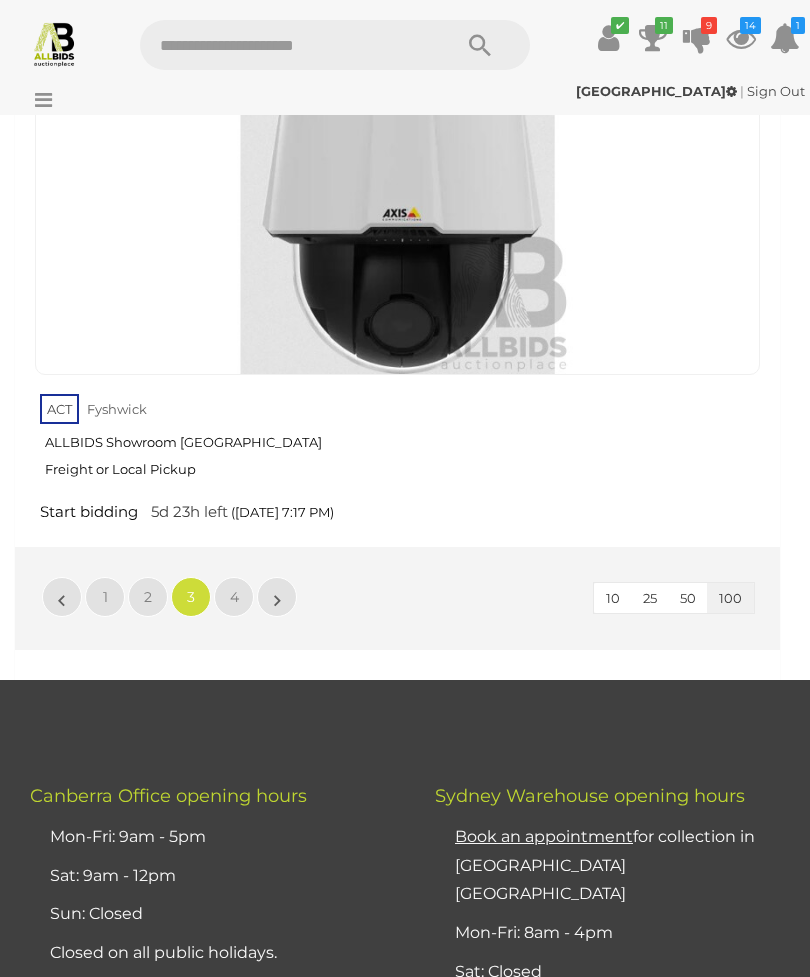 click on "4" at bounding box center [234, 597] 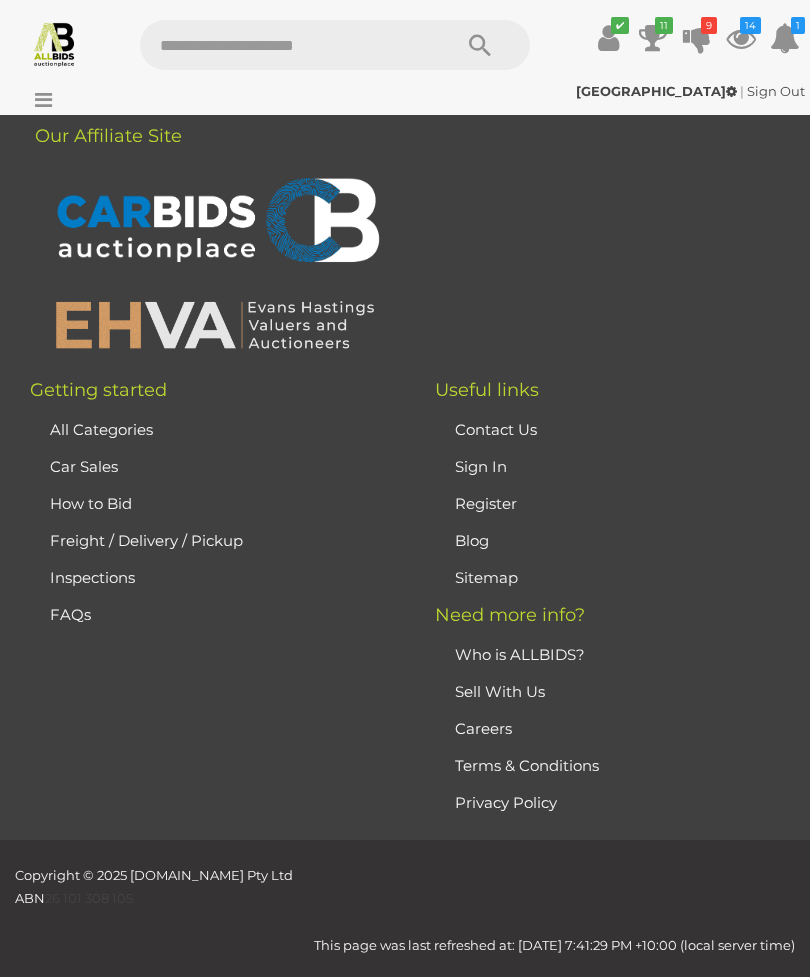 scroll, scrollTop: 0, scrollLeft: 0, axis: both 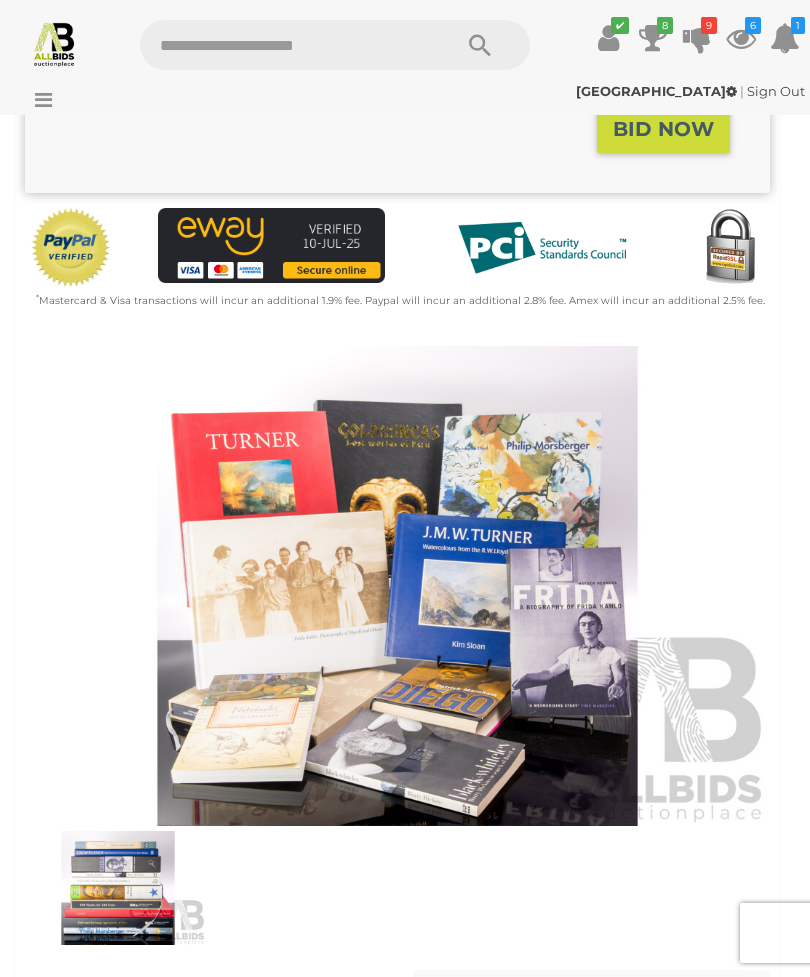 click at bounding box center [397, 586] 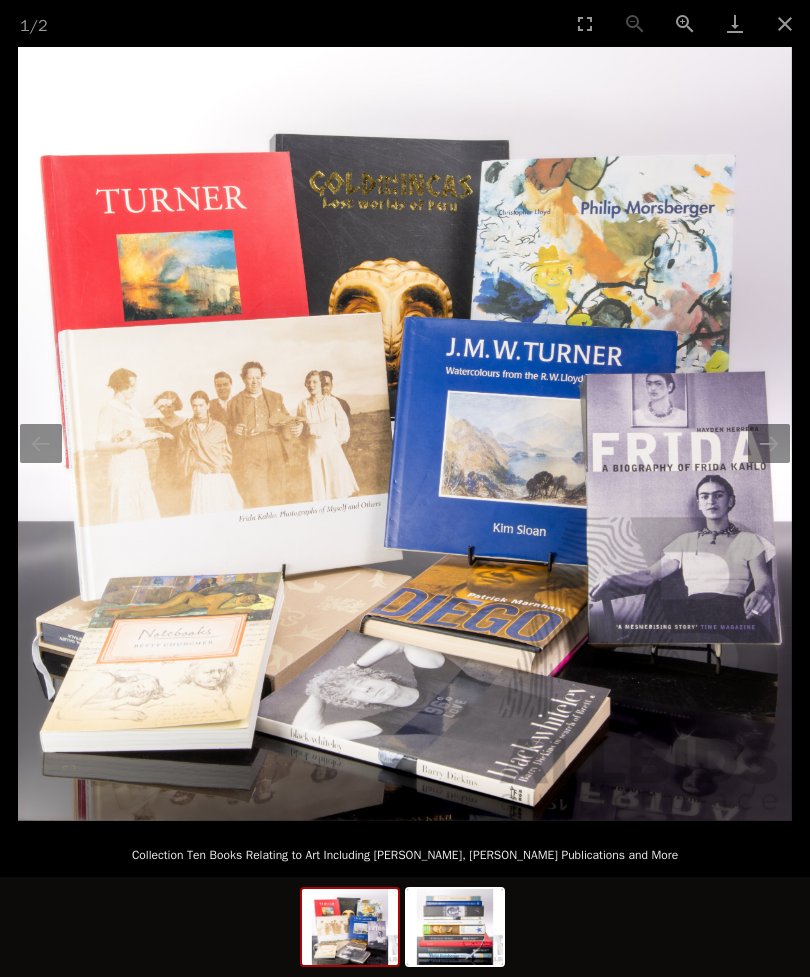 click at bounding box center (769, 443) 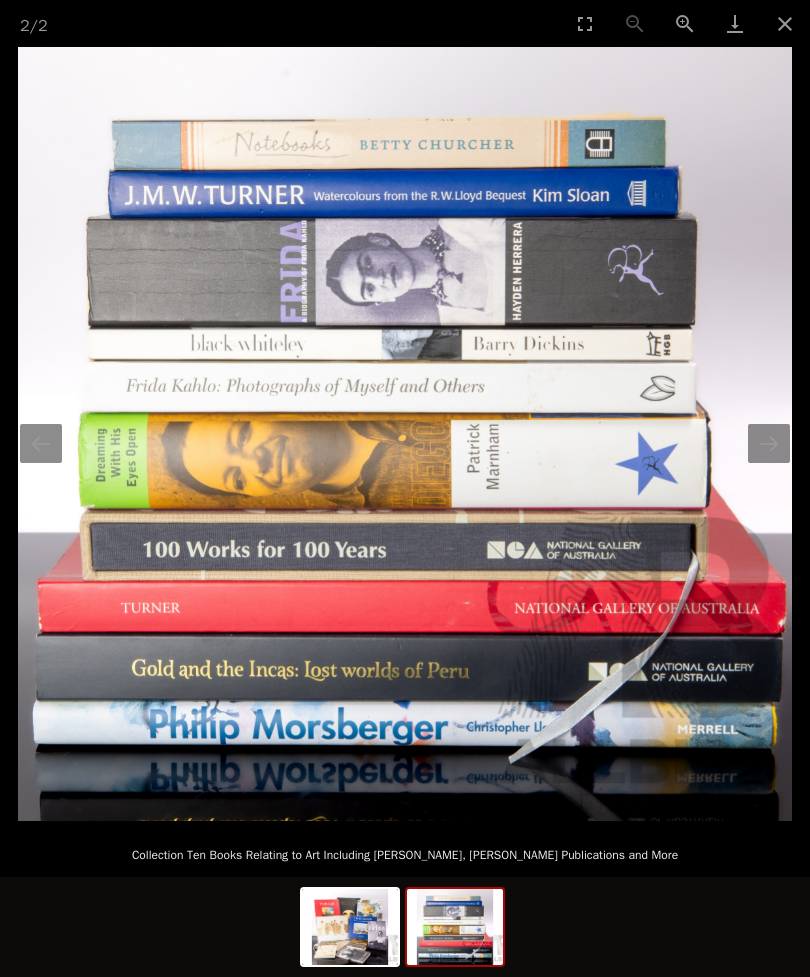 click at bounding box center (785, 23) 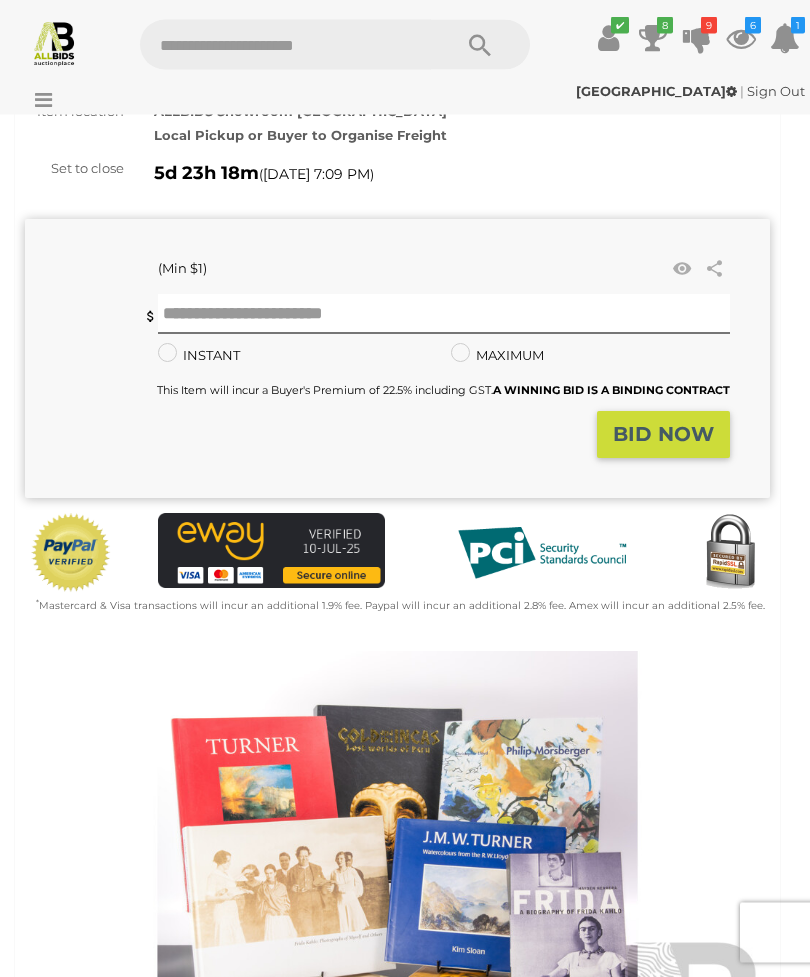 scroll, scrollTop: 0, scrollLeft: 0, axis: both 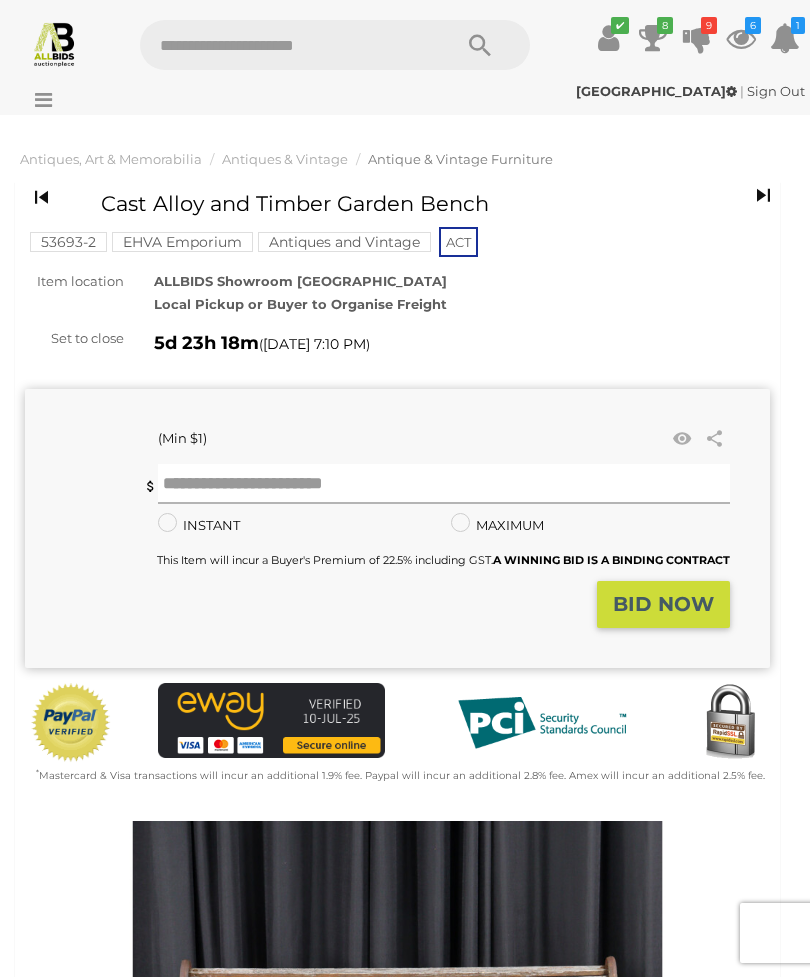 click at bounding box center [444, 484] 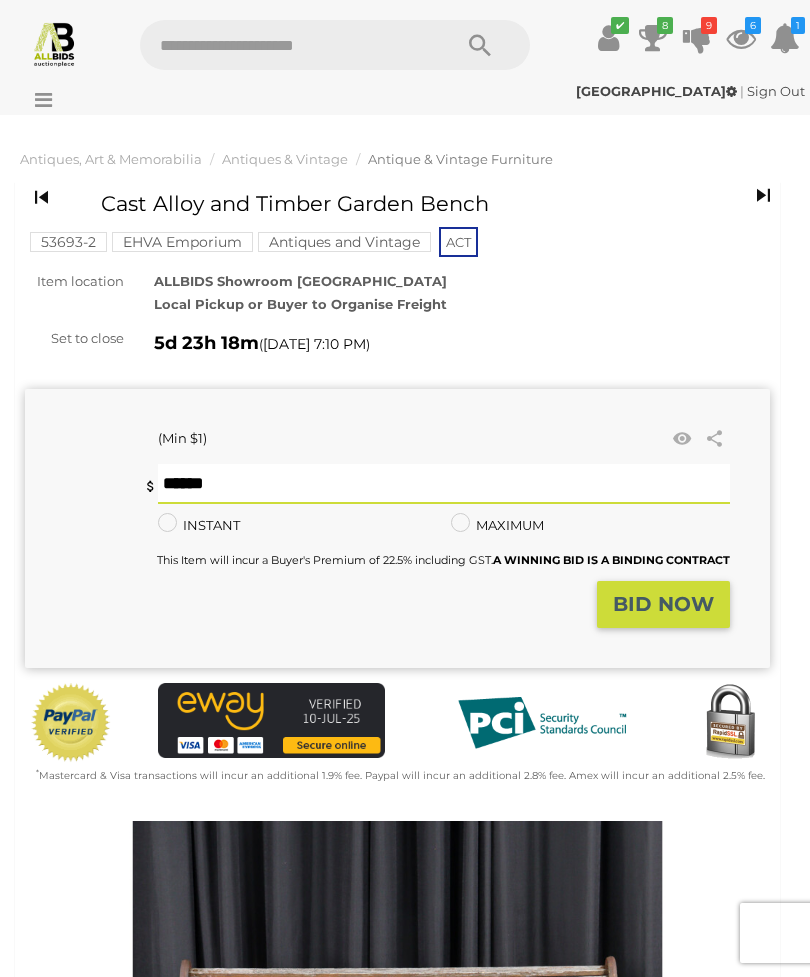 type on "**" 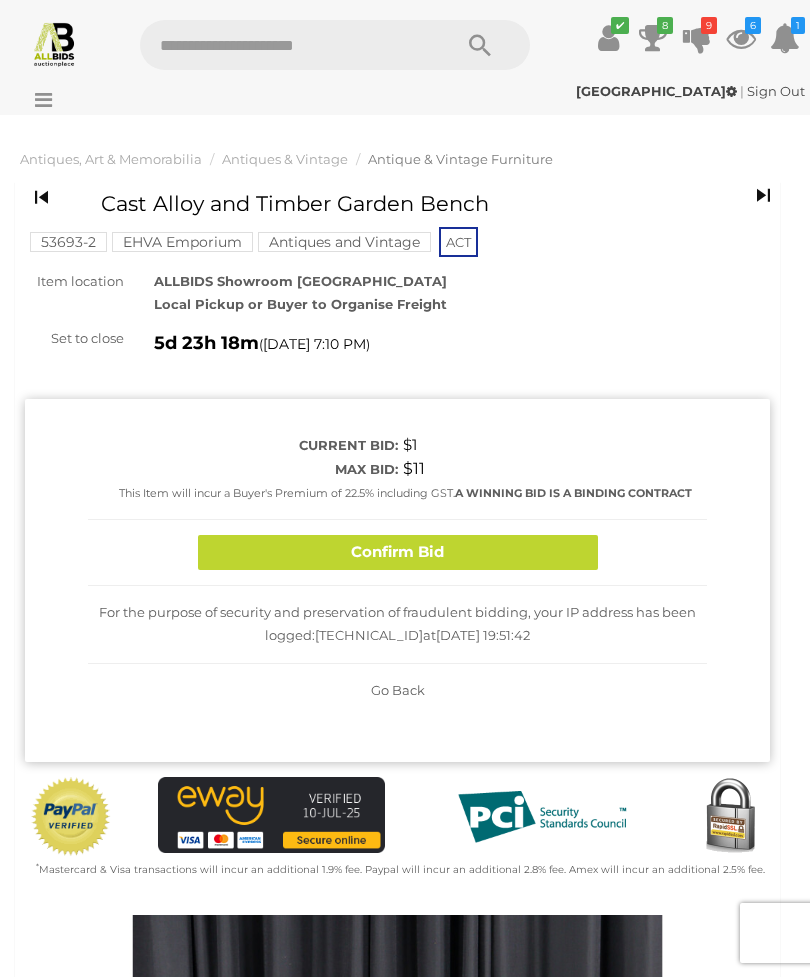 click on "Confirm Bid" at bounding box center [398, 552] 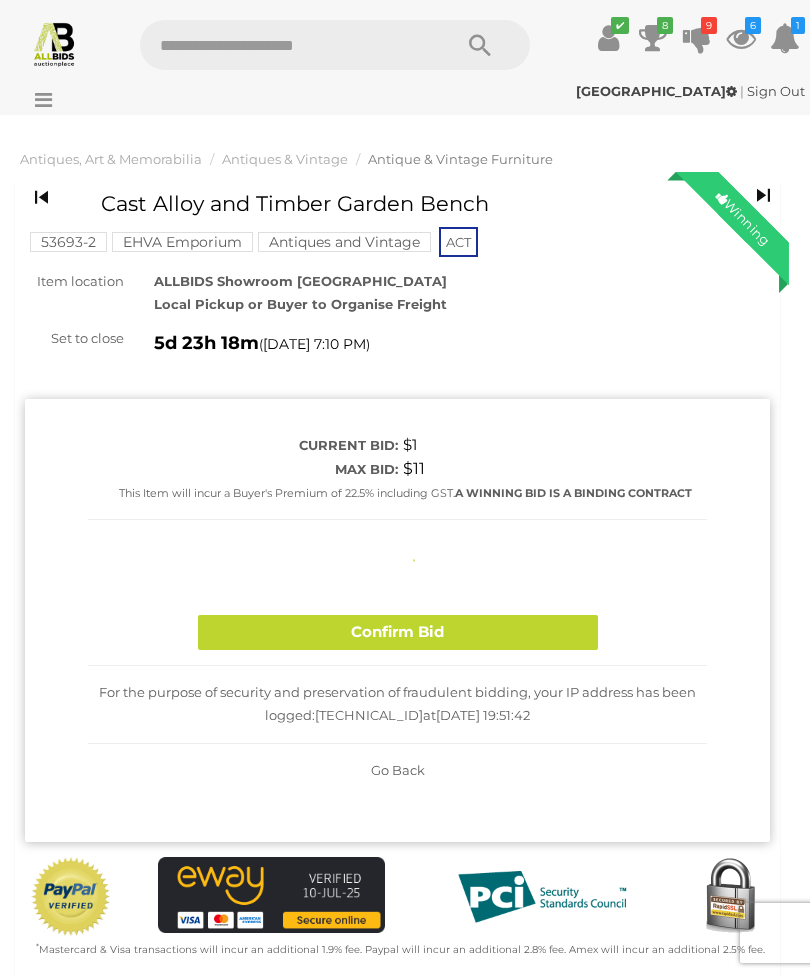 type 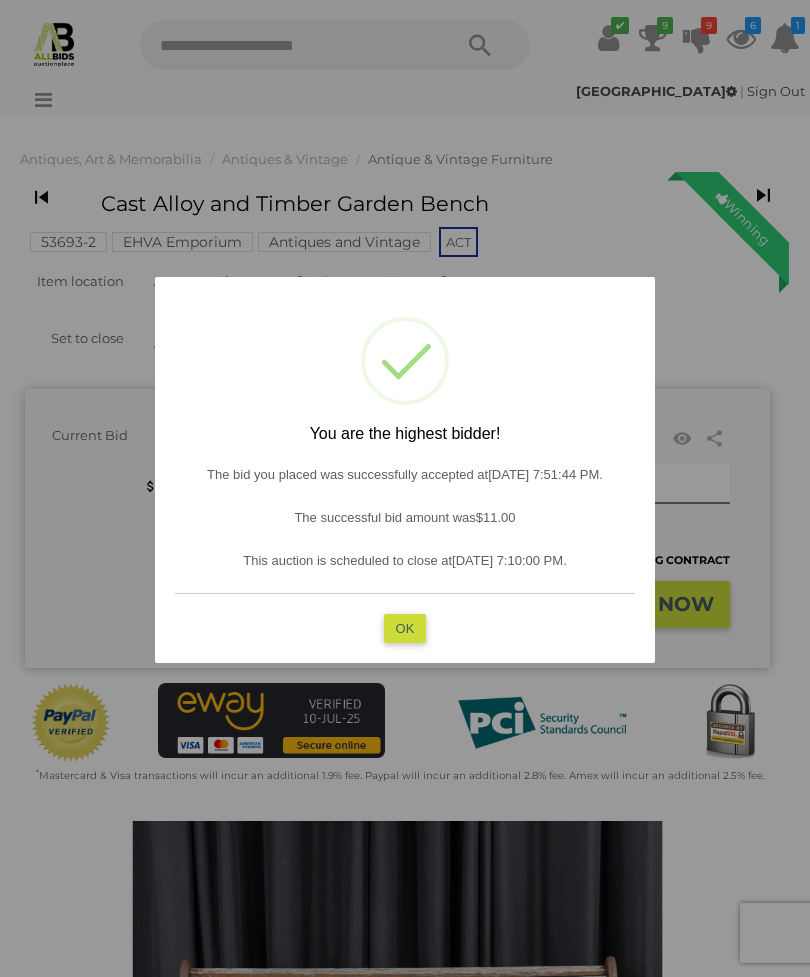 click on "OK" at bounding box center [405, 627] 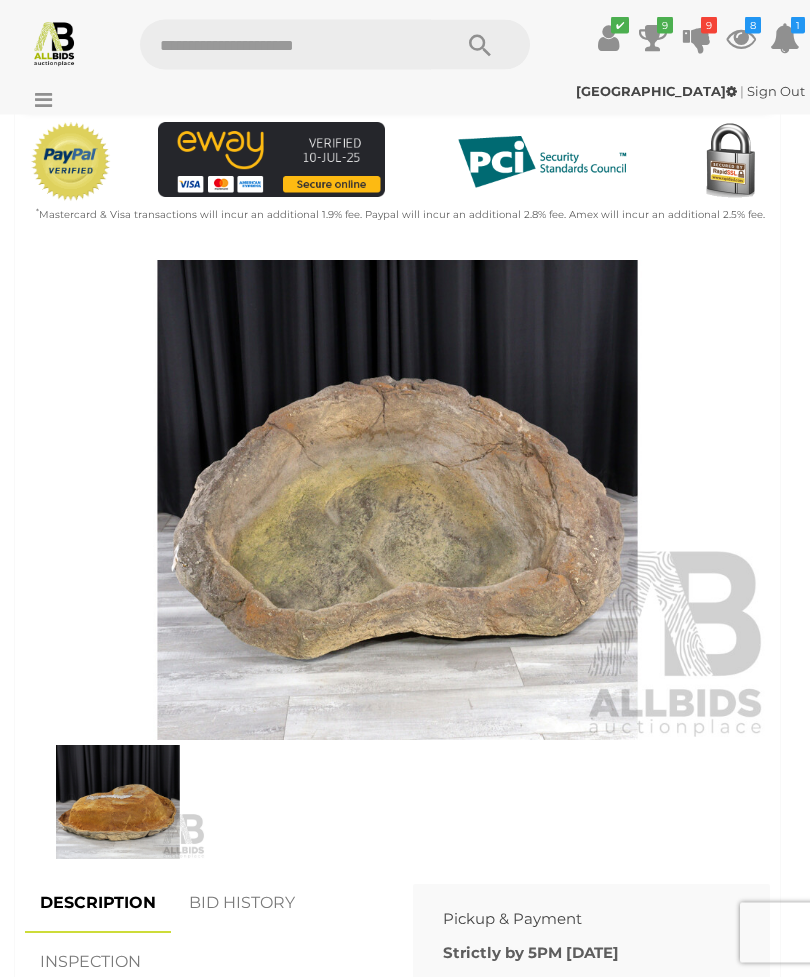 scroll, scrollTop: 561, scrollLeft: 0, axis: vertical 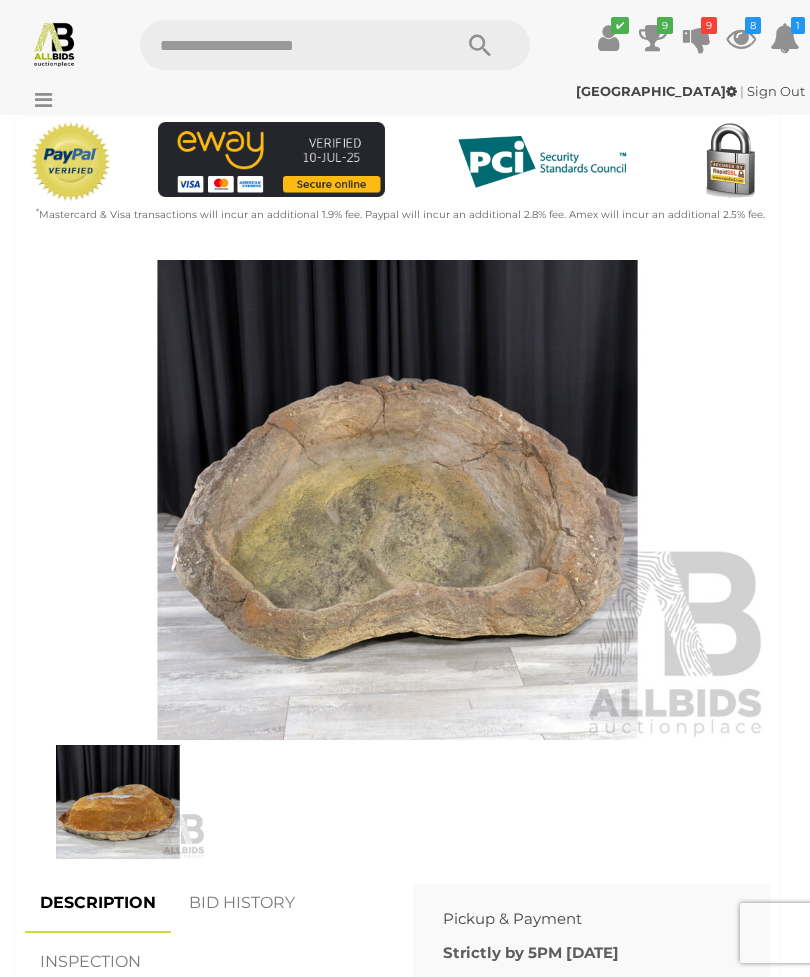 click at bounding box center [118, 802] 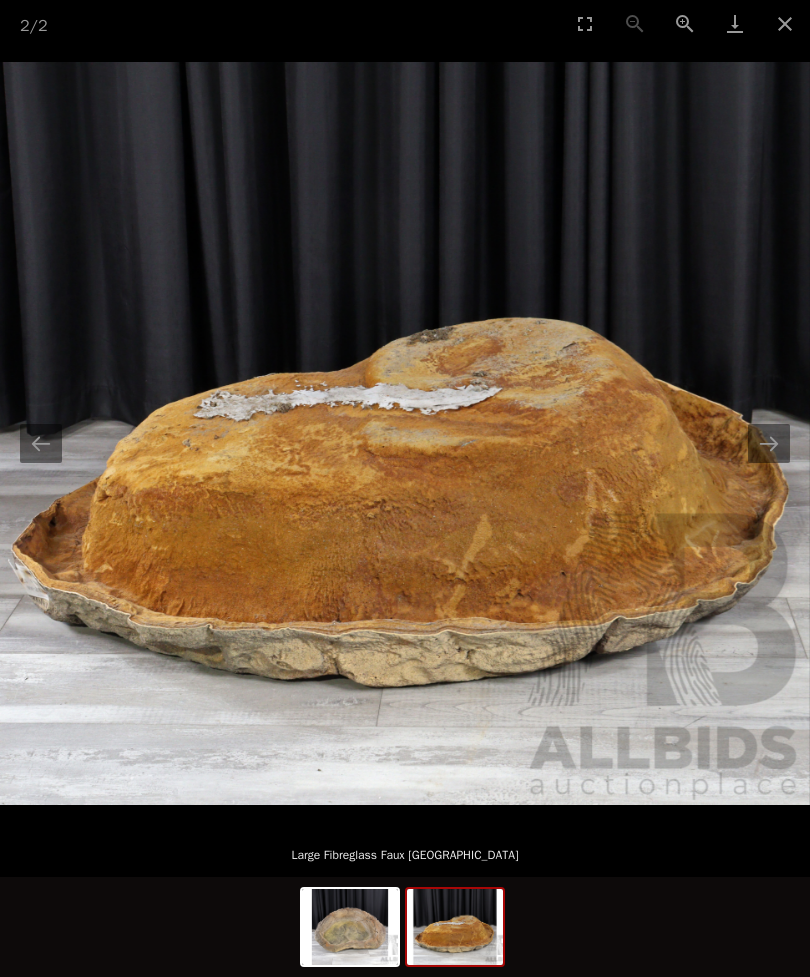 click at bounding box center [785, 23] 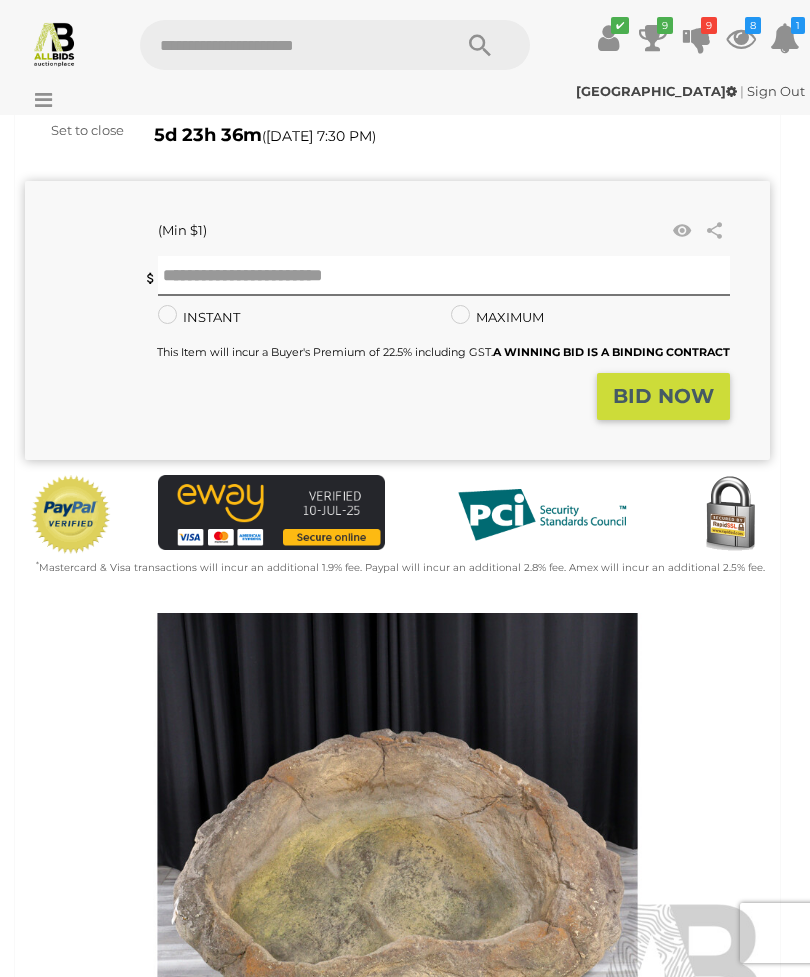 scroll, scrollTop: 0, scrollLeft: 0, axis: both 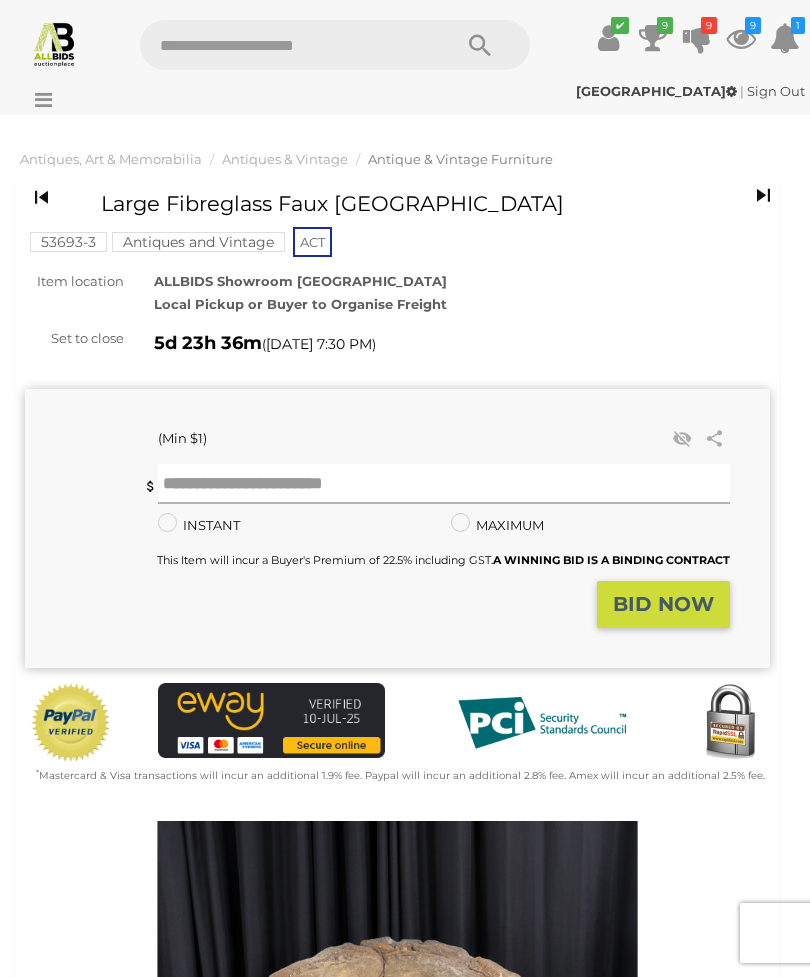 click at bounding box center (444, 484) 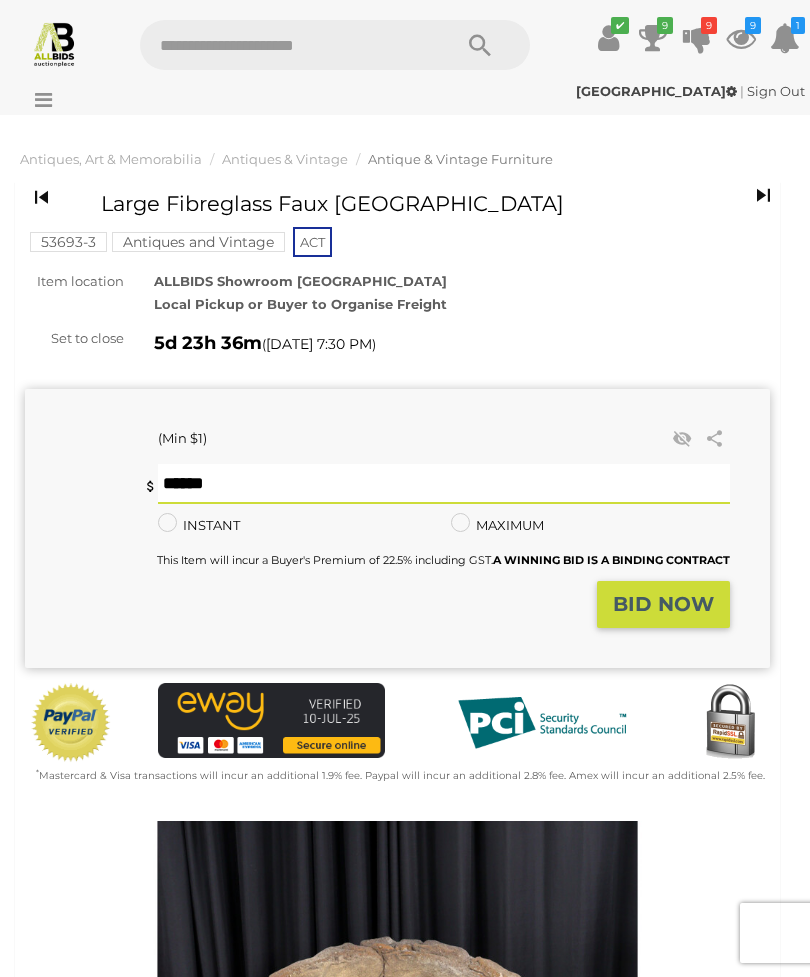 type on "**" 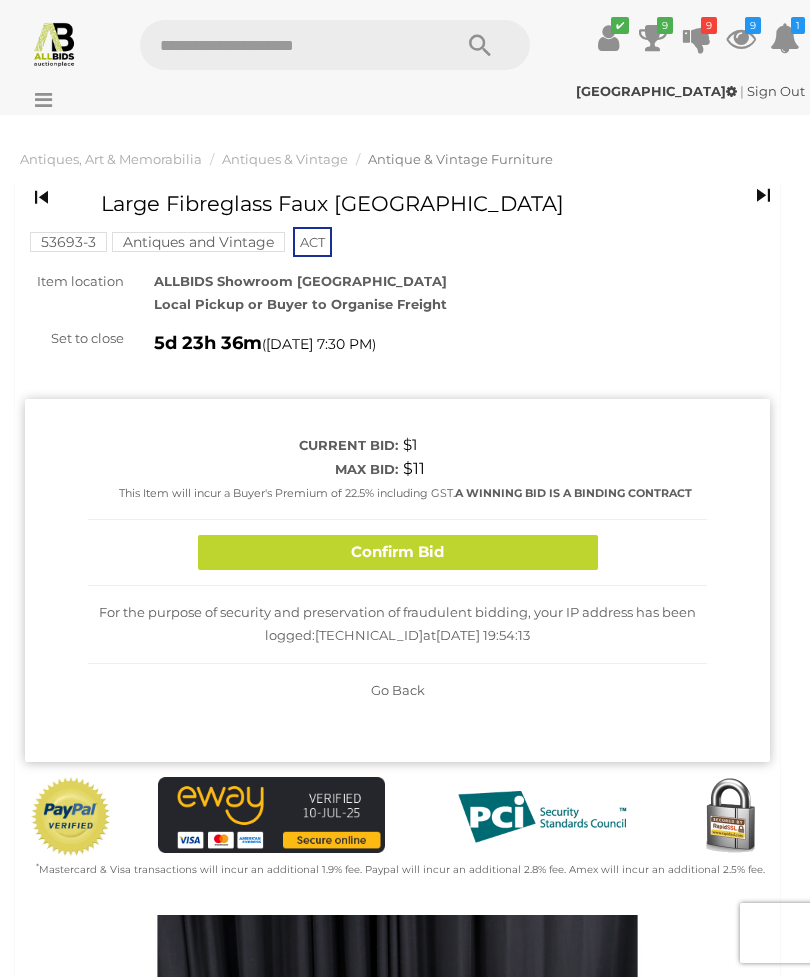 click on "Confirm Bid" at bounding box center [398, 552] 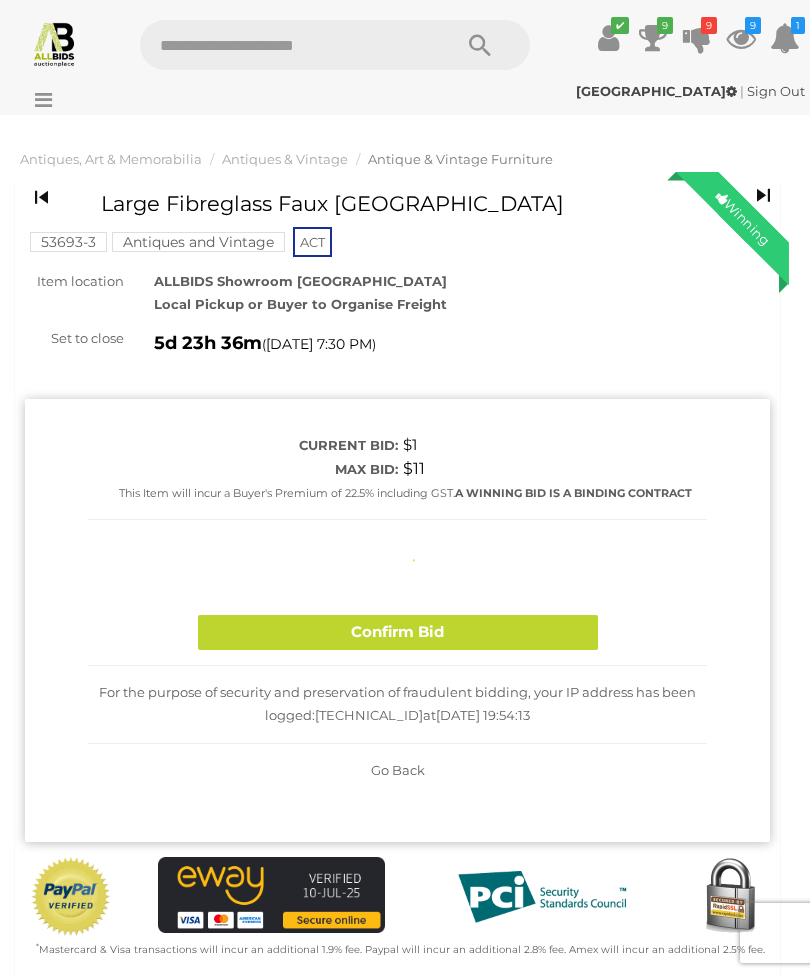 type 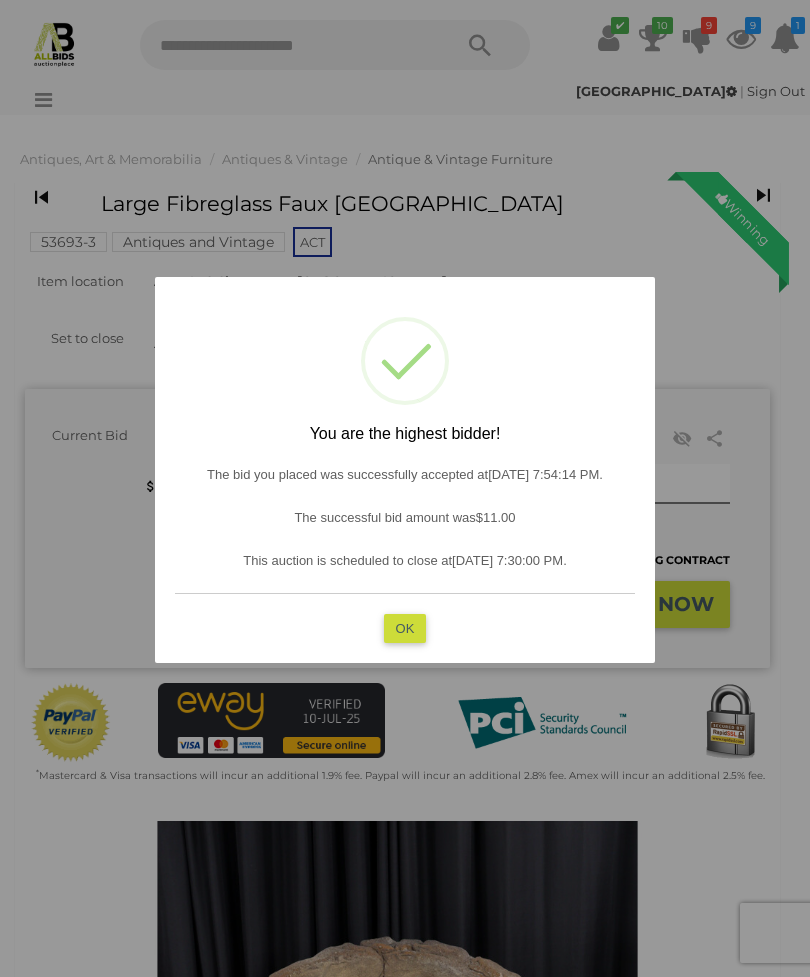 click on "OK" at bounding box center [405, 627] 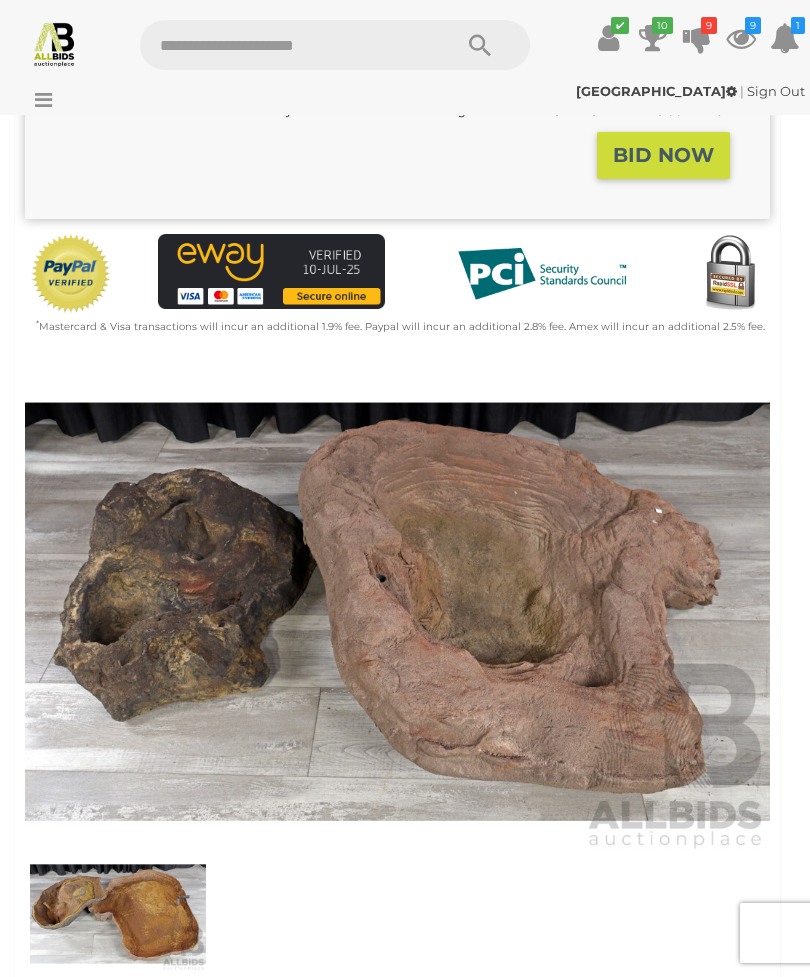 scroll, scrollTop: 455, scrollLeft: 0, axis: vertical 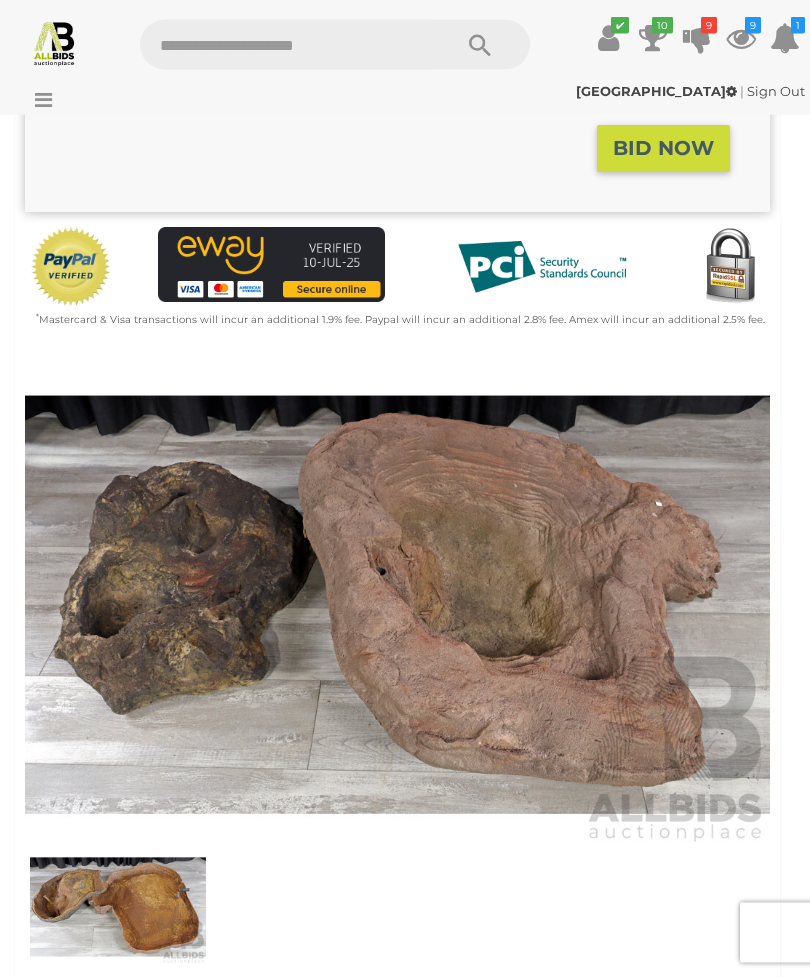 click at bounding box center [118, 908] 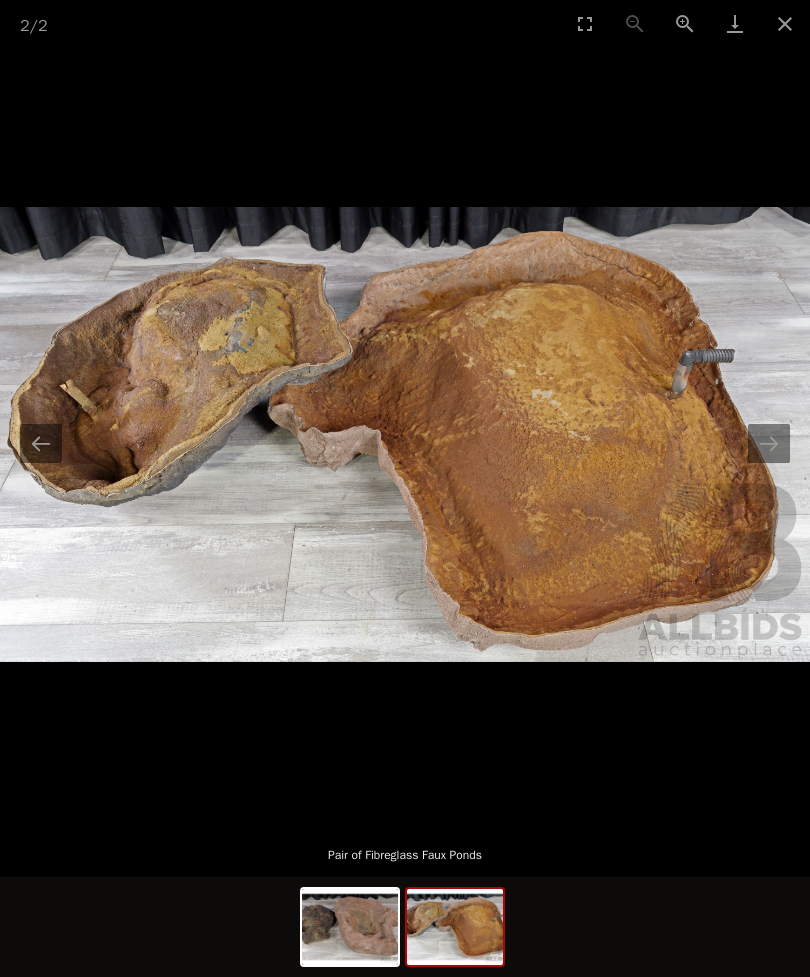 click at bounding box center [769, 443] 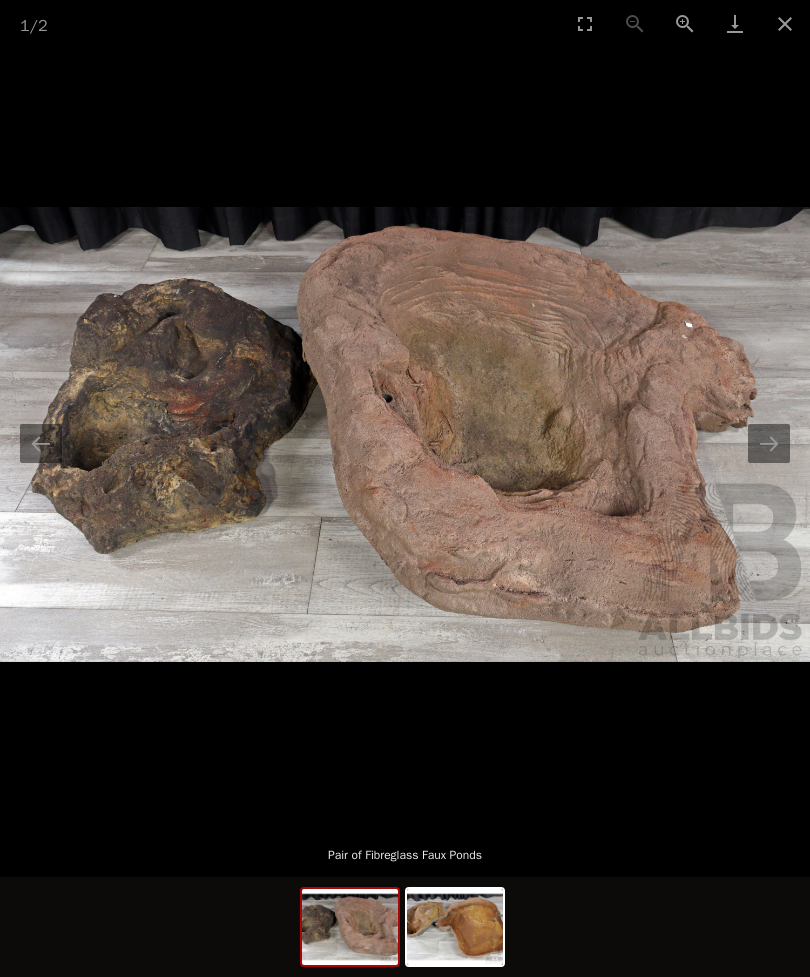 click at bounding box center [785, 23] 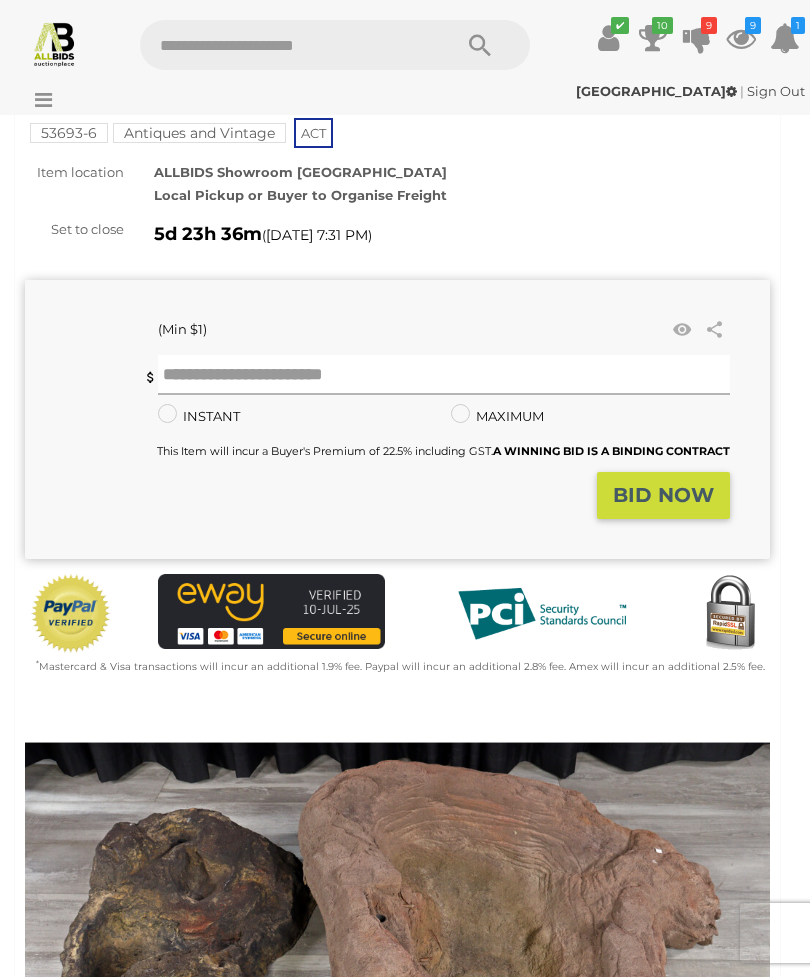 click at bounding box center [444, 375] 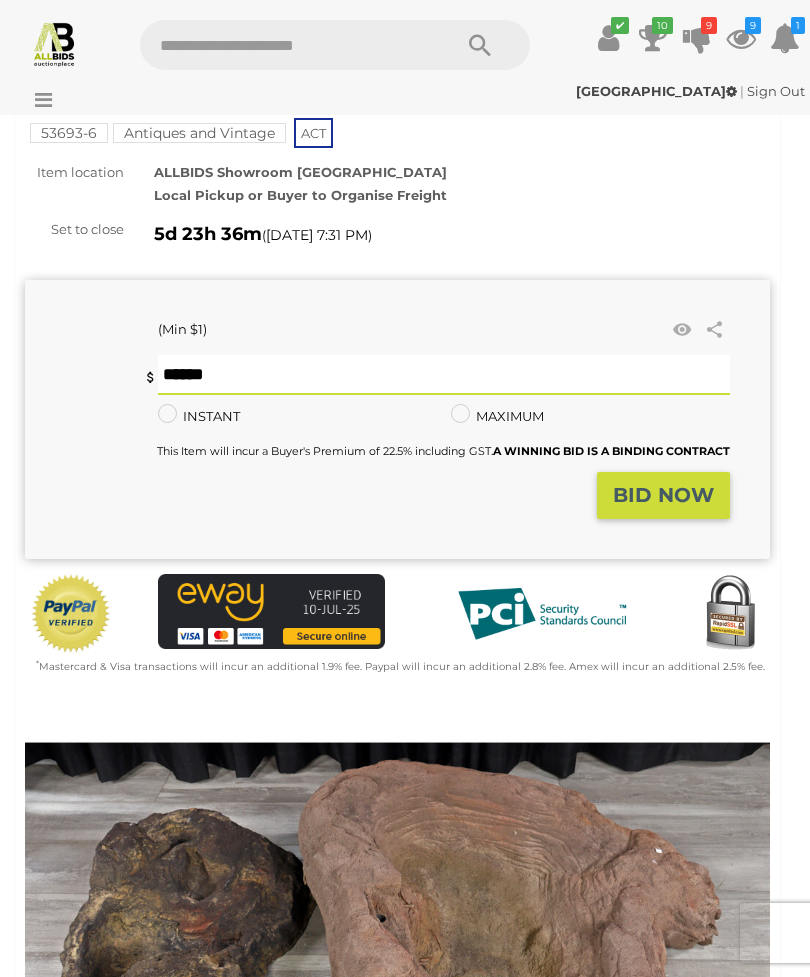 scroll, scrollTop: 108, scrollLeft: 0, axis: vertical 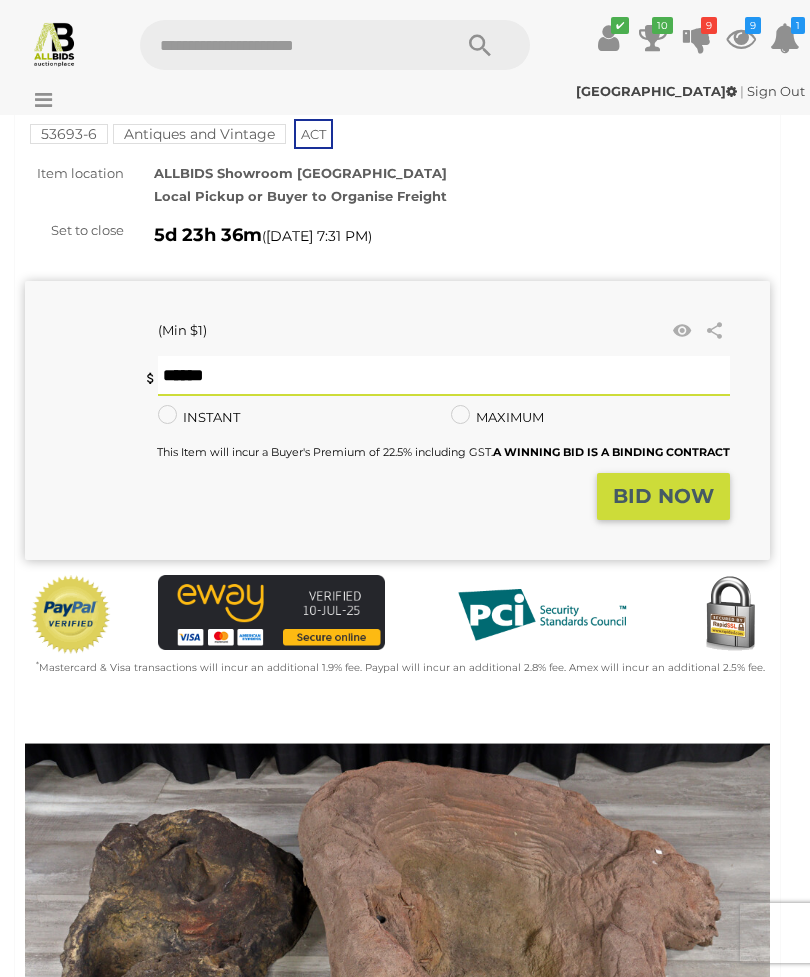 type on "**" 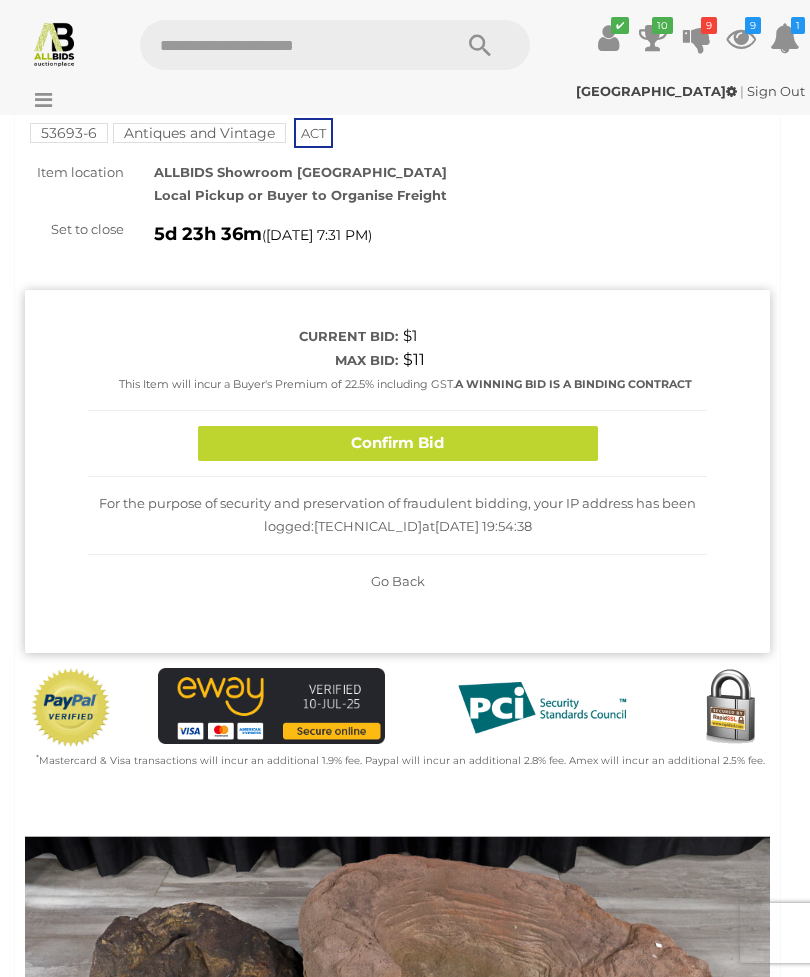 click on "Confirm Bid" at bounding box center (398, 443) 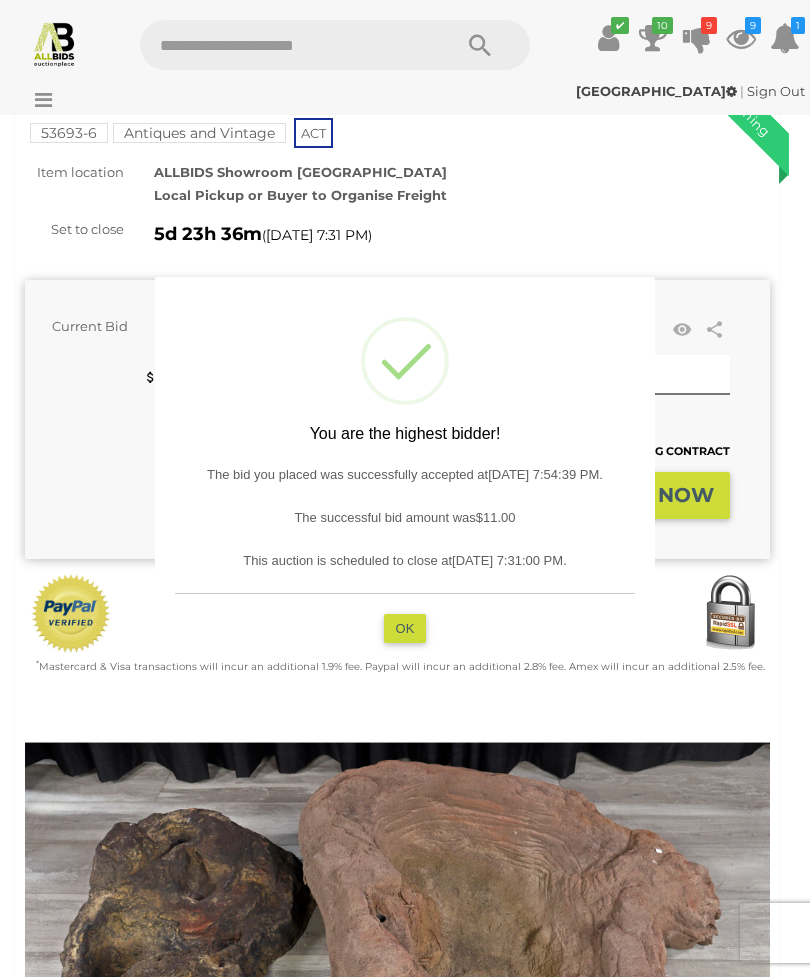 type 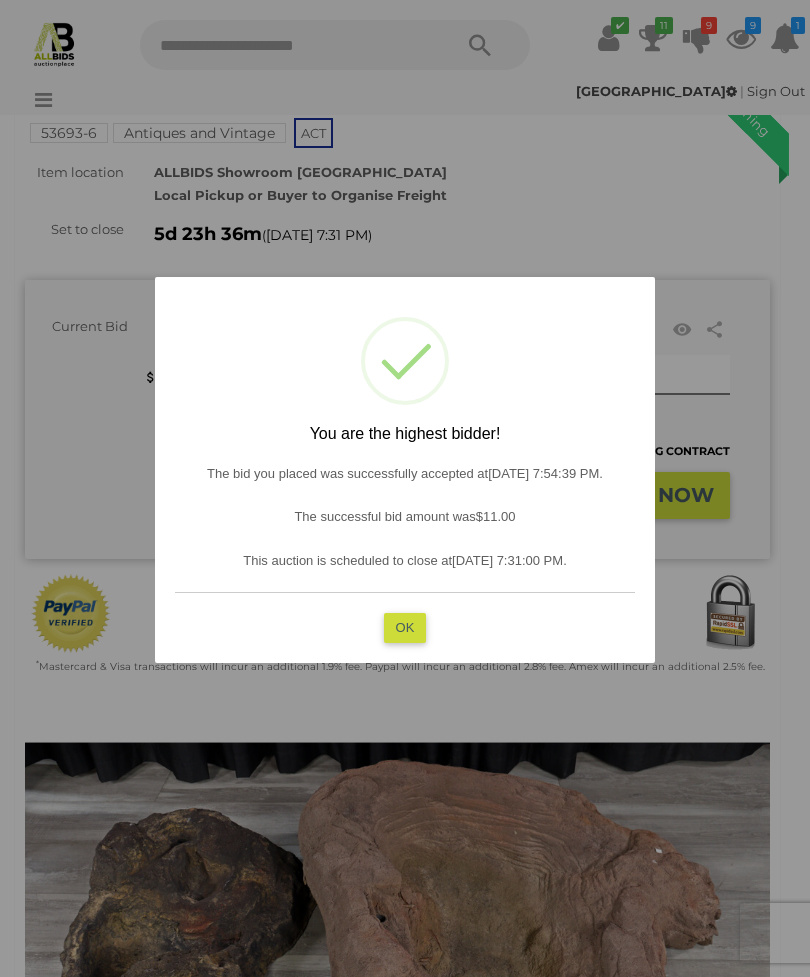 click on "OK" at bounding box center [405, 627] 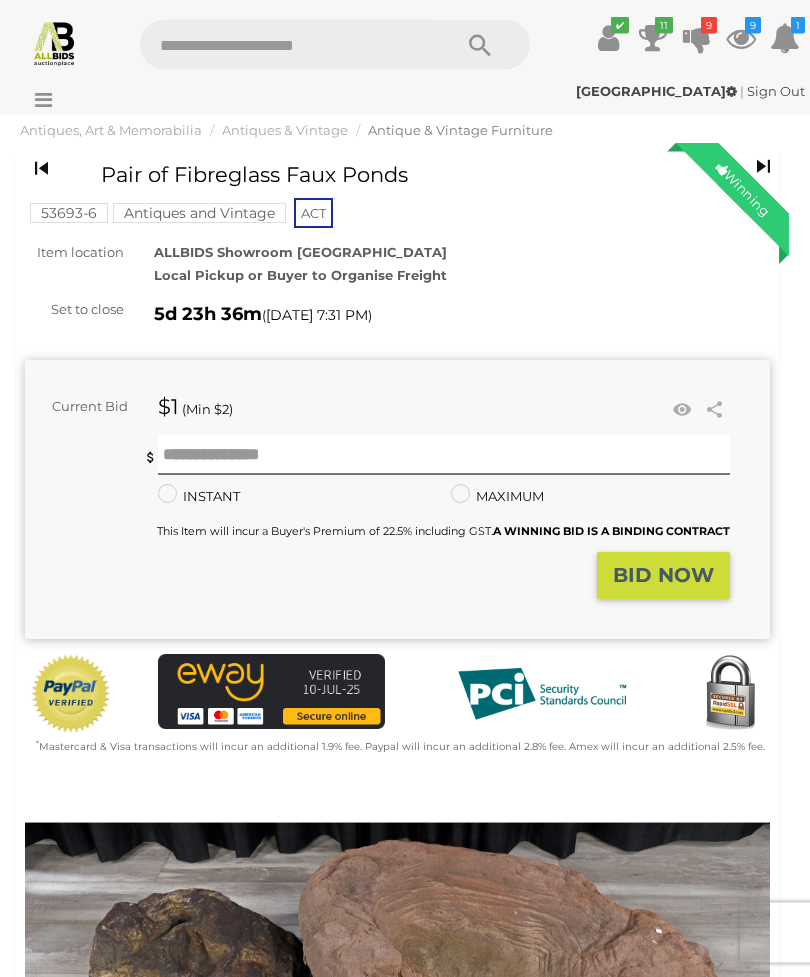 scroll, scrollTop: 0, scrollLeft: 0, axis: both 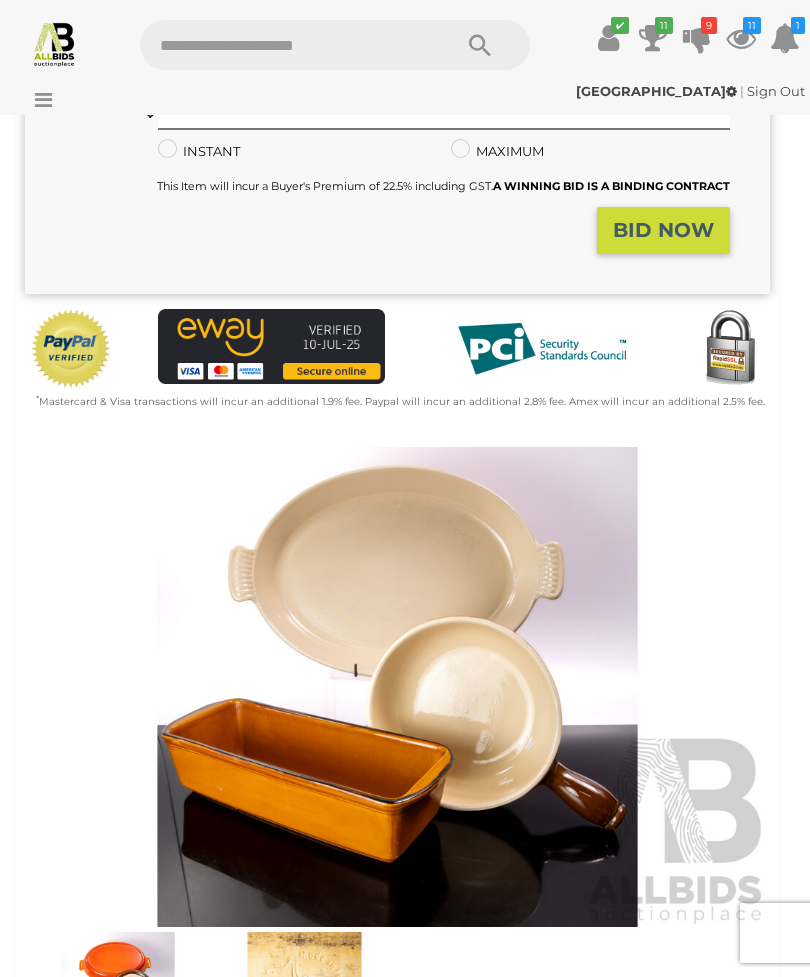 click at bounding box center (397, 687) 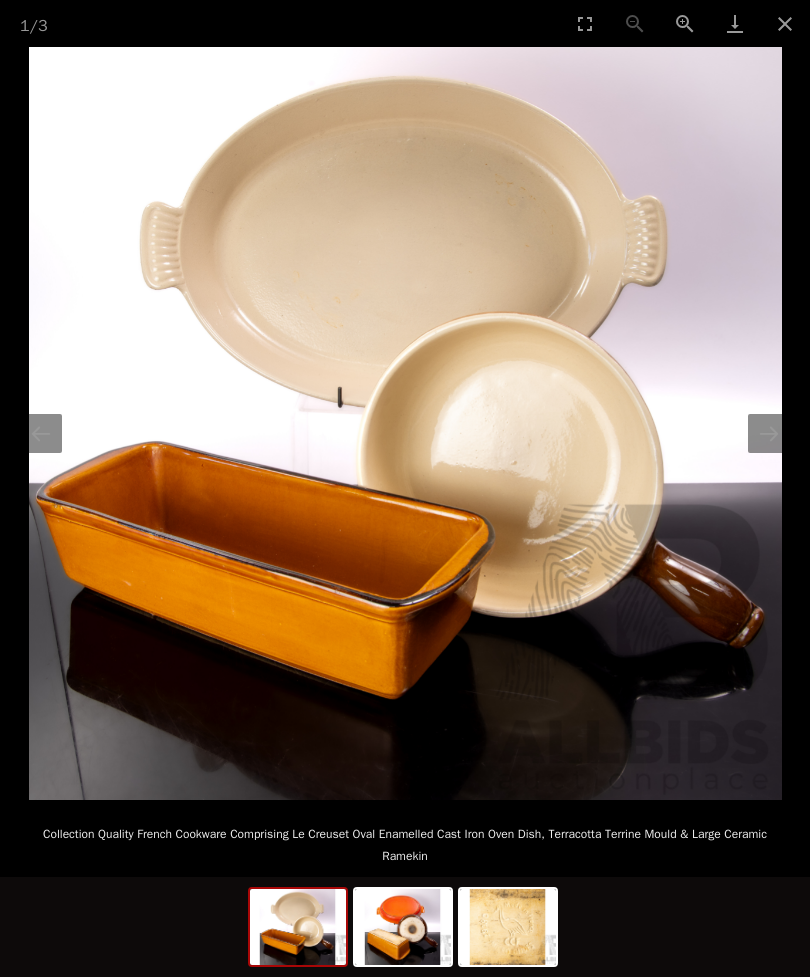 click at bounding box center [769, 433] 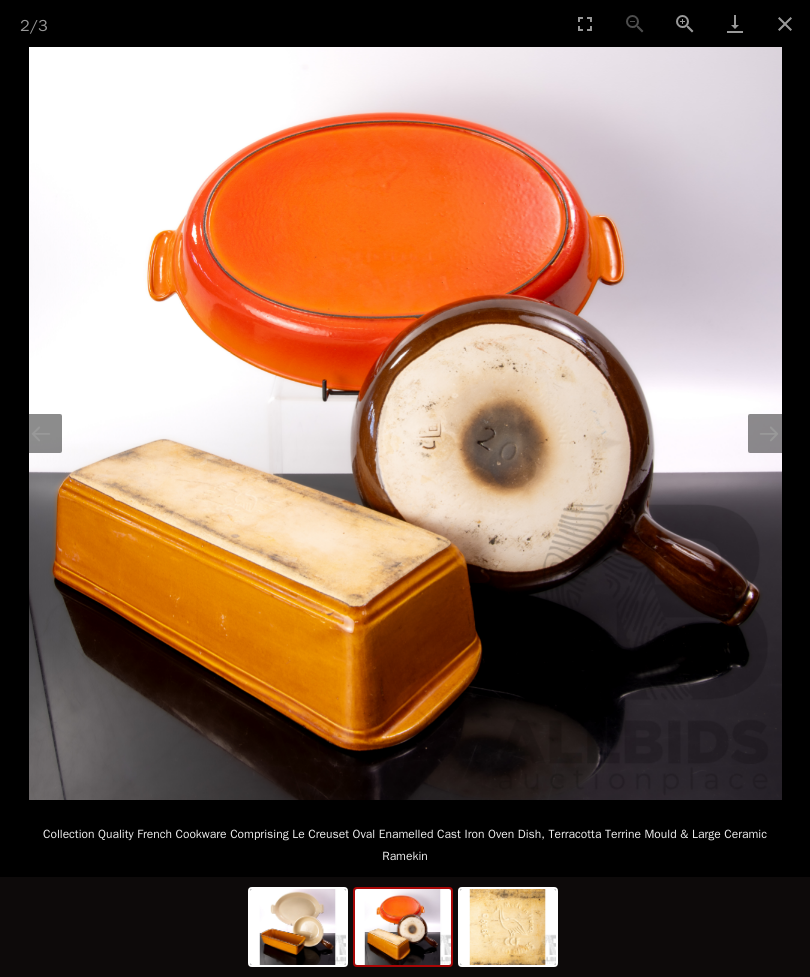 click at bounding box center [769, 433] 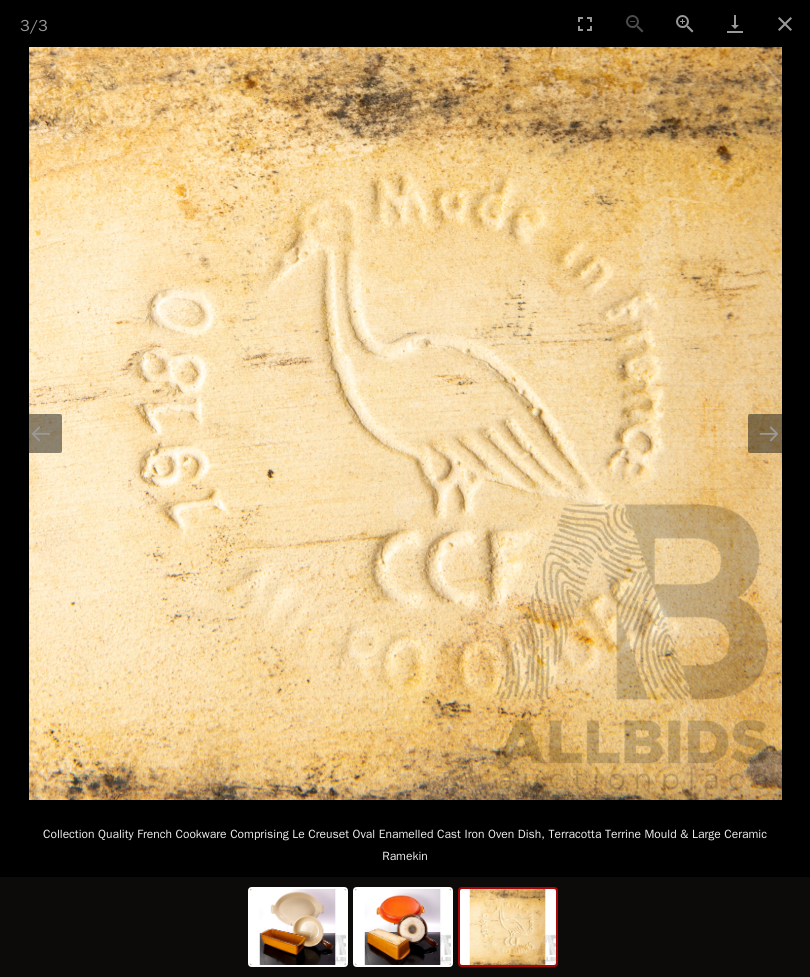 click at bounding box center (769, 433) 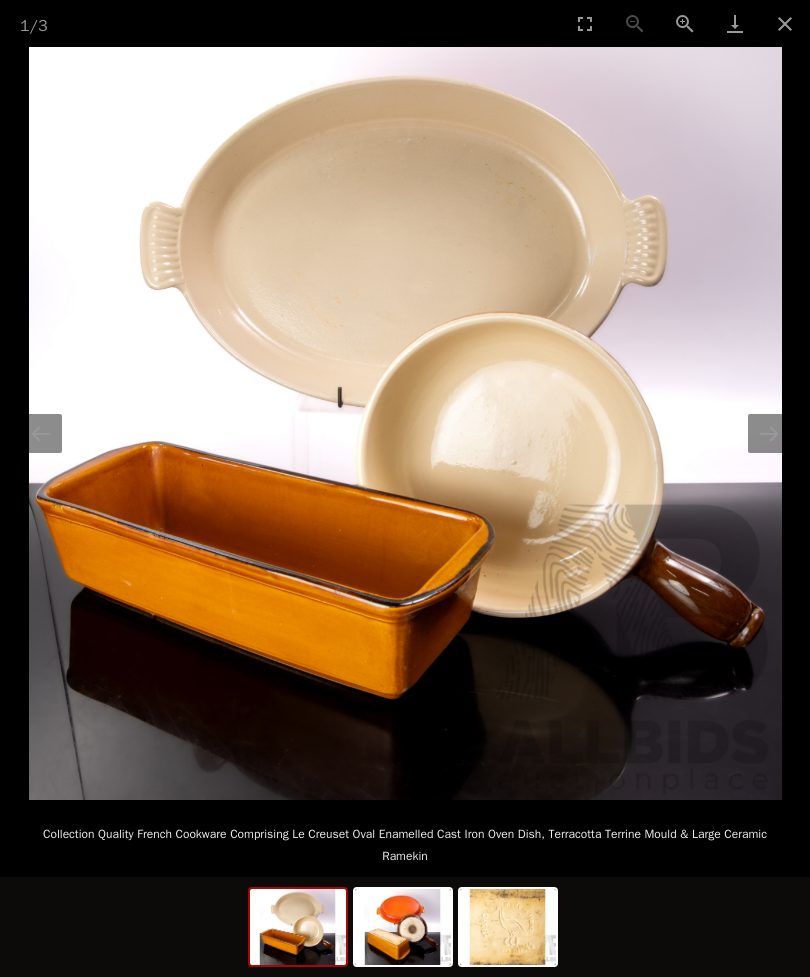 click at bounding box center [785, 23] 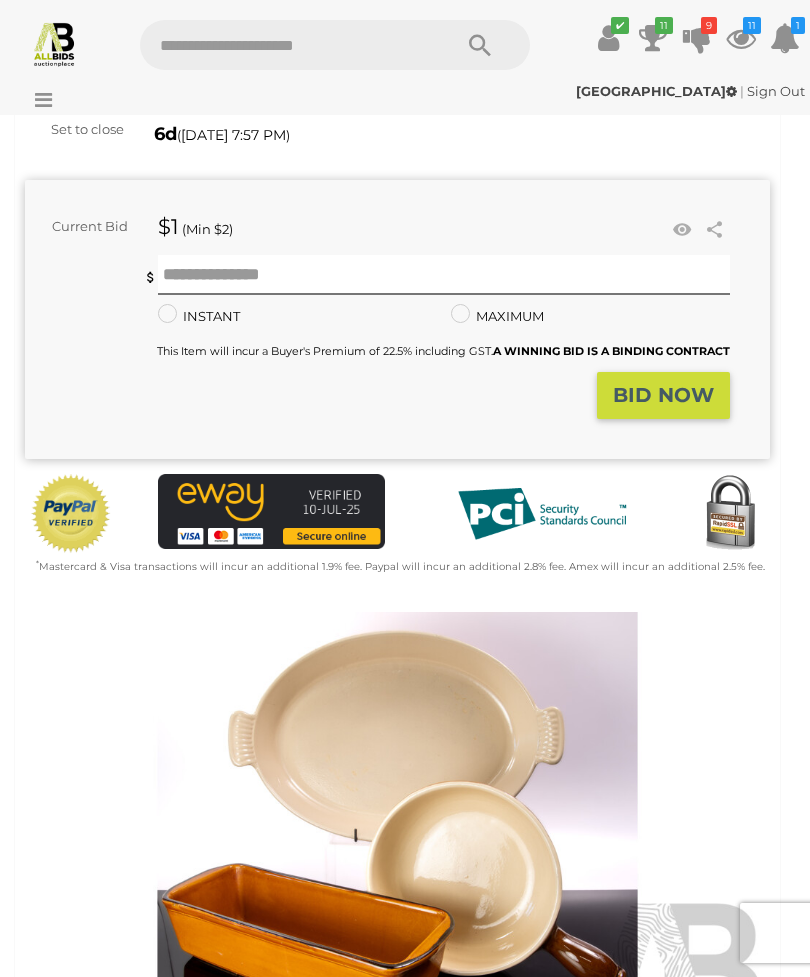 scroll, scrollTop: 0, scrollLeft: 0, axis: both 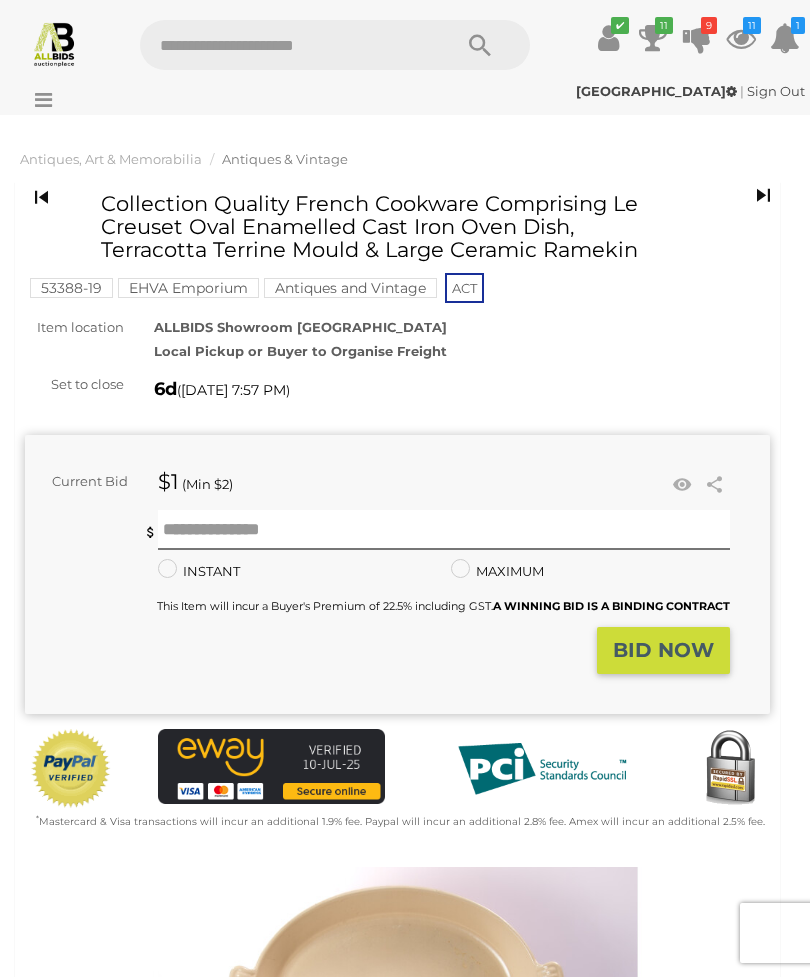 click at bounding box center (682, 485) 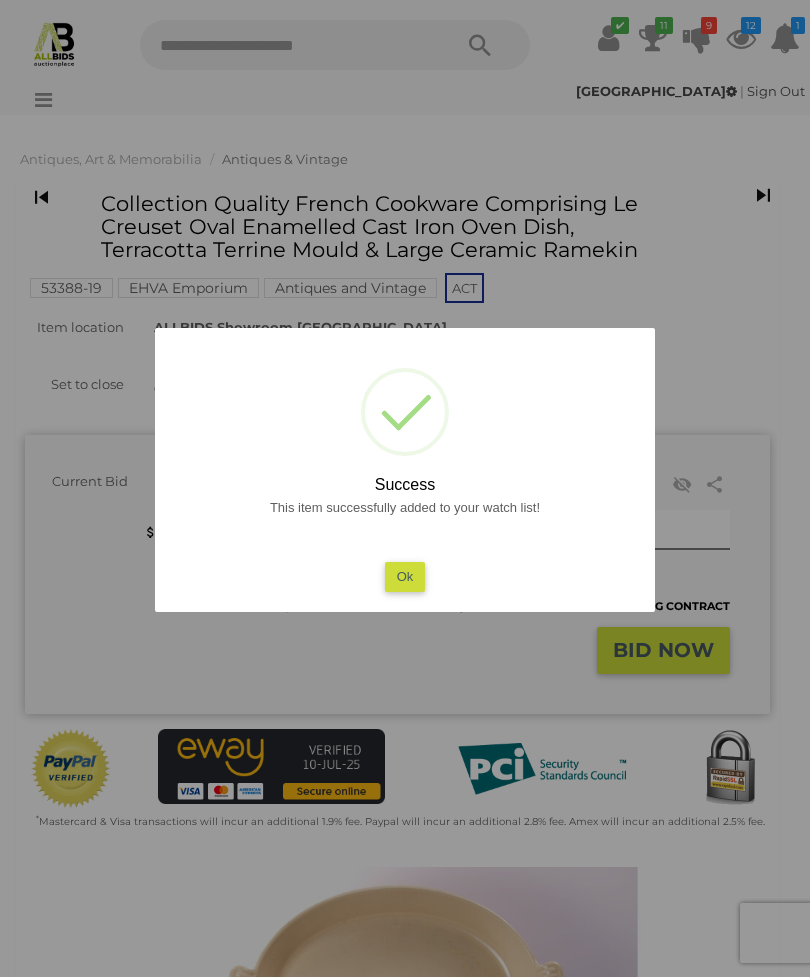 click on "Ok" at bounding box center [405, 576] 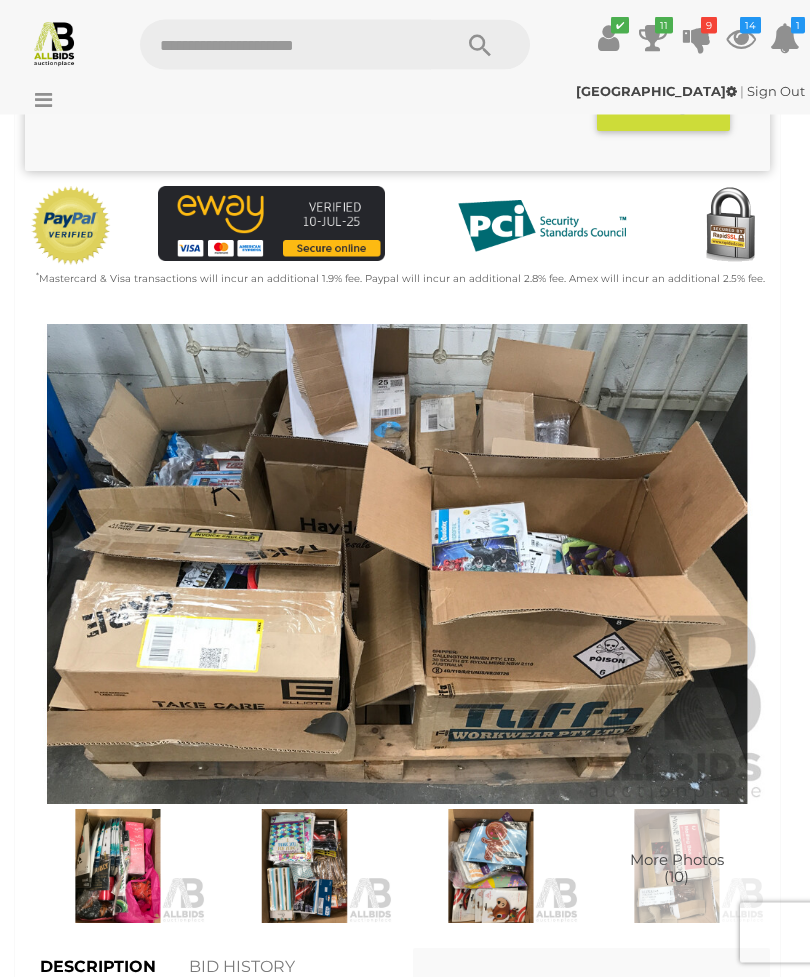 scroll, scrollTop: 496, scrollLeft: 0, axis: vertical 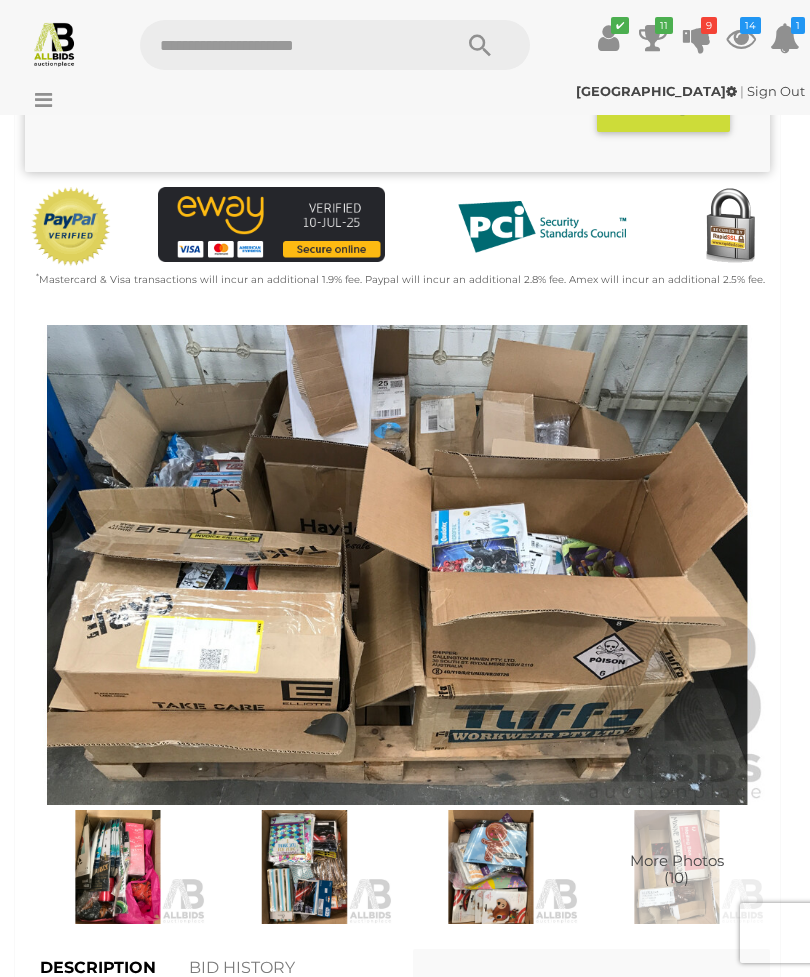 click at bounding box center [397, 565] 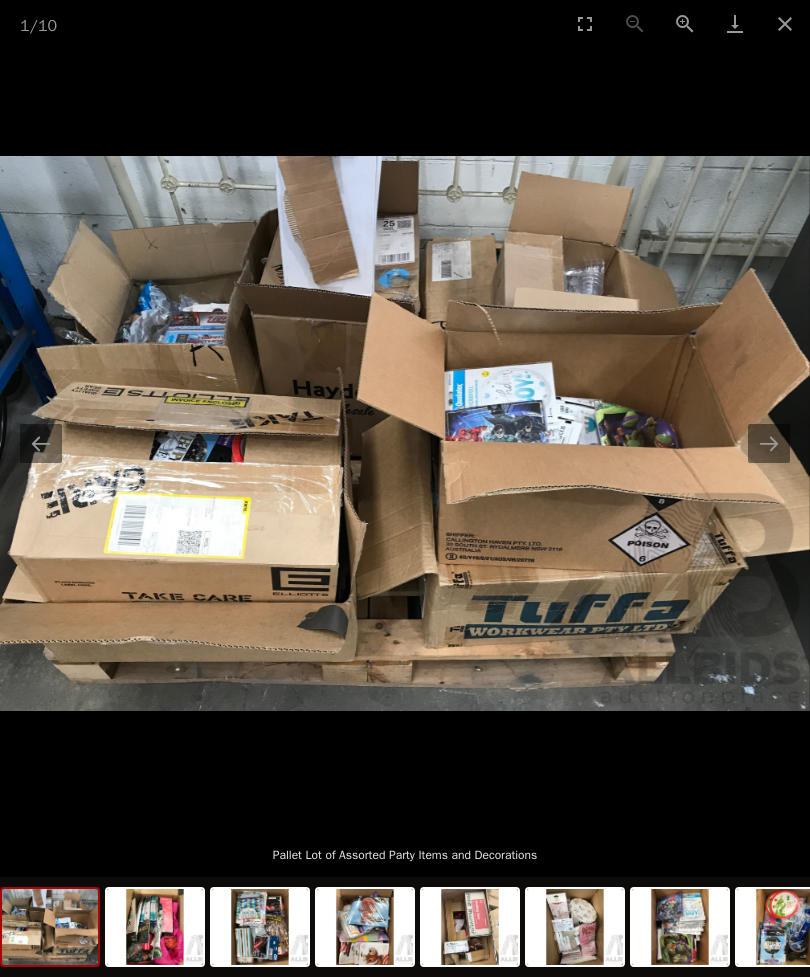 click at bounding box center [769, 443] 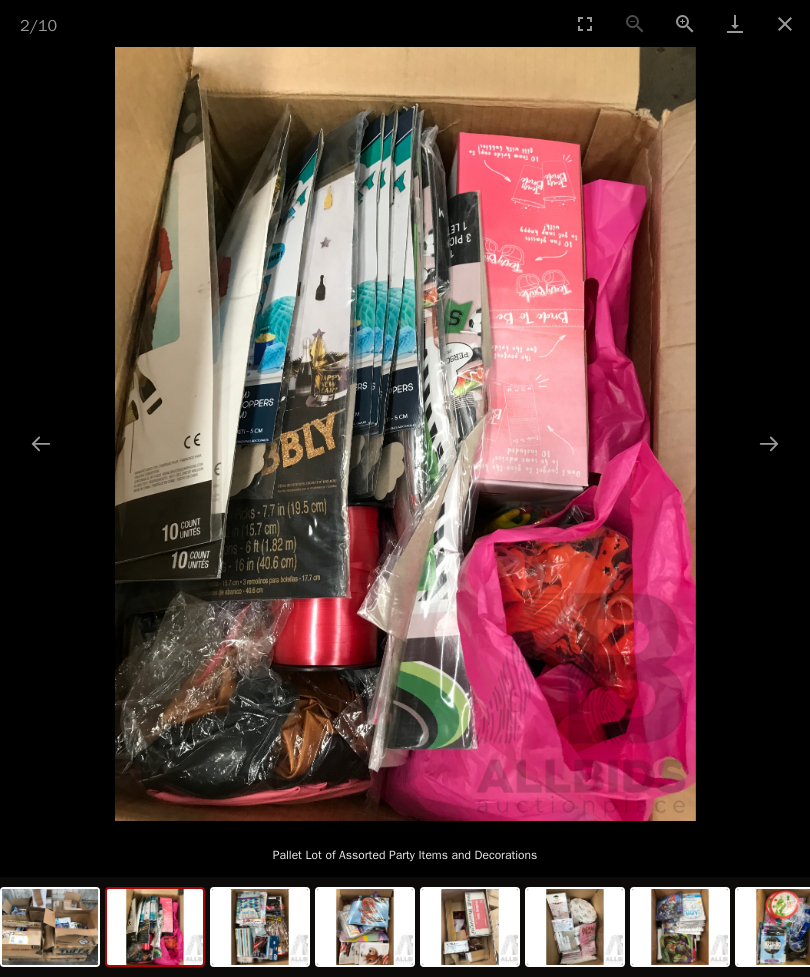 click at bounding box center [785, 23] 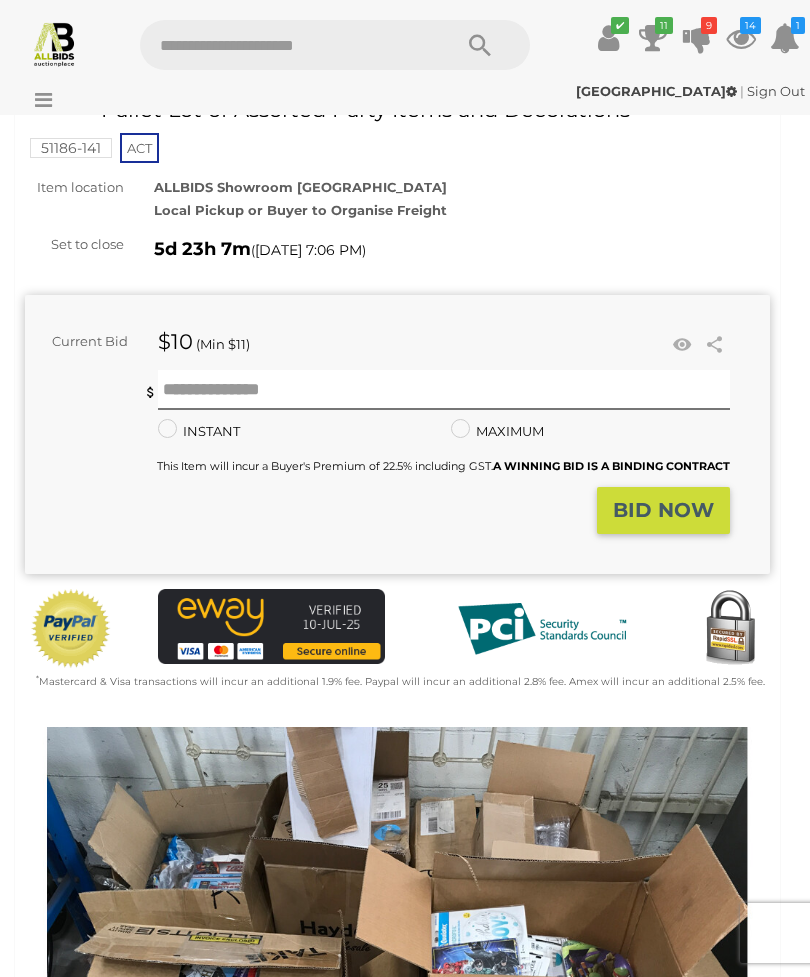 scroll, scrollTop: 0, scrollLeft: 0, axis: both 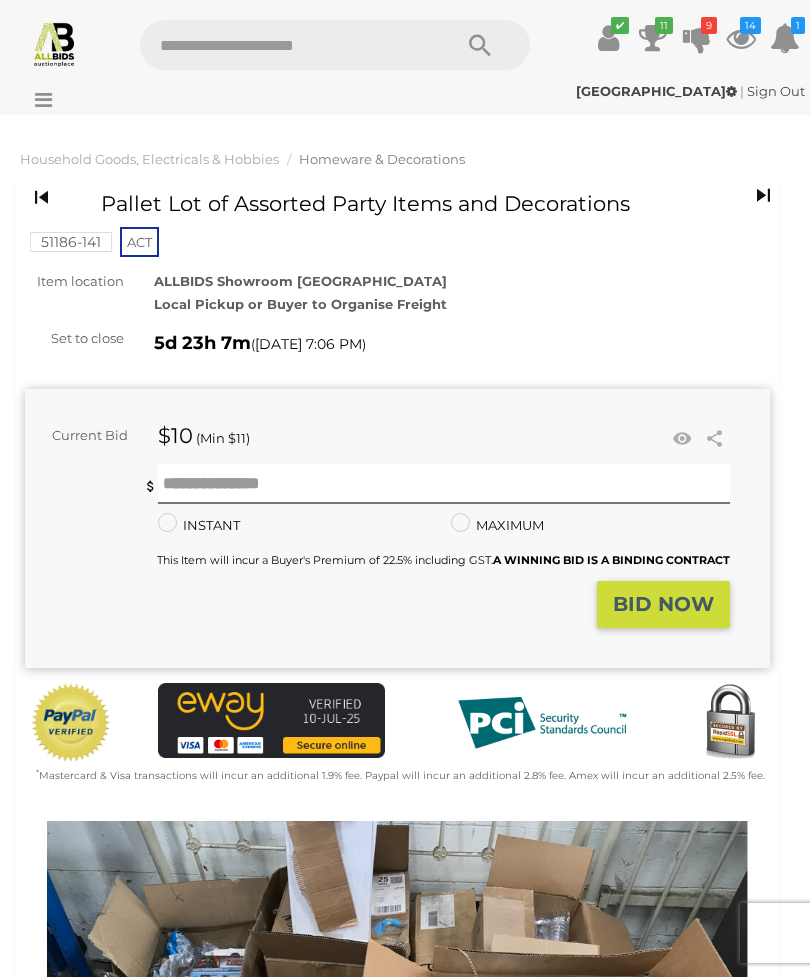 click at bounding box center (682, 439) 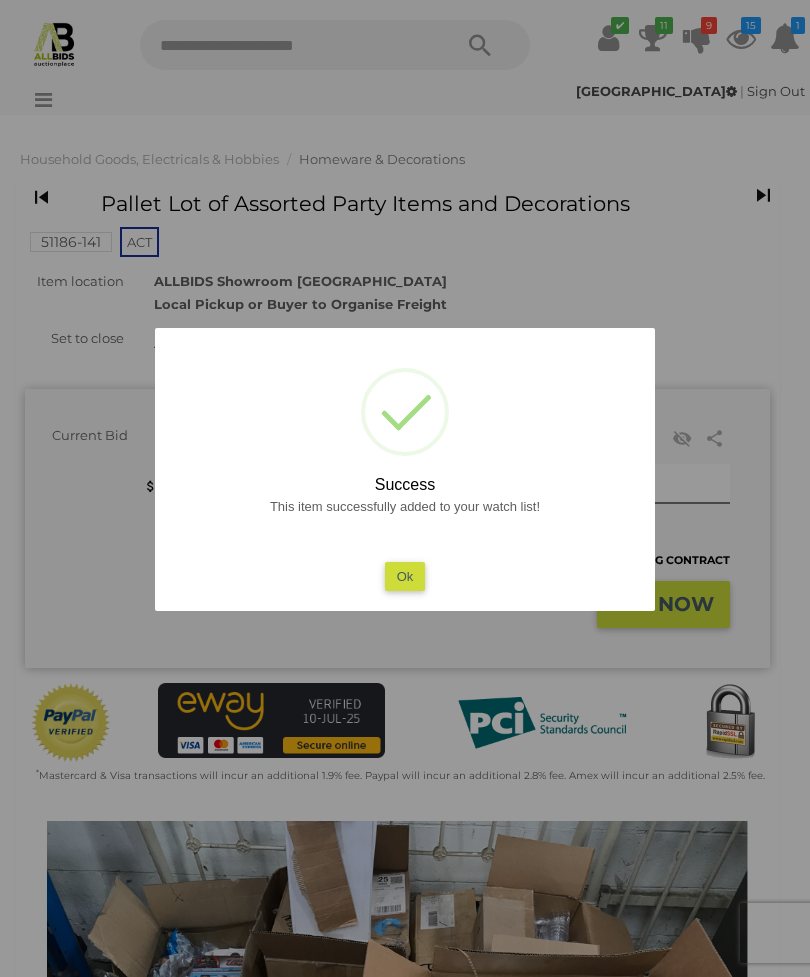 click on "Ok" at bounding box center [405, 576] 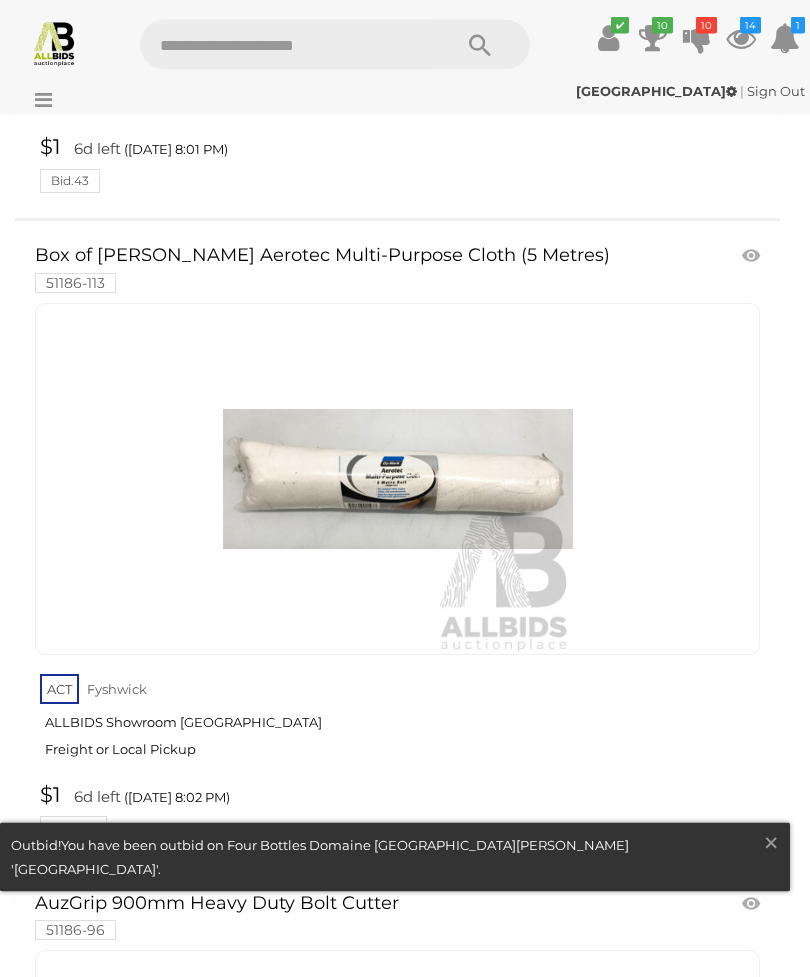 scroll, scrollTop: 27525, scrollLeft: 0, axis: vertical 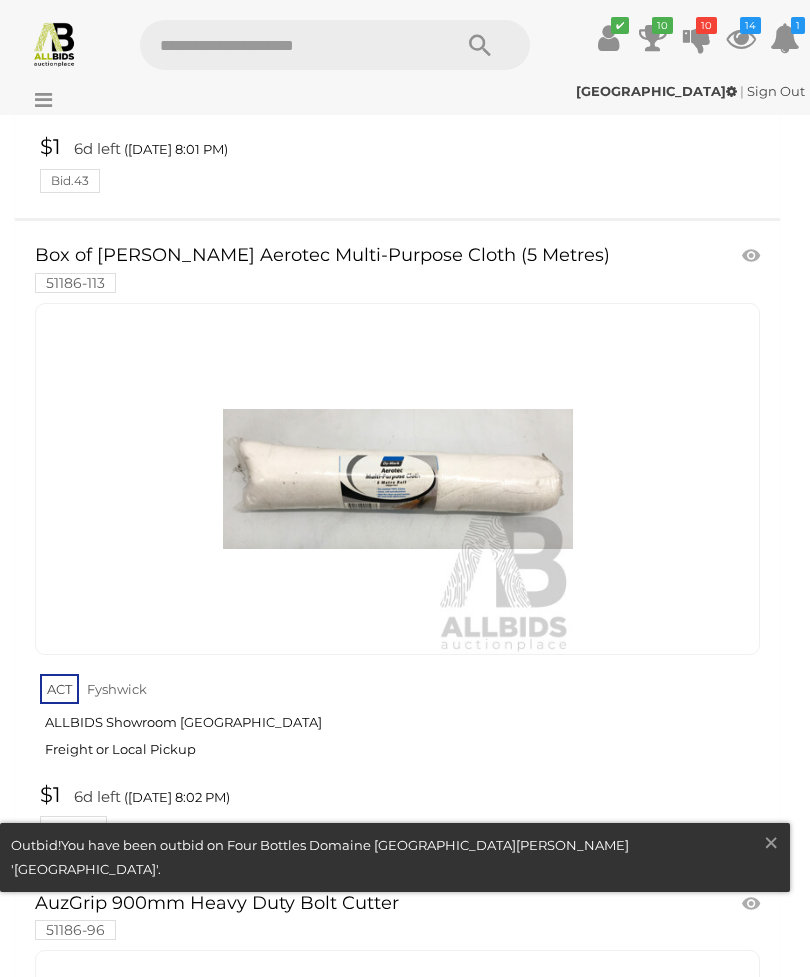 click on "×" at bounding box center [771, 842] 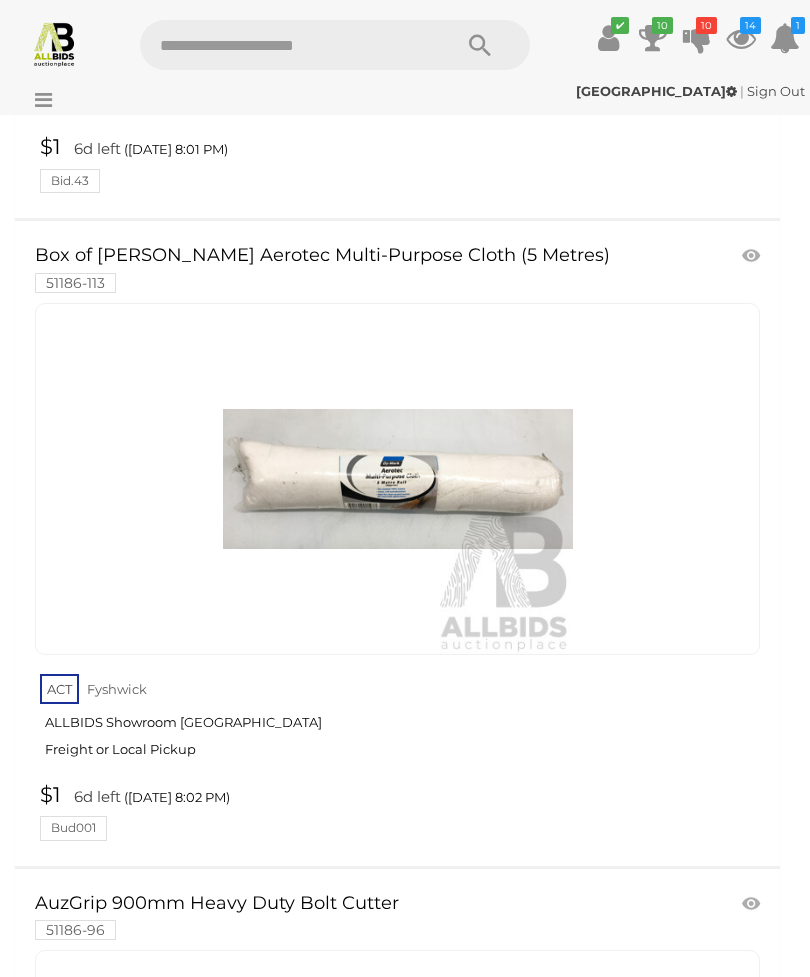click at bounding box center (653, 38) 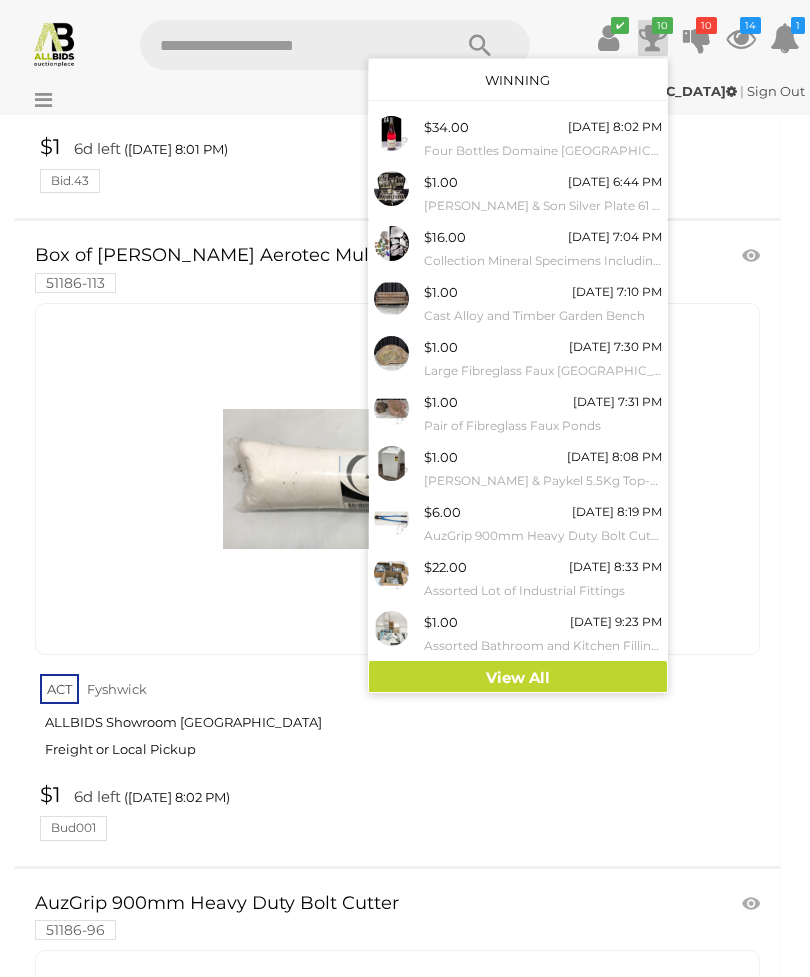 click on "View All" at bounding box center (518, 678) 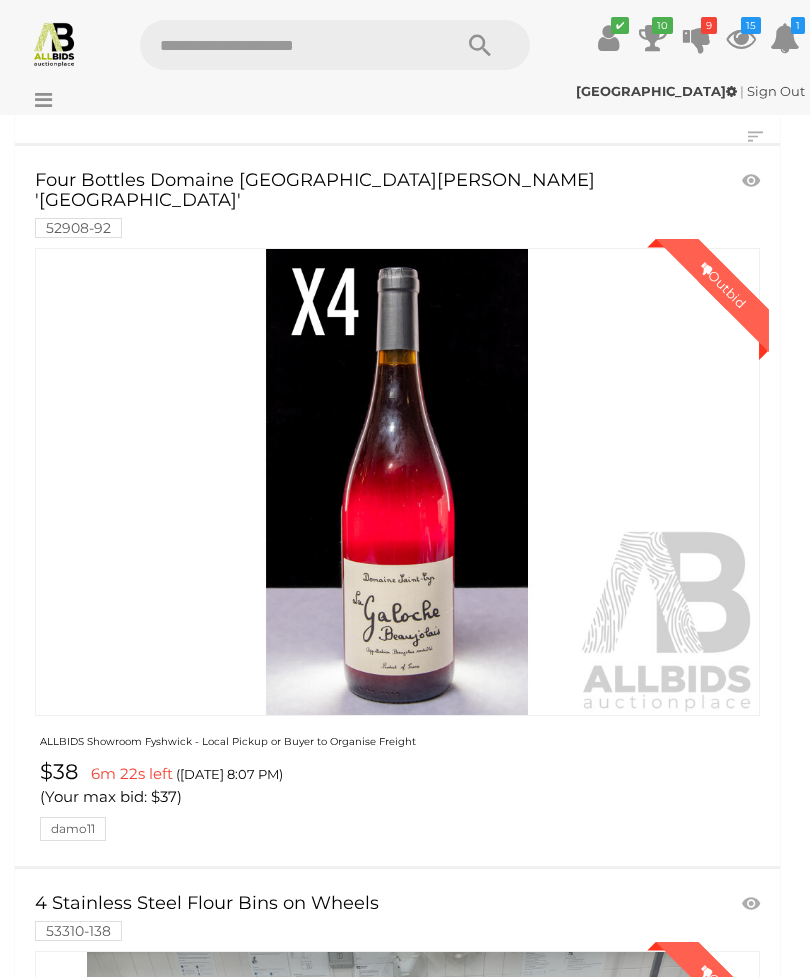 scroll, scrollTop: 222, scrollLeft: 0, axis: vertical 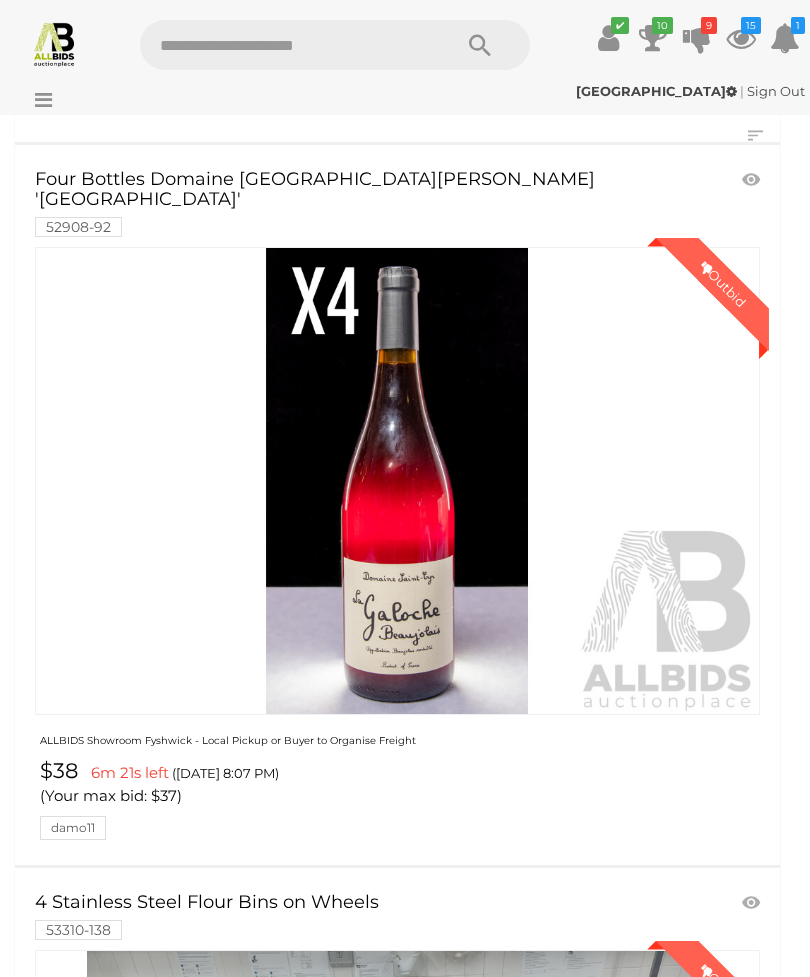 click at bounding box center [397, 481] 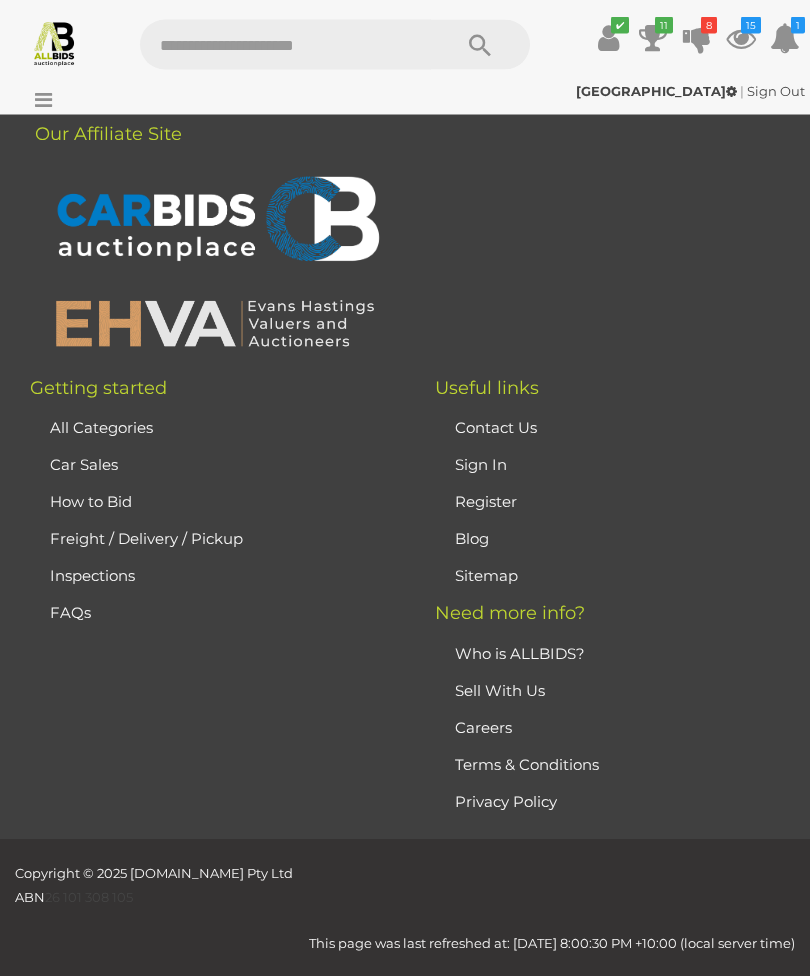 scroll, scrollTop: 7679, scrollLeft: 0, axis: vertical 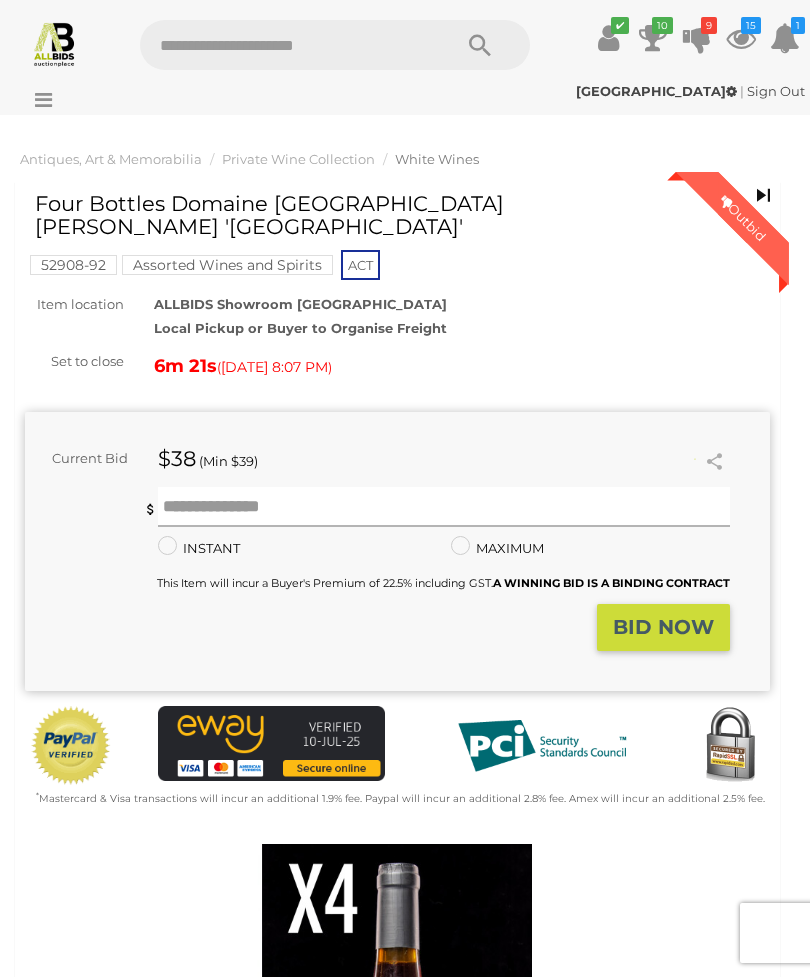 click at bounding box center (444, 507) 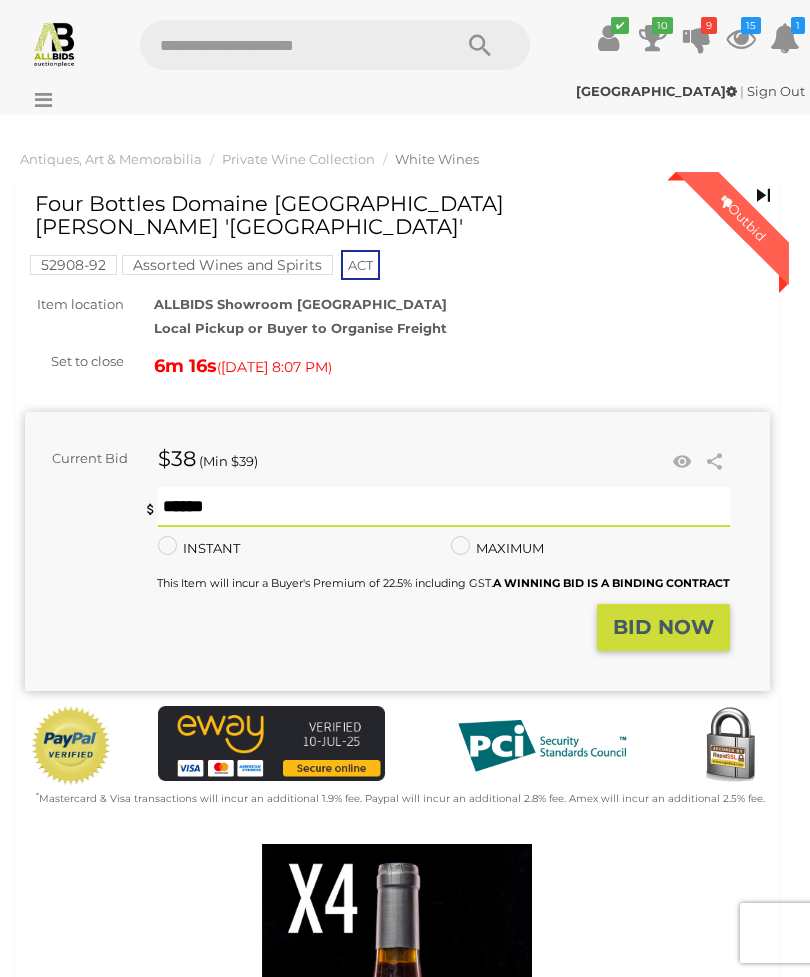 type on "**" 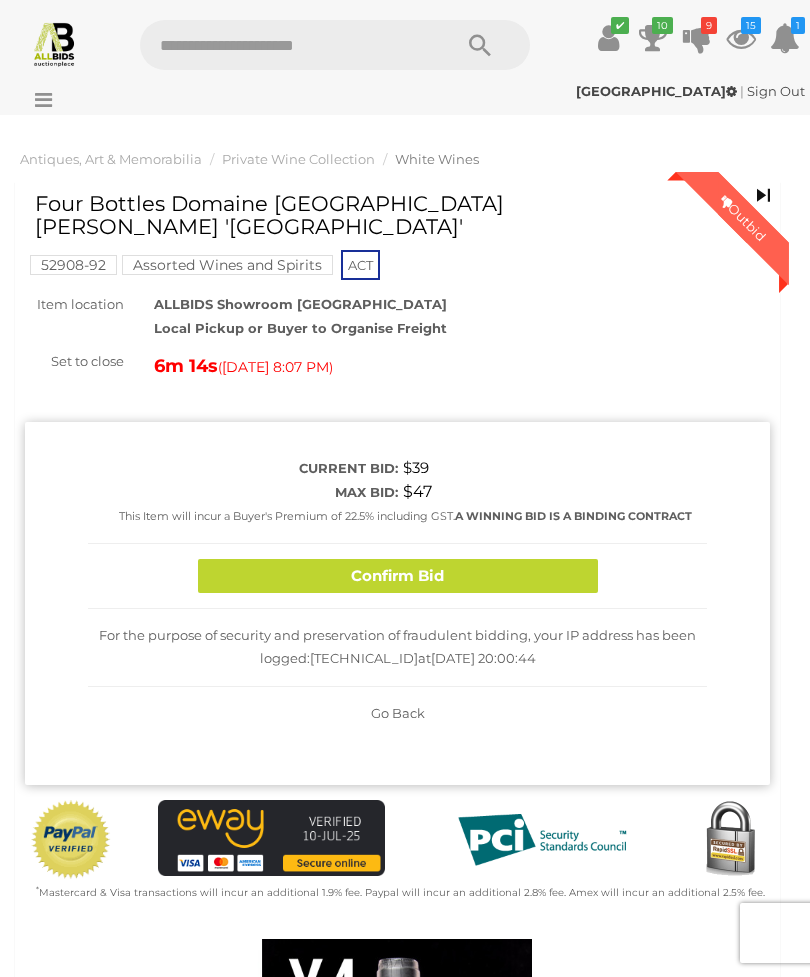 click on "Confirm Bid" at bounding box center (398, 576) 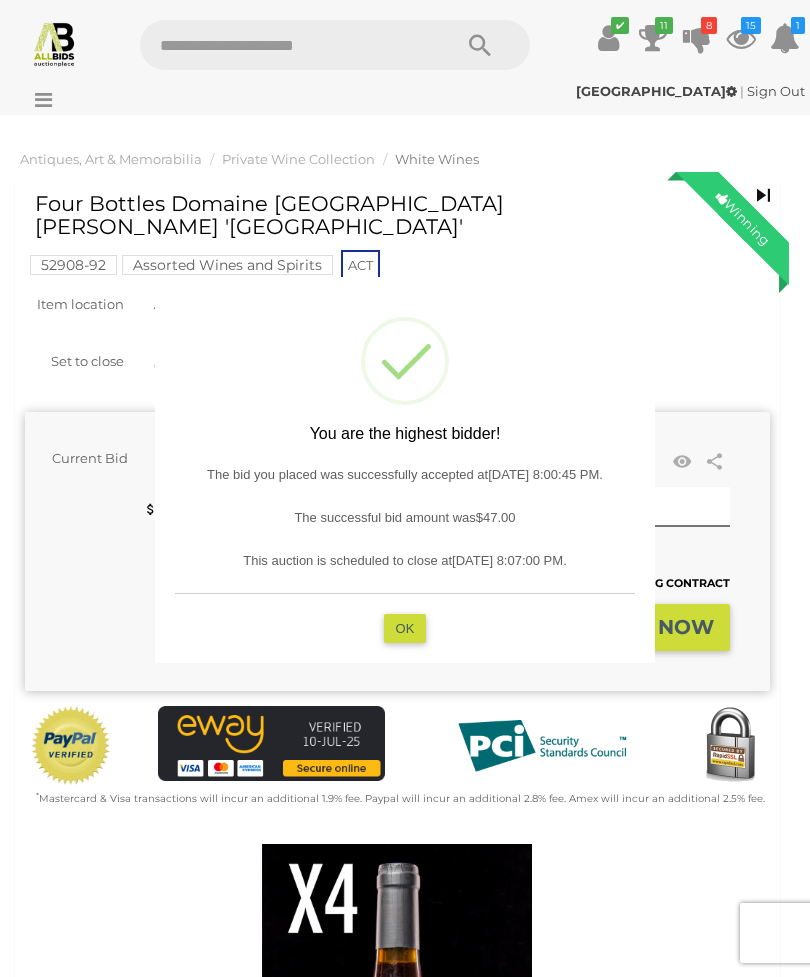 type 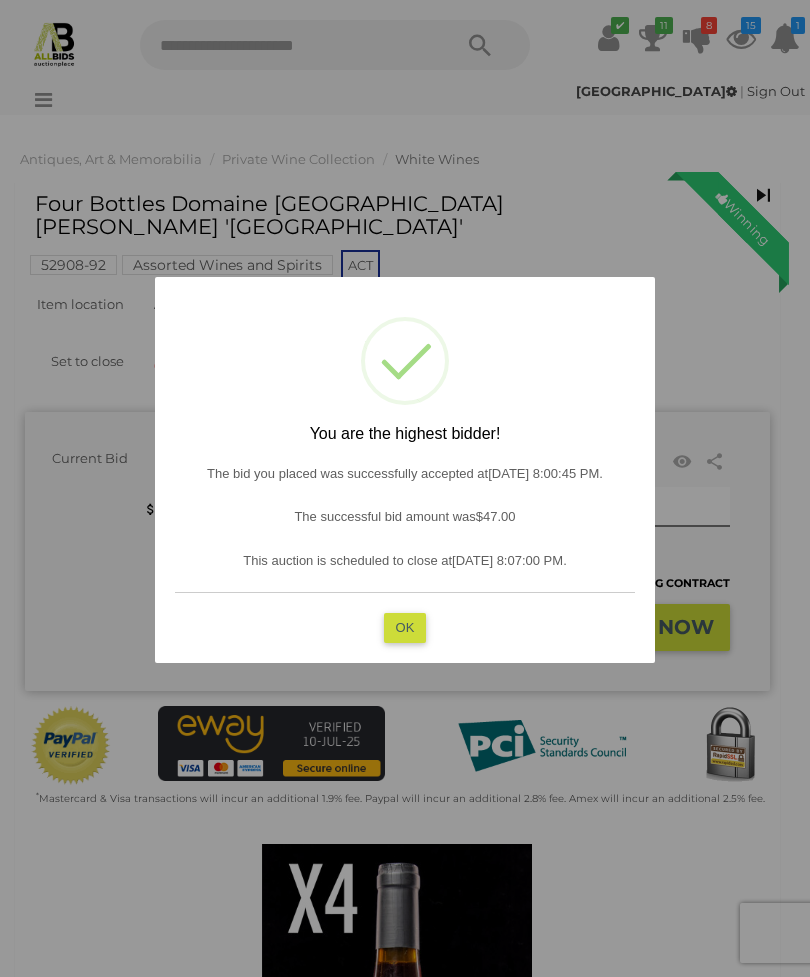 click on "OK" at bounding box center (405, 627) 